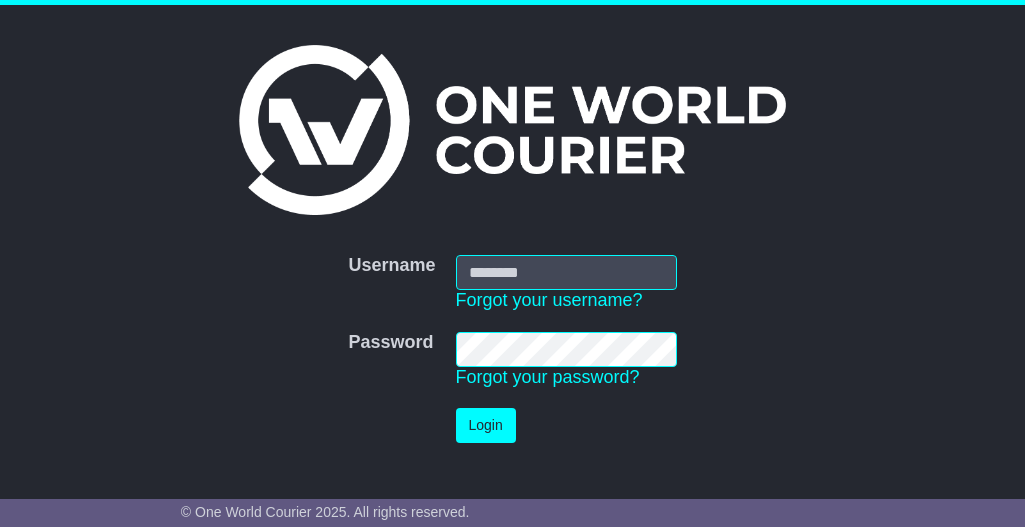 scroll, scrollTop: 0, scrollLeft: 0, axis: both 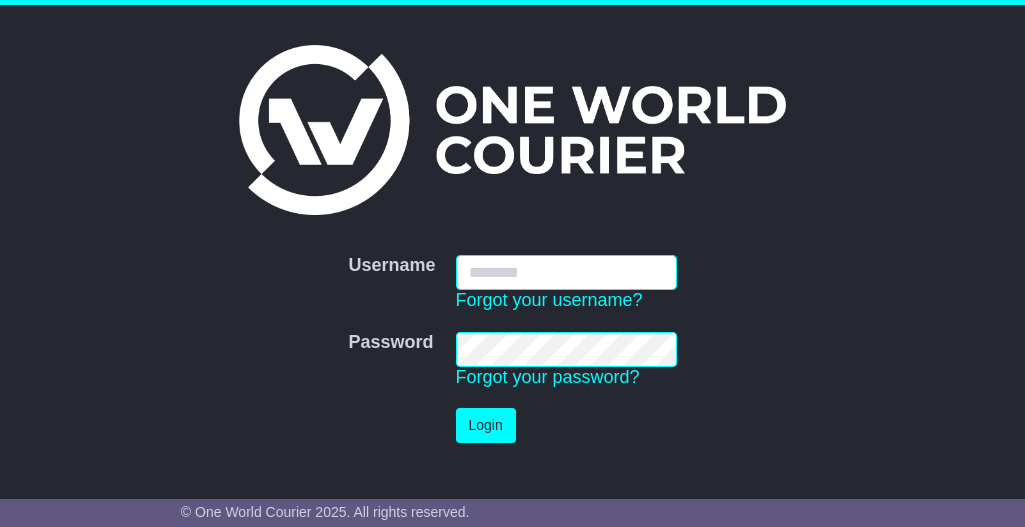 type on "**********" 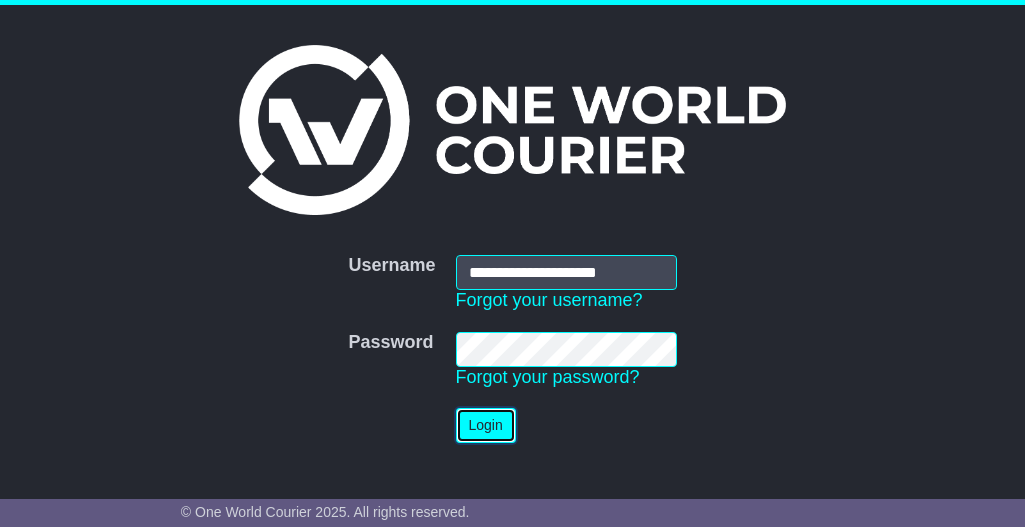 click on "Login" at bounding box center (486, 425) 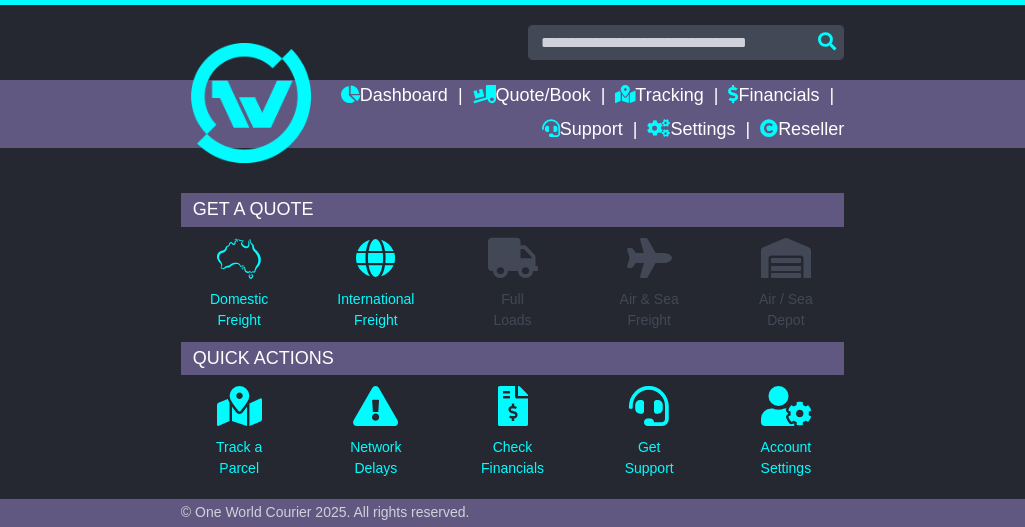 scroll, scrollTop: 0, scrollLeft: 0, axis: both 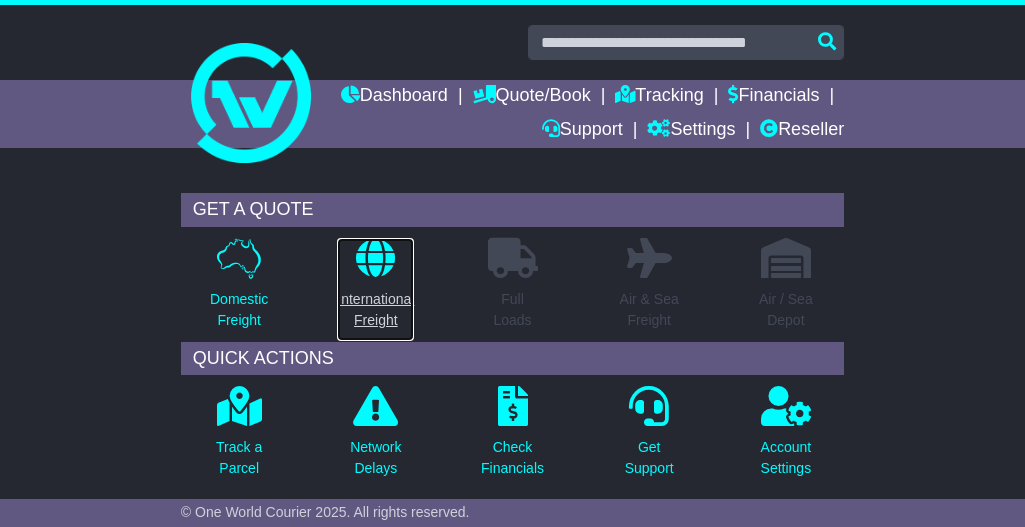 click on "International Freight" at bounding box center [375, 310] 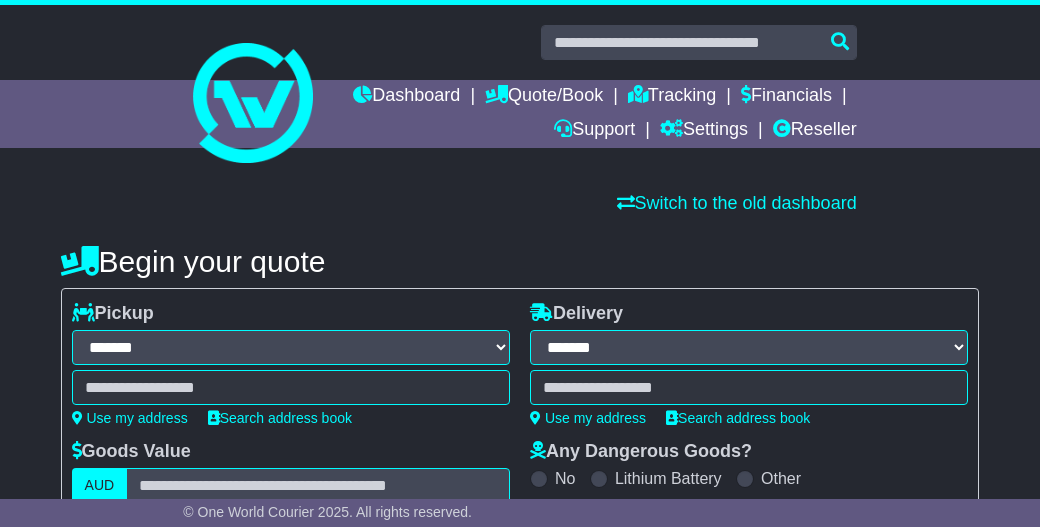 select on "**" 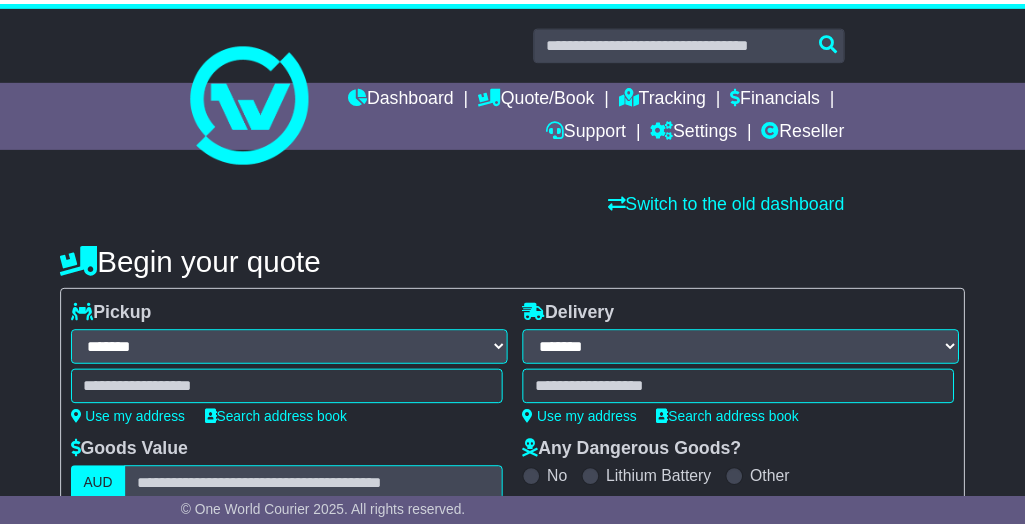 scroll, scrollTop: 0, scrollLeft: 0, axis: both 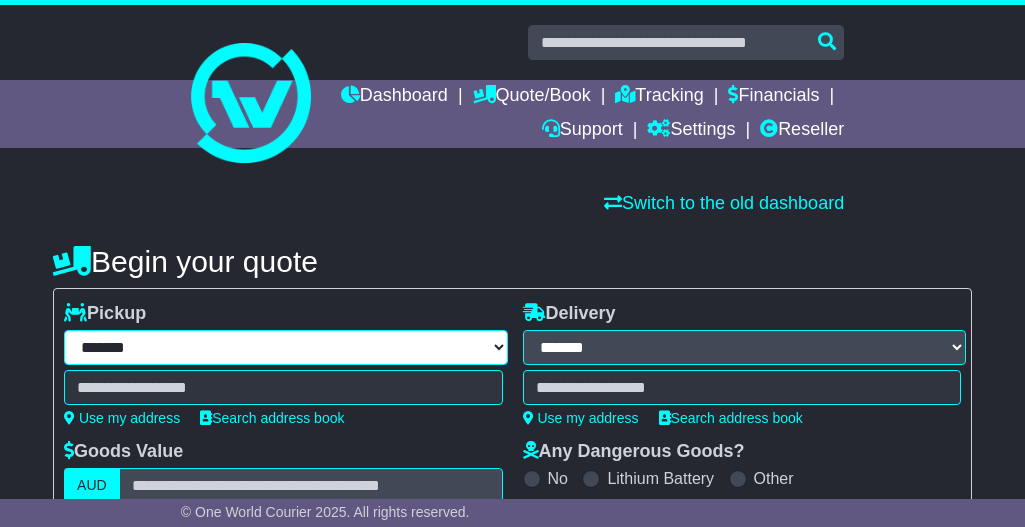 click on "**********" at bounding box center (285, 347) 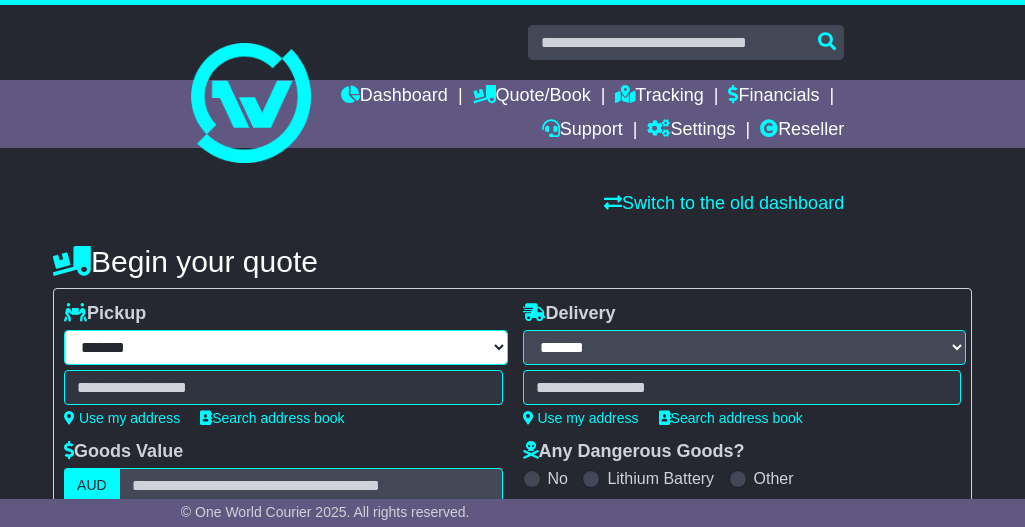 select on "**" 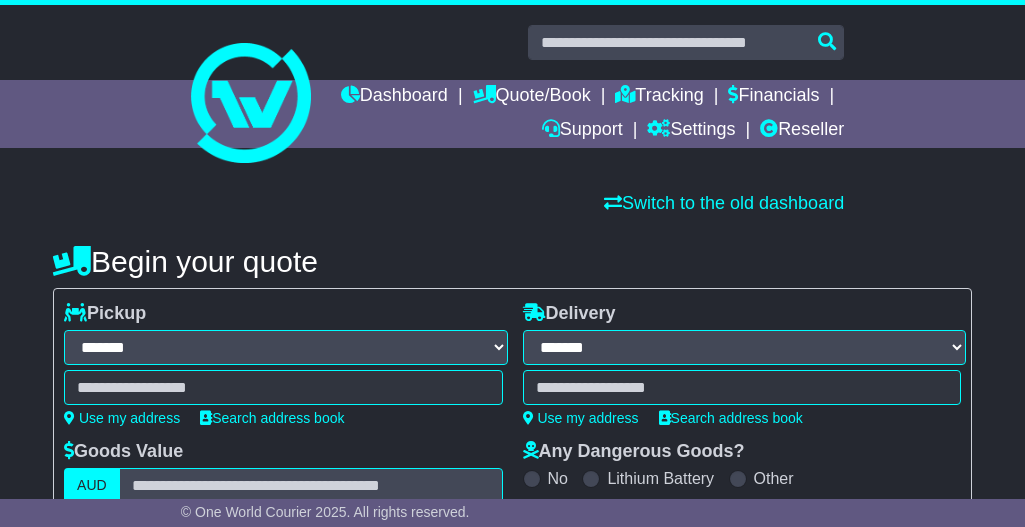 click on "**********" at bounding box center [285, 347] 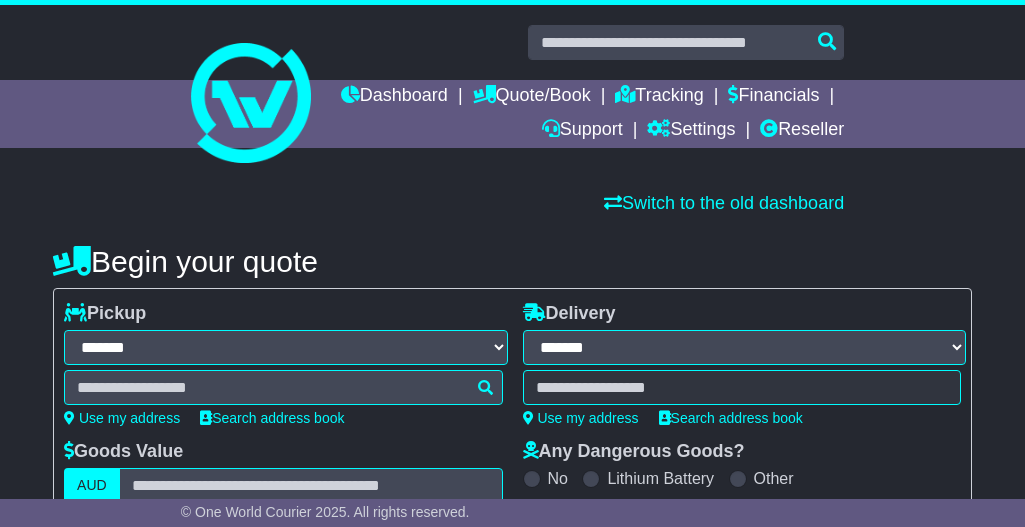click at bounding box center (283, 387) 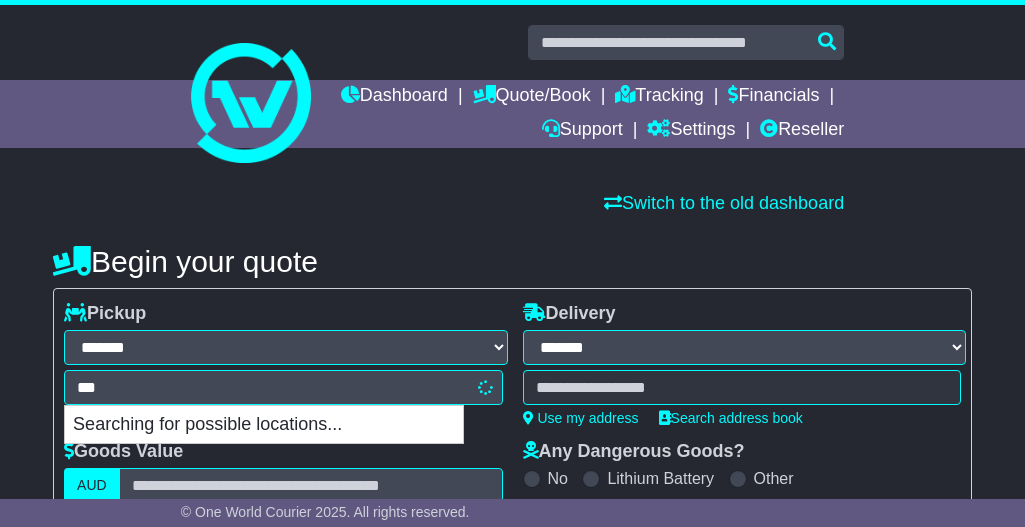 type on "****" 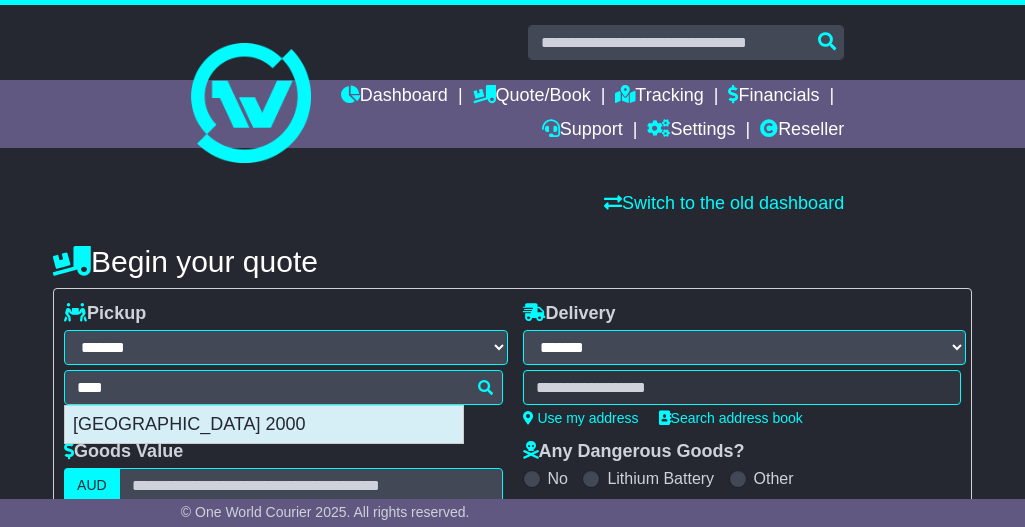 click on "ANTWERPEN 2000" at bounding box center (264, 425) 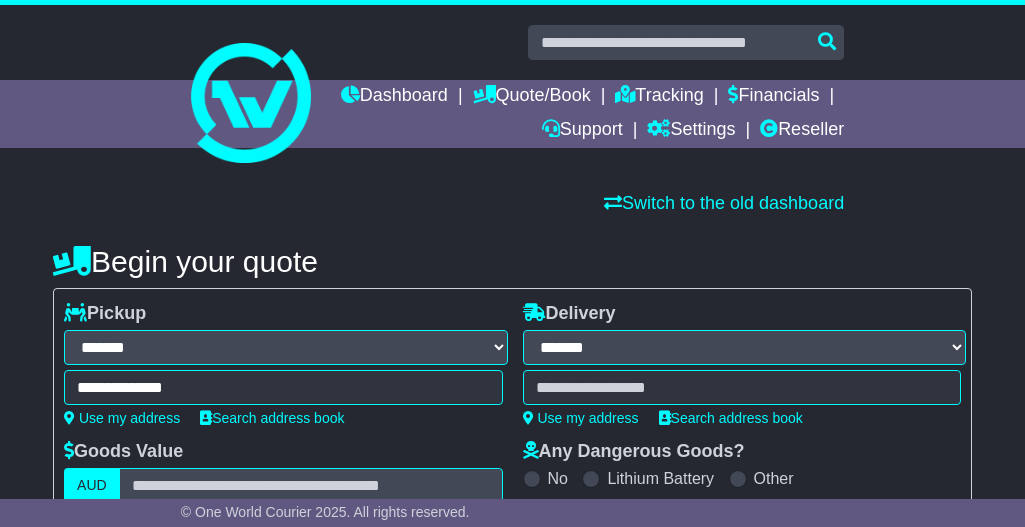 type on "**********" 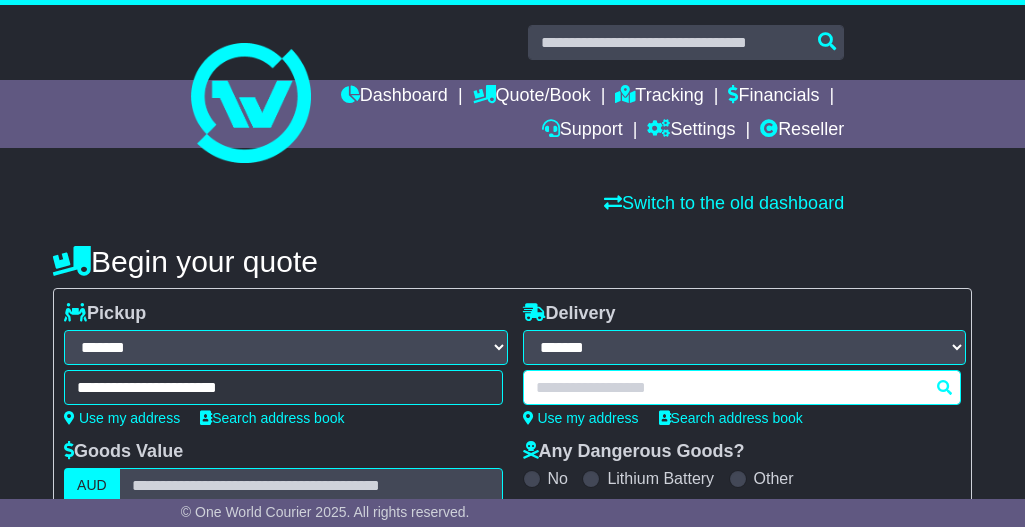 click at bounding box center (742, 387) 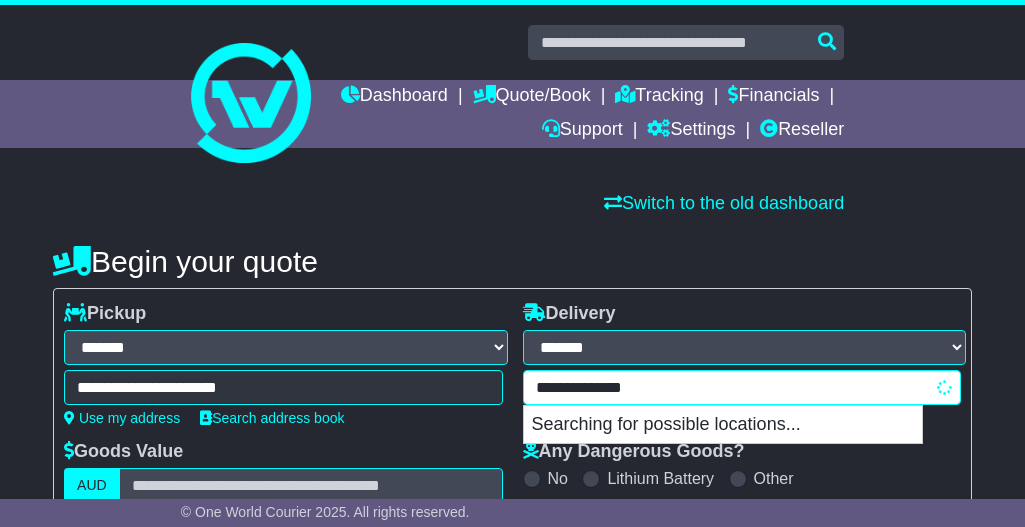 type on "**********" 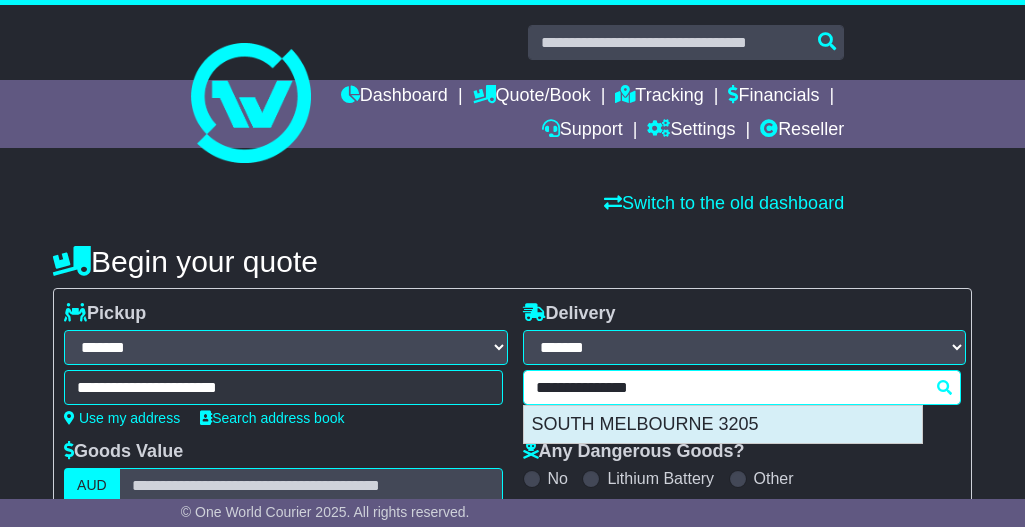 click on "SOUTH MELBOURNE 3205" at bounding box center (723, 425) 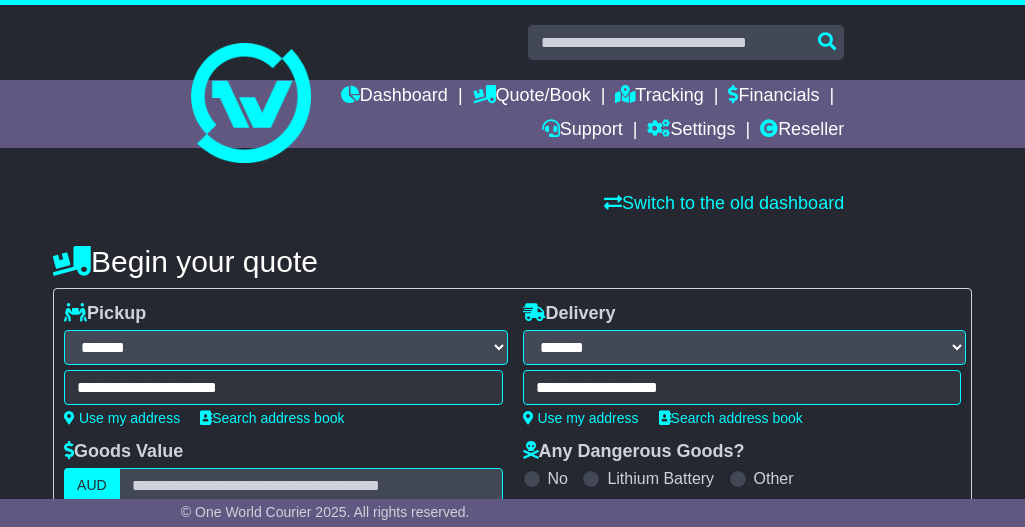 type on "**********" 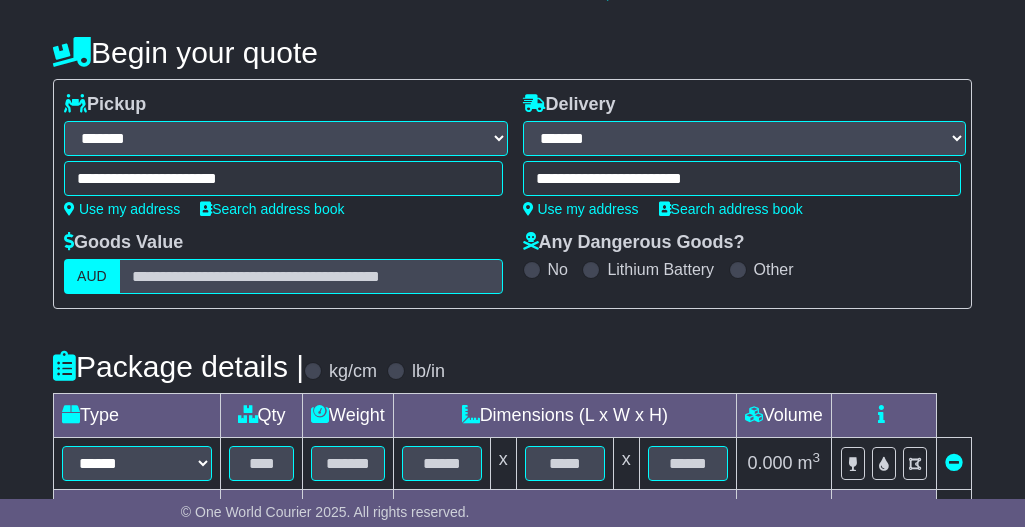 scroll, scrollTop: 240, scrollLeft: 0, axis: vertical 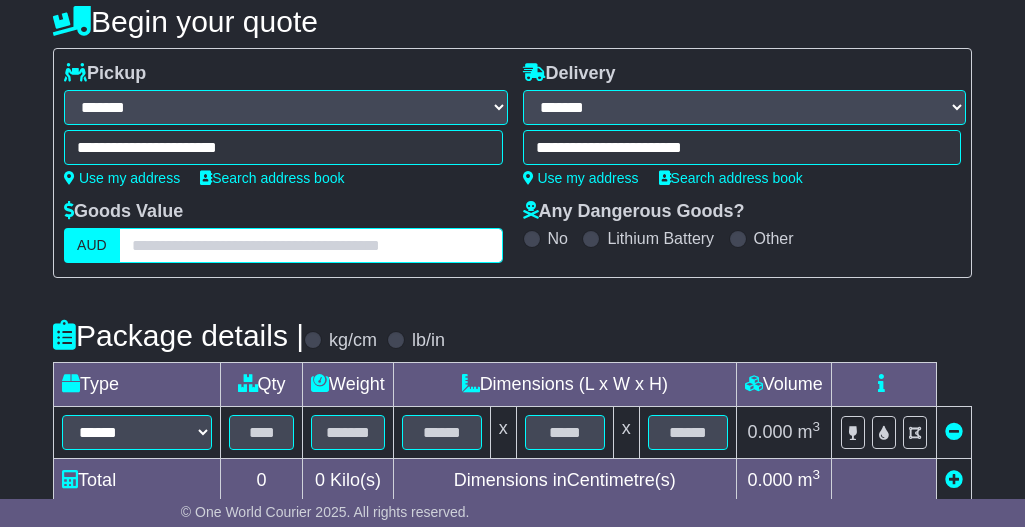 click at bounding box center (311, 245) 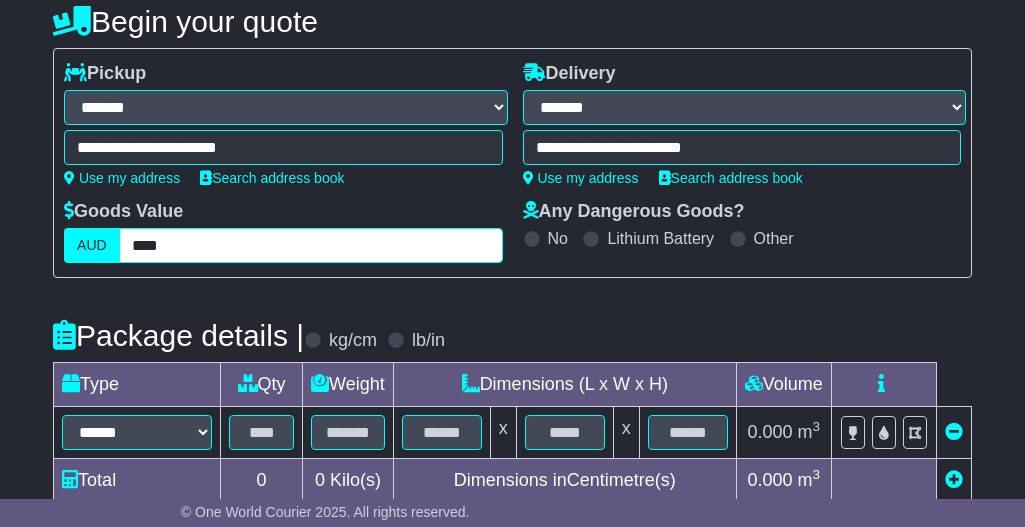 type on "****" 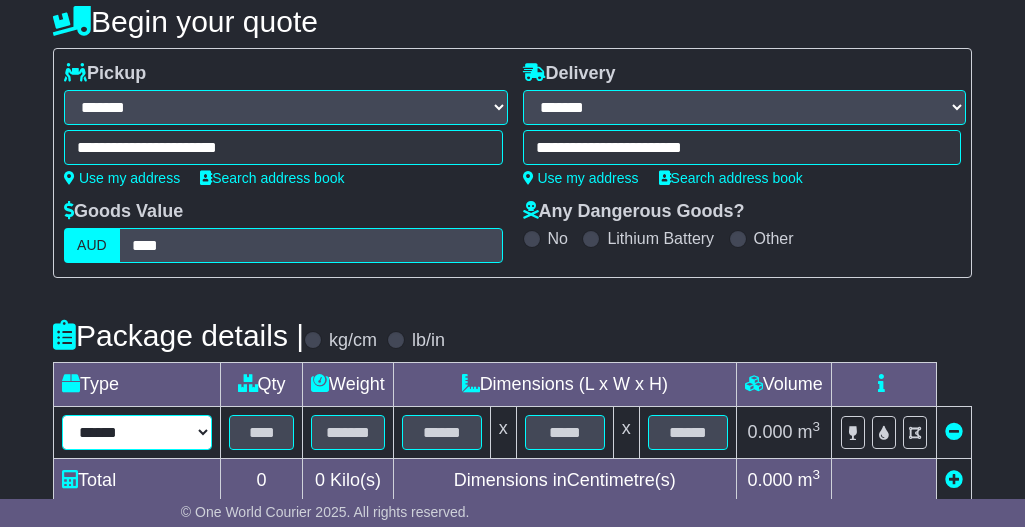 click on "****** ****** *** ******** ***** **** **** ****** *** *******" at bounding box center (137, 432) 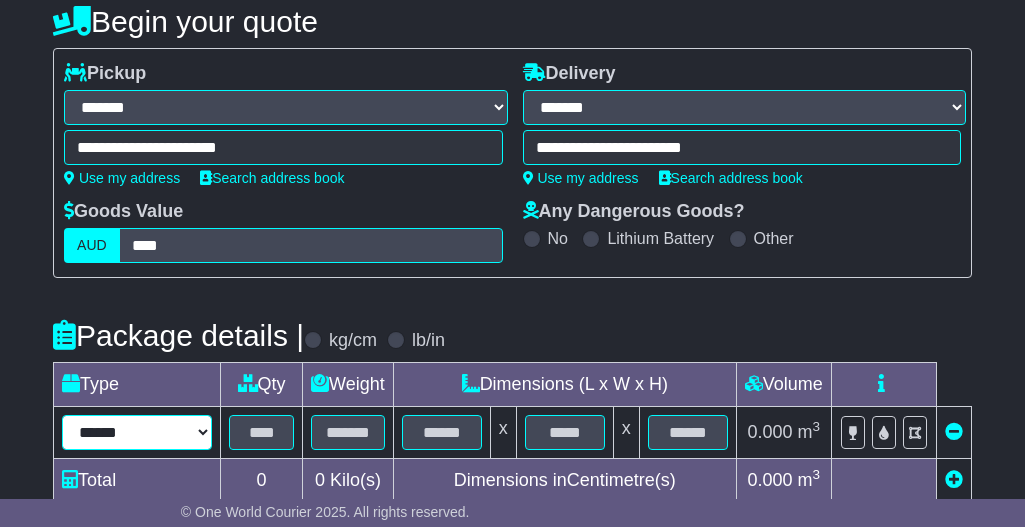 select on "****" 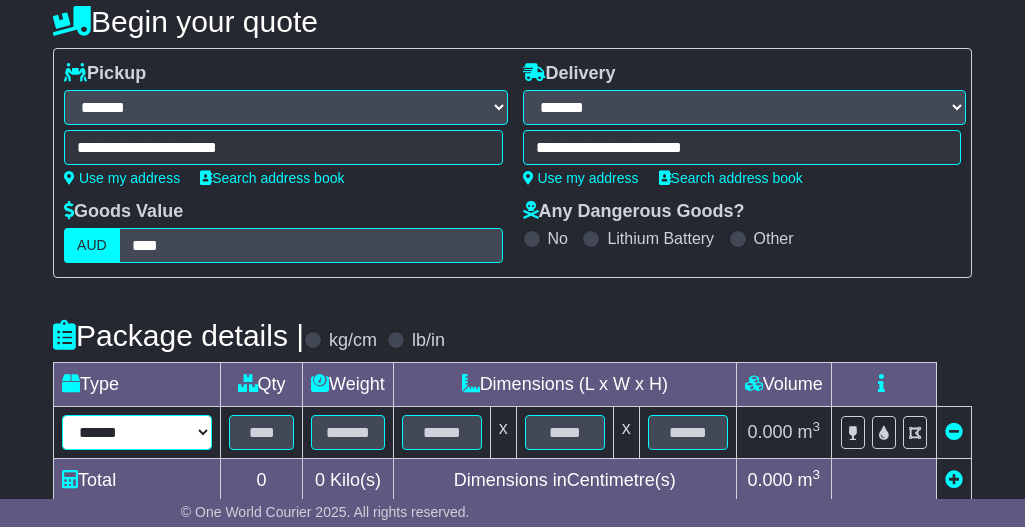 click on "****** ****** *** ******** ***** **** **** ****** *** *******" at bounding box center (137, 432) 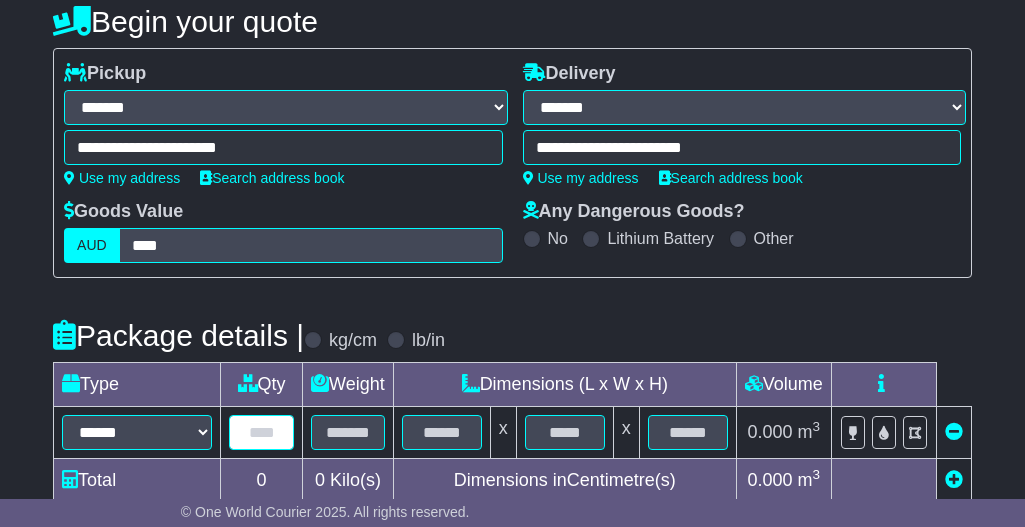 click at bounding box center [261, 432] 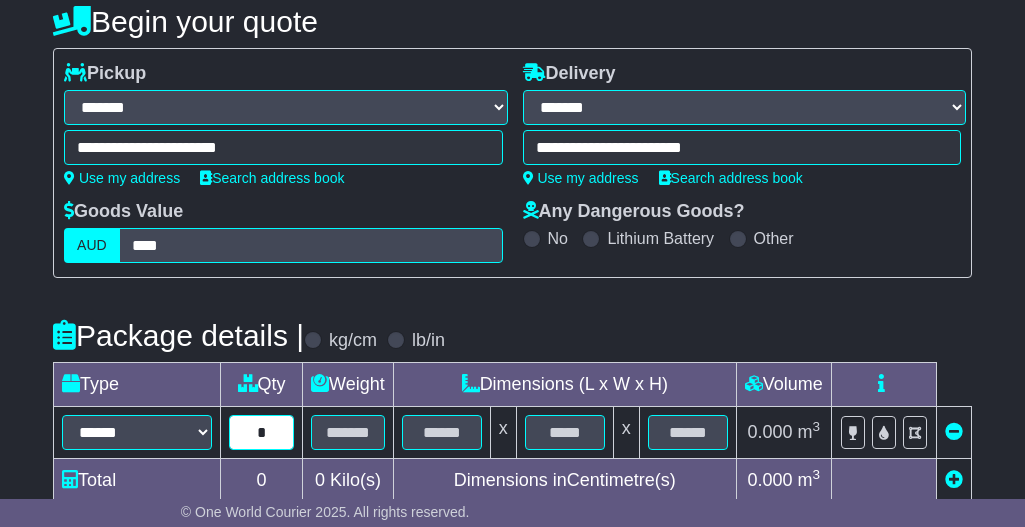 type on "*" 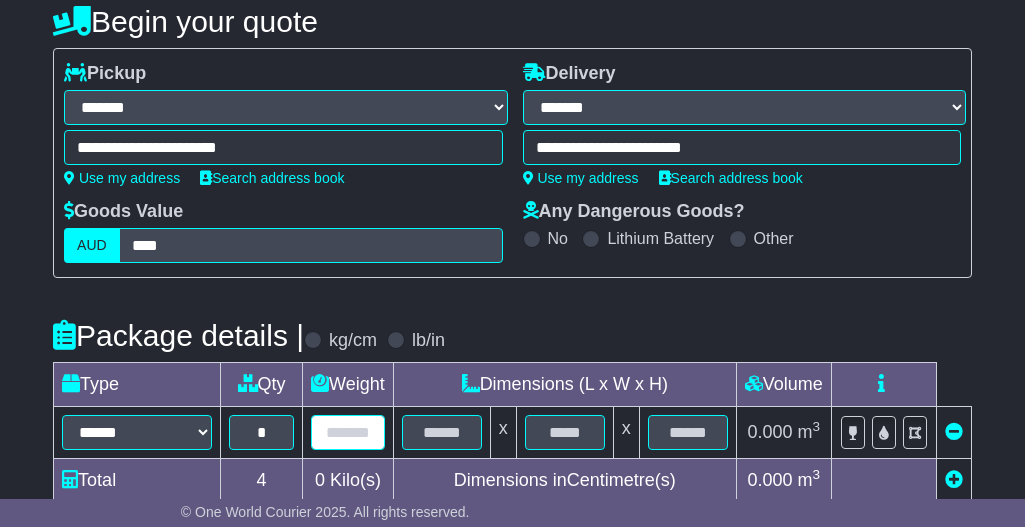 click at bounding box center [348, 432] 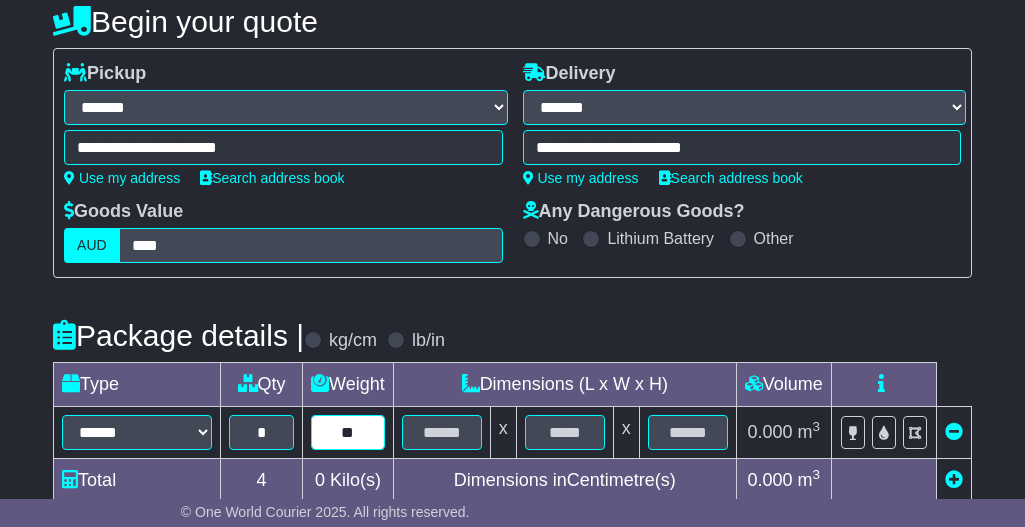 type on "**" 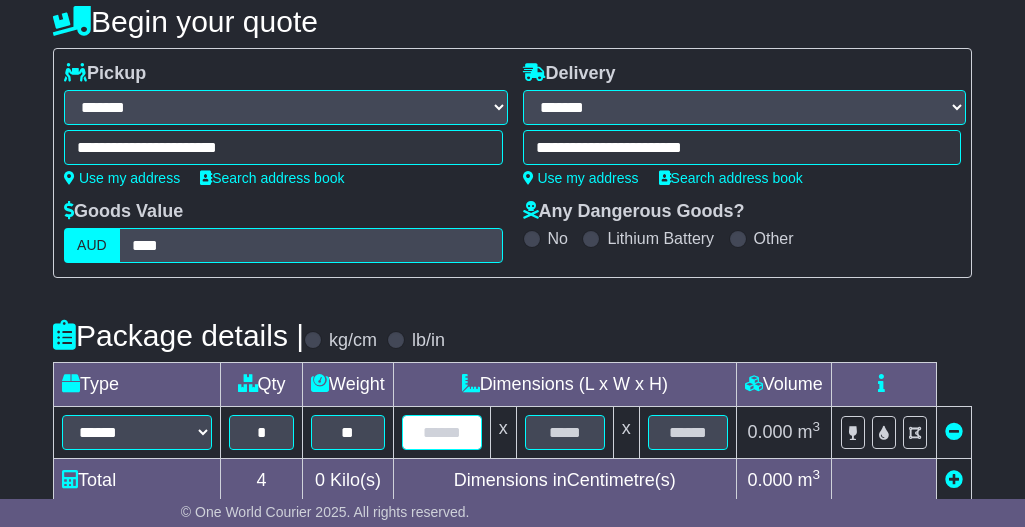 click at bounding box center (442, 432) 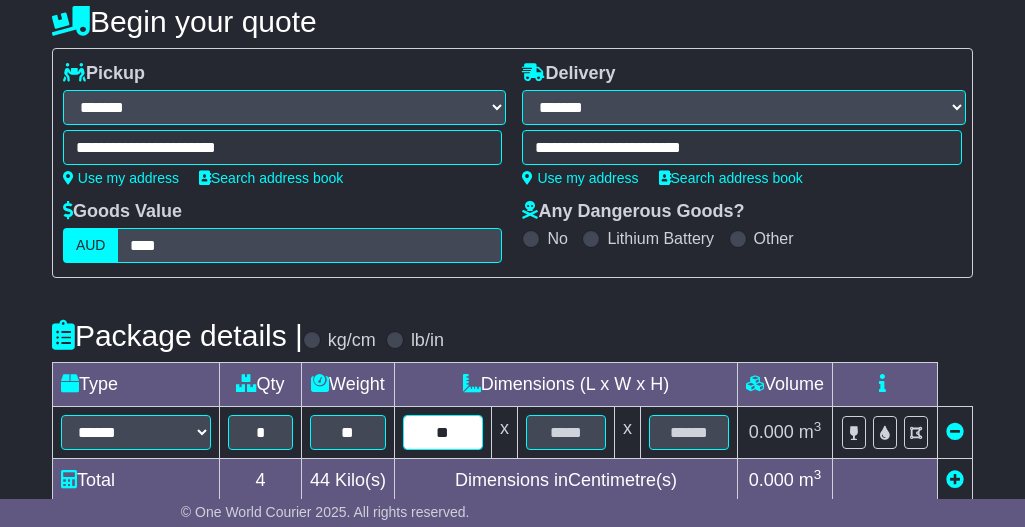 type on "**" 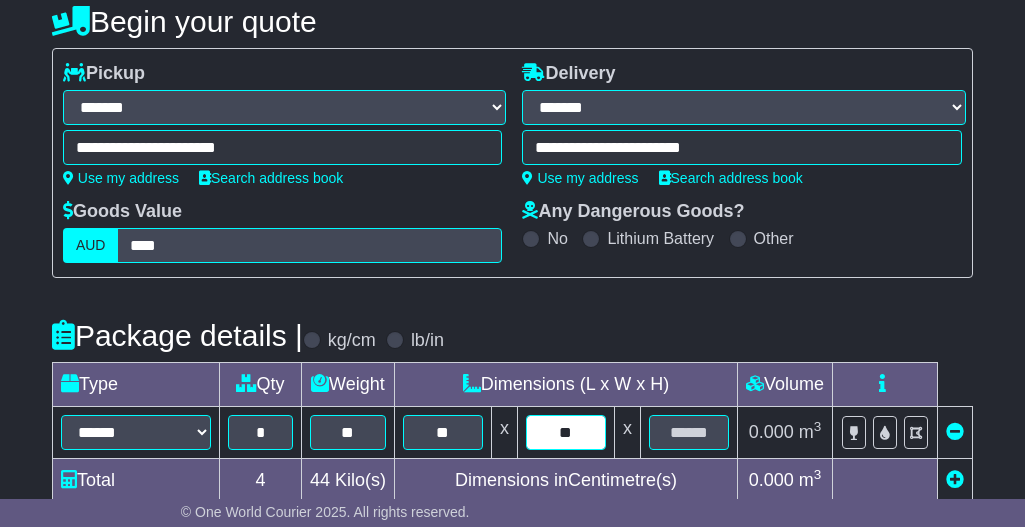 type on "**" 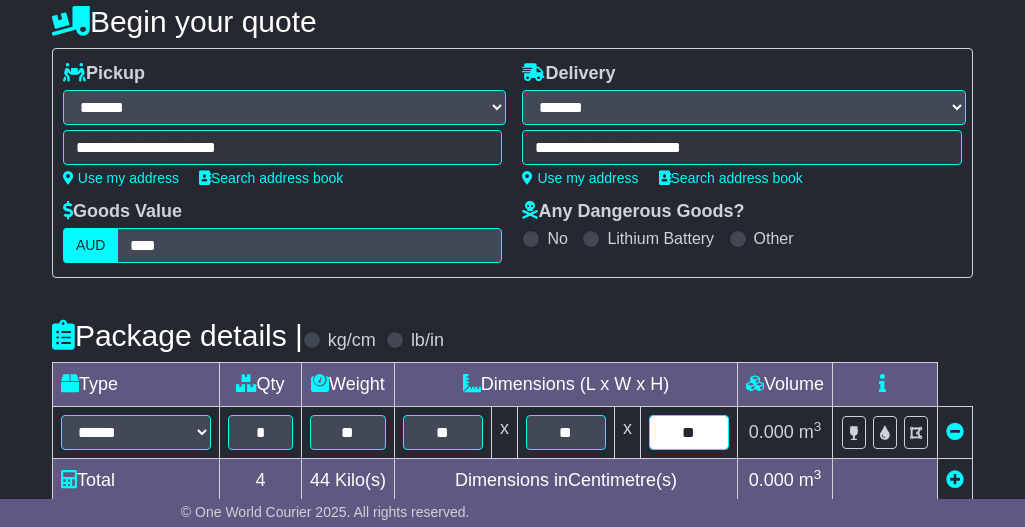 type on "**" 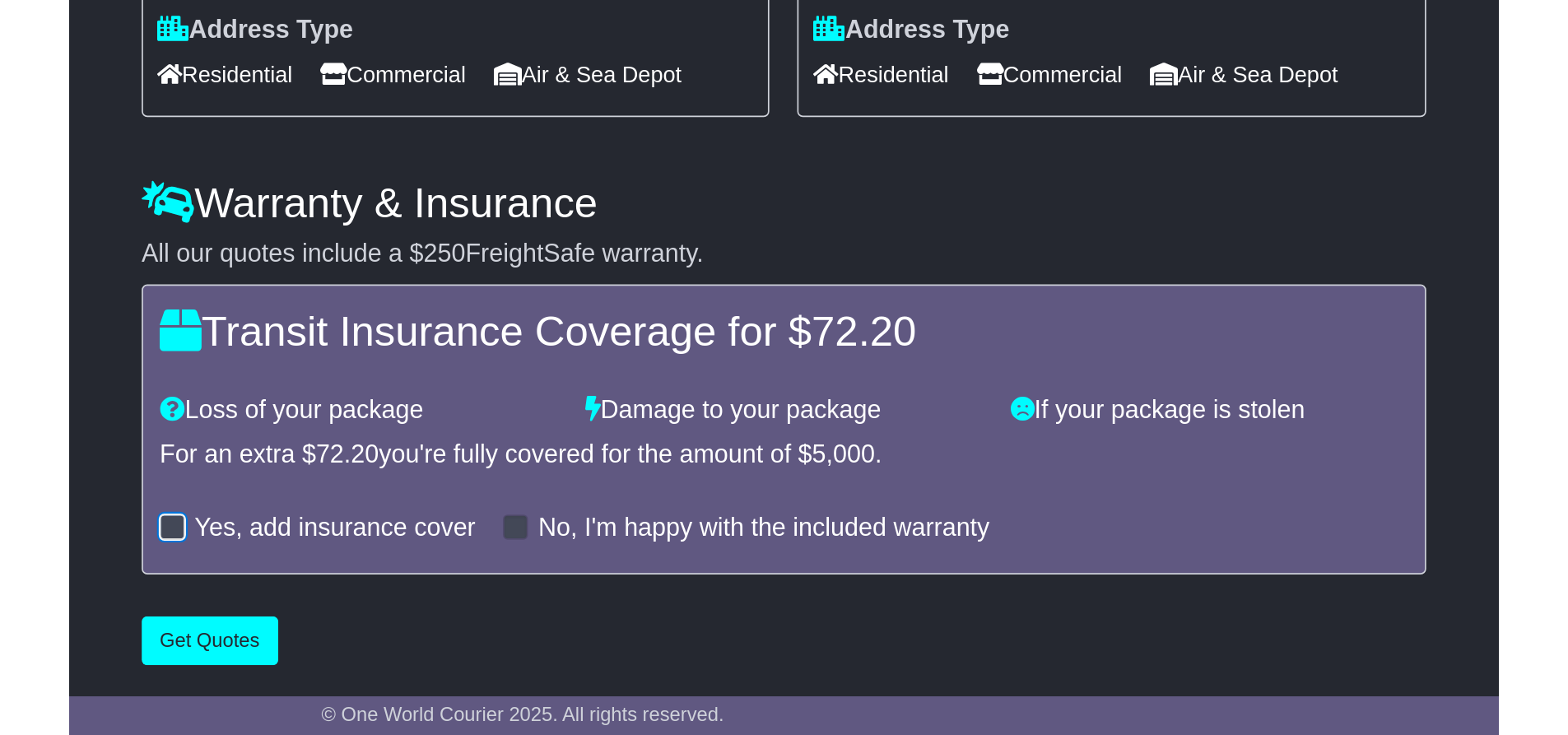 scroll, scrollTop: 347, scrollLeft: 0, axis: vertical 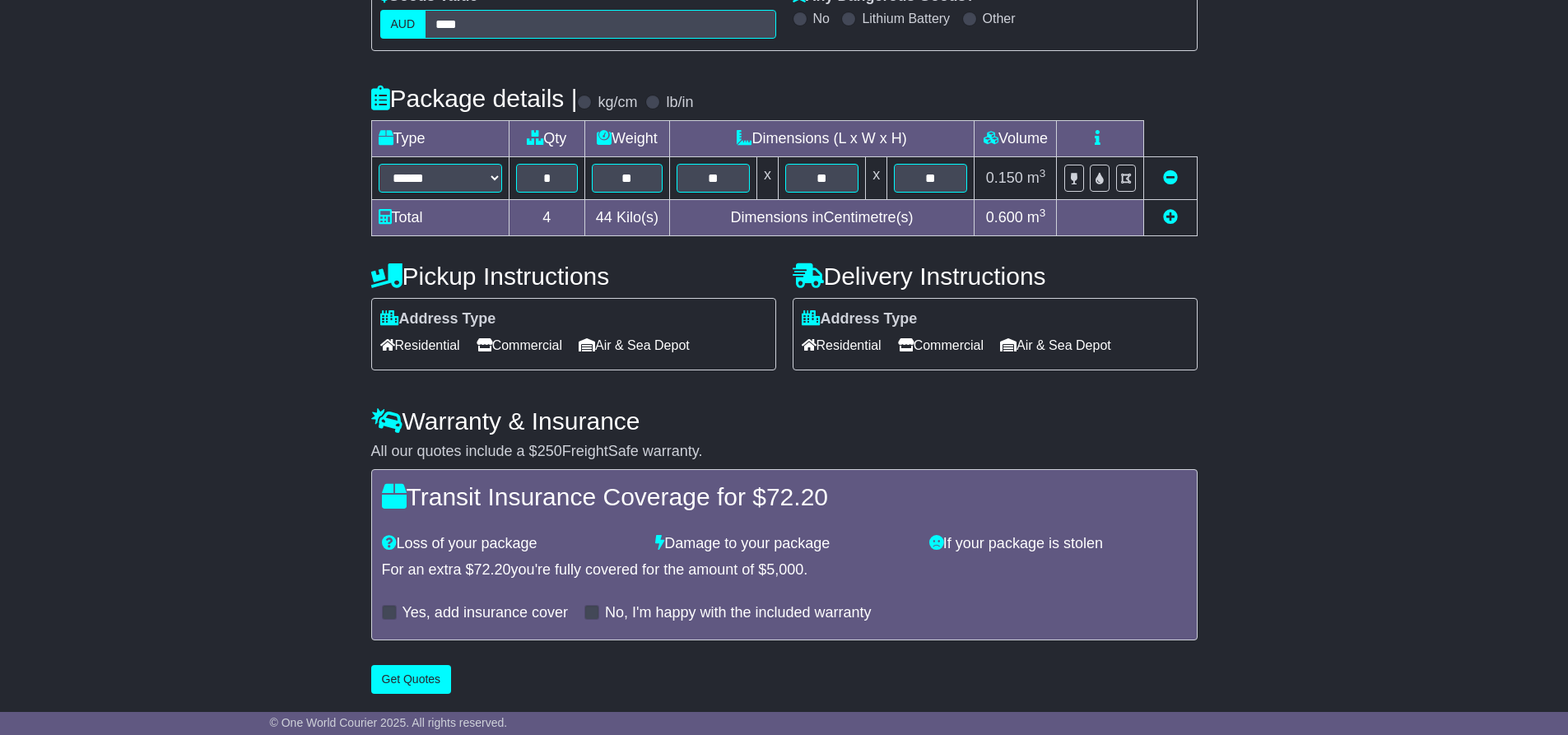 click on "**********" at bounding box center (784, 256) 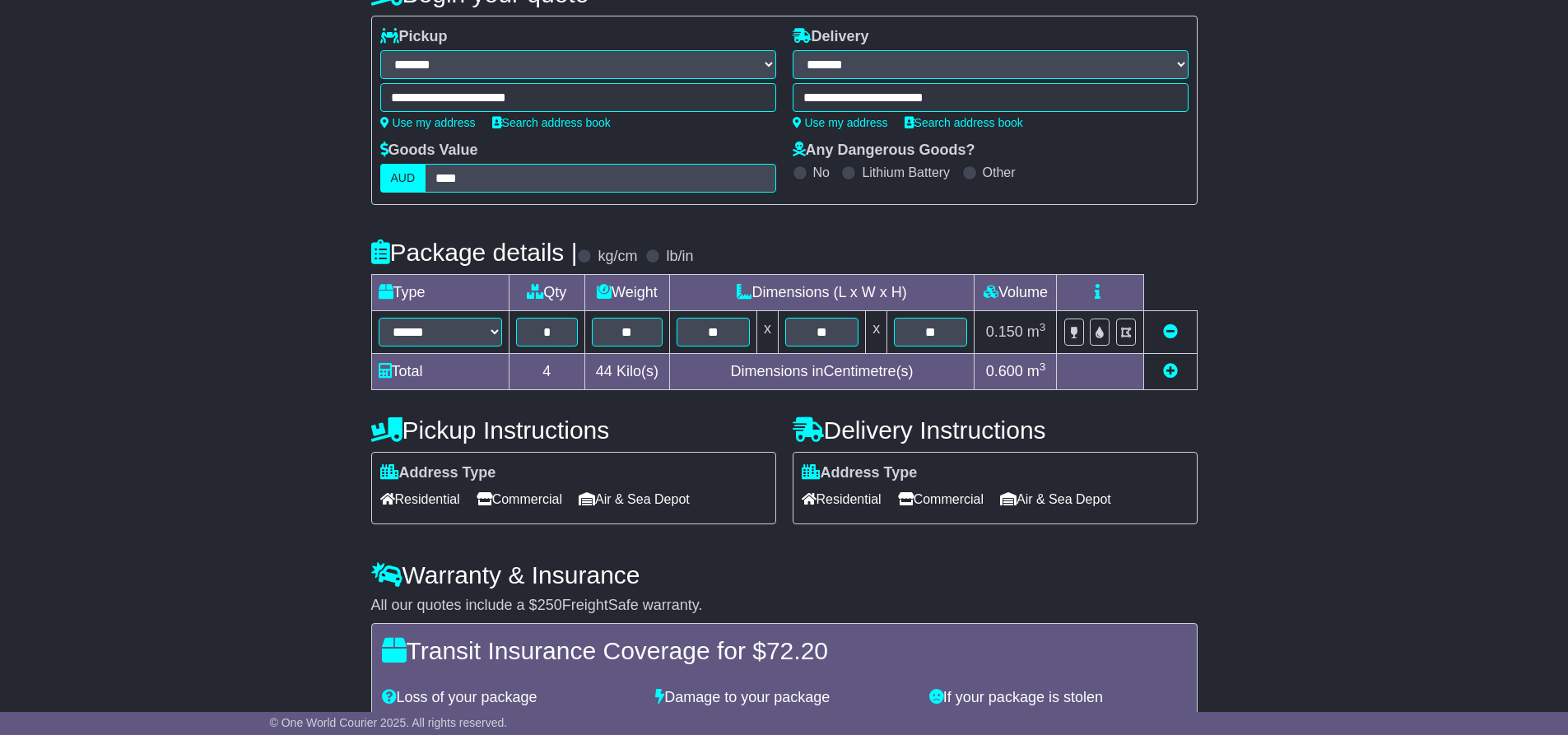 scroll, scrollTop: 216, scrollLeft: 0, axis: vertical 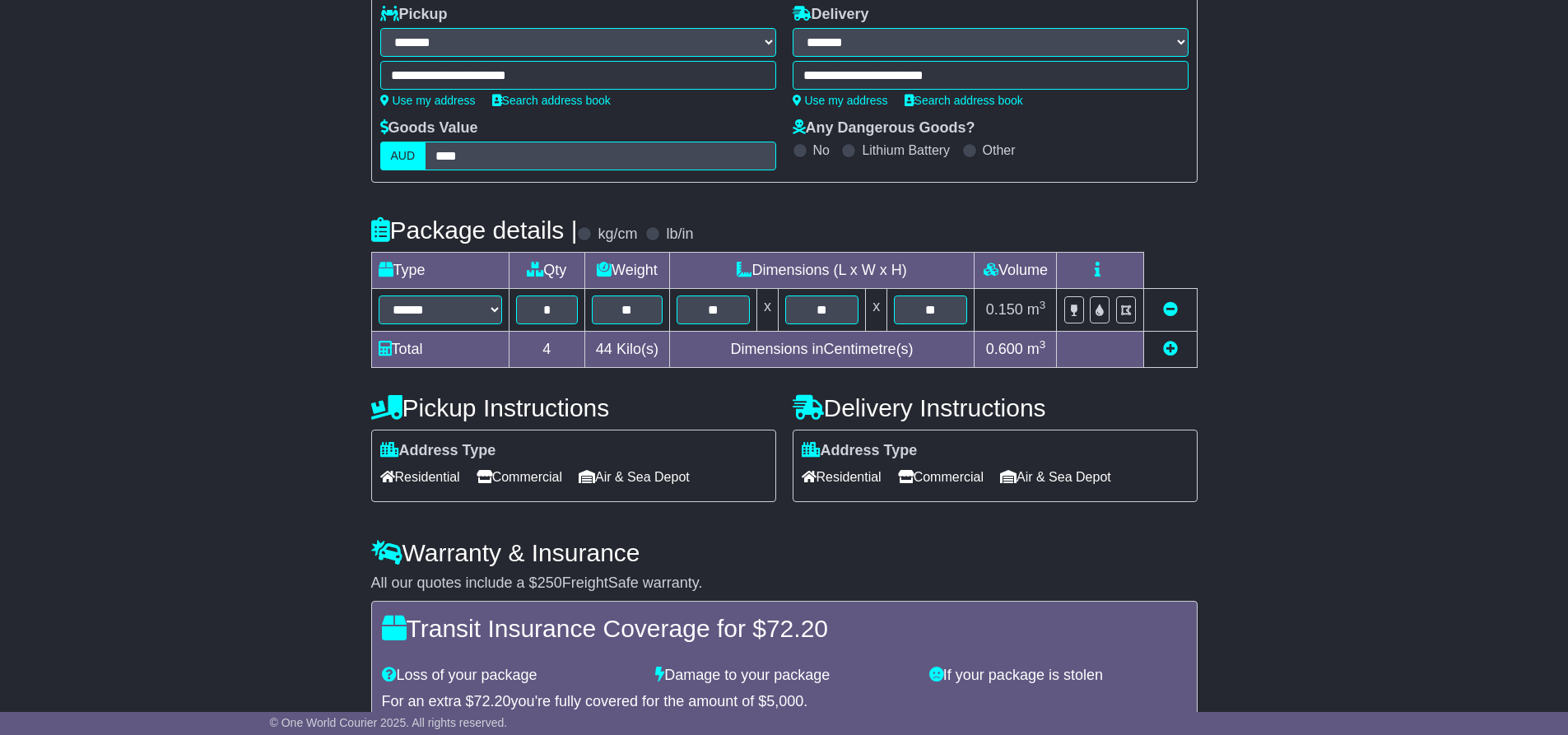 click on "Commercial" at bounding box center [519, 477] 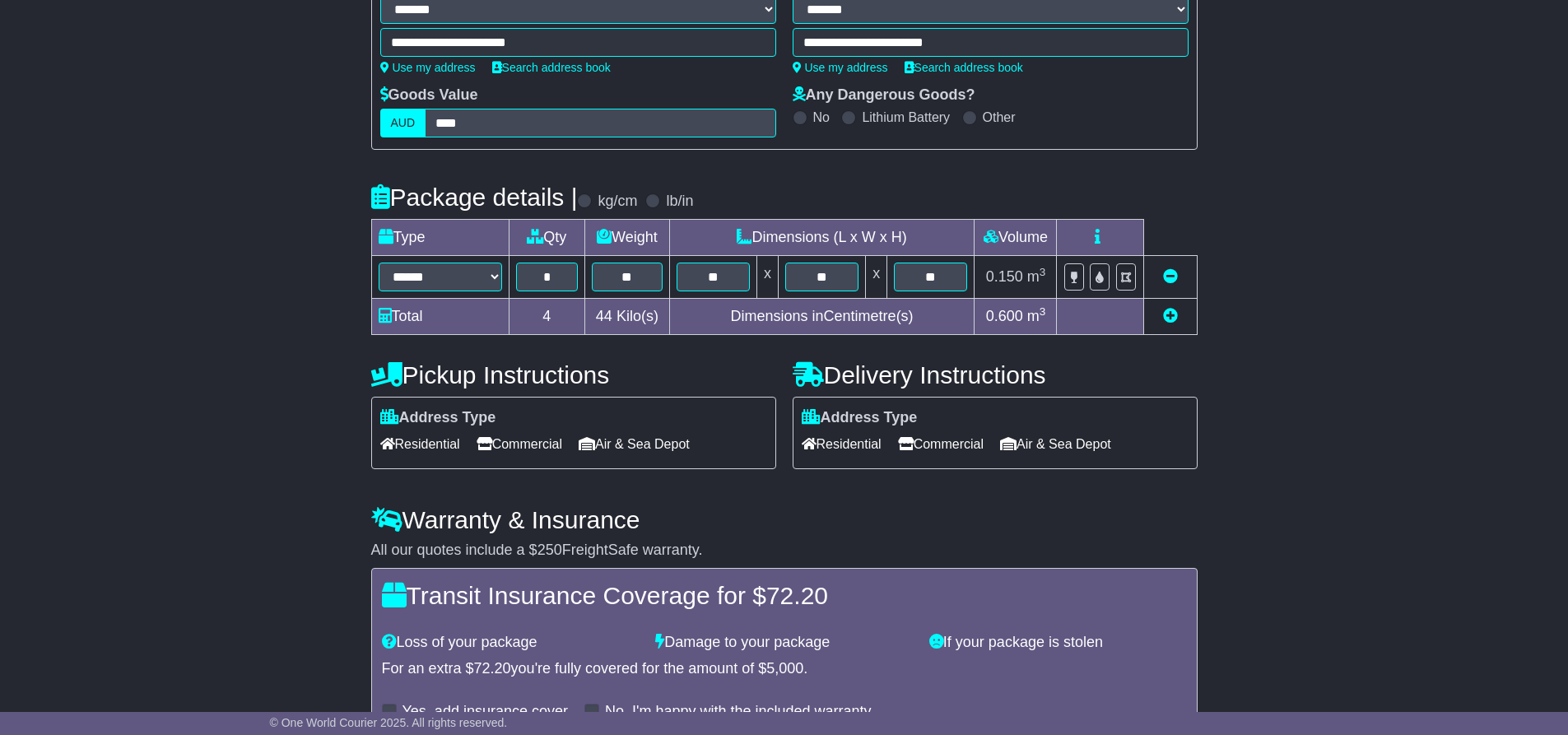 scroll, scrollTop: 349, scrollLeft: 0, axis: vertical 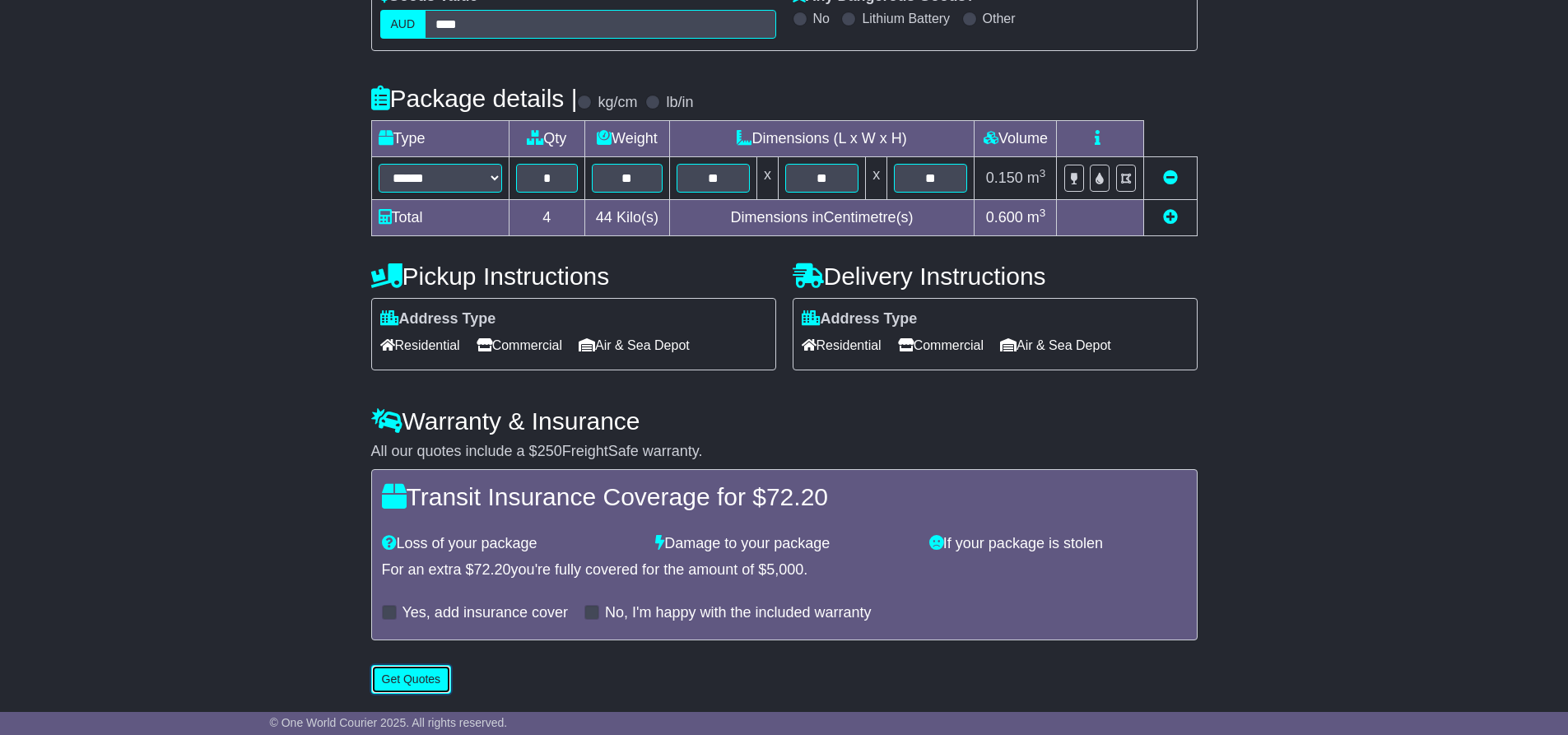 click on "Get Quotes" at bounding box center [412, 679] 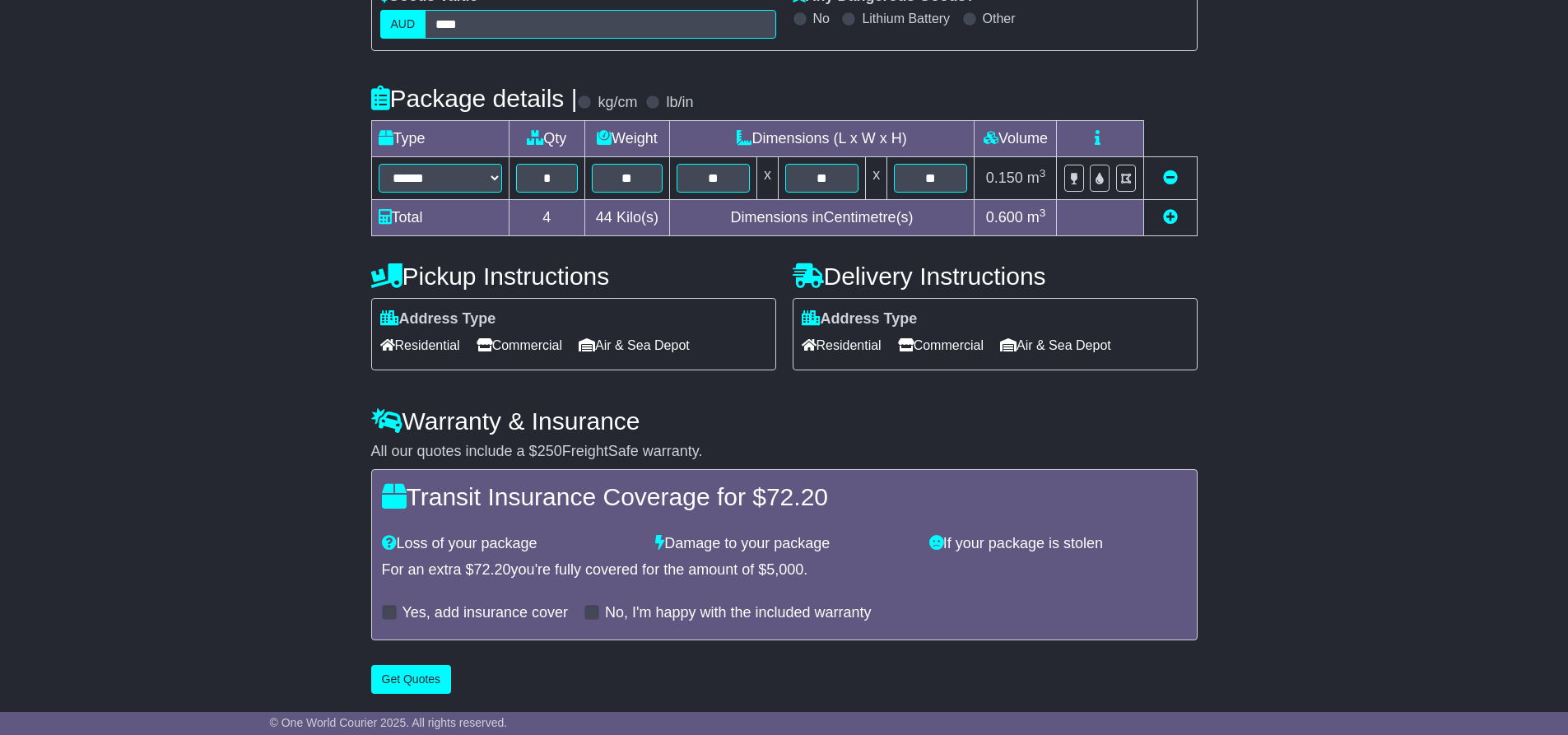 scroll, scrollTop: 0, scrollLeft: 0, axis: both 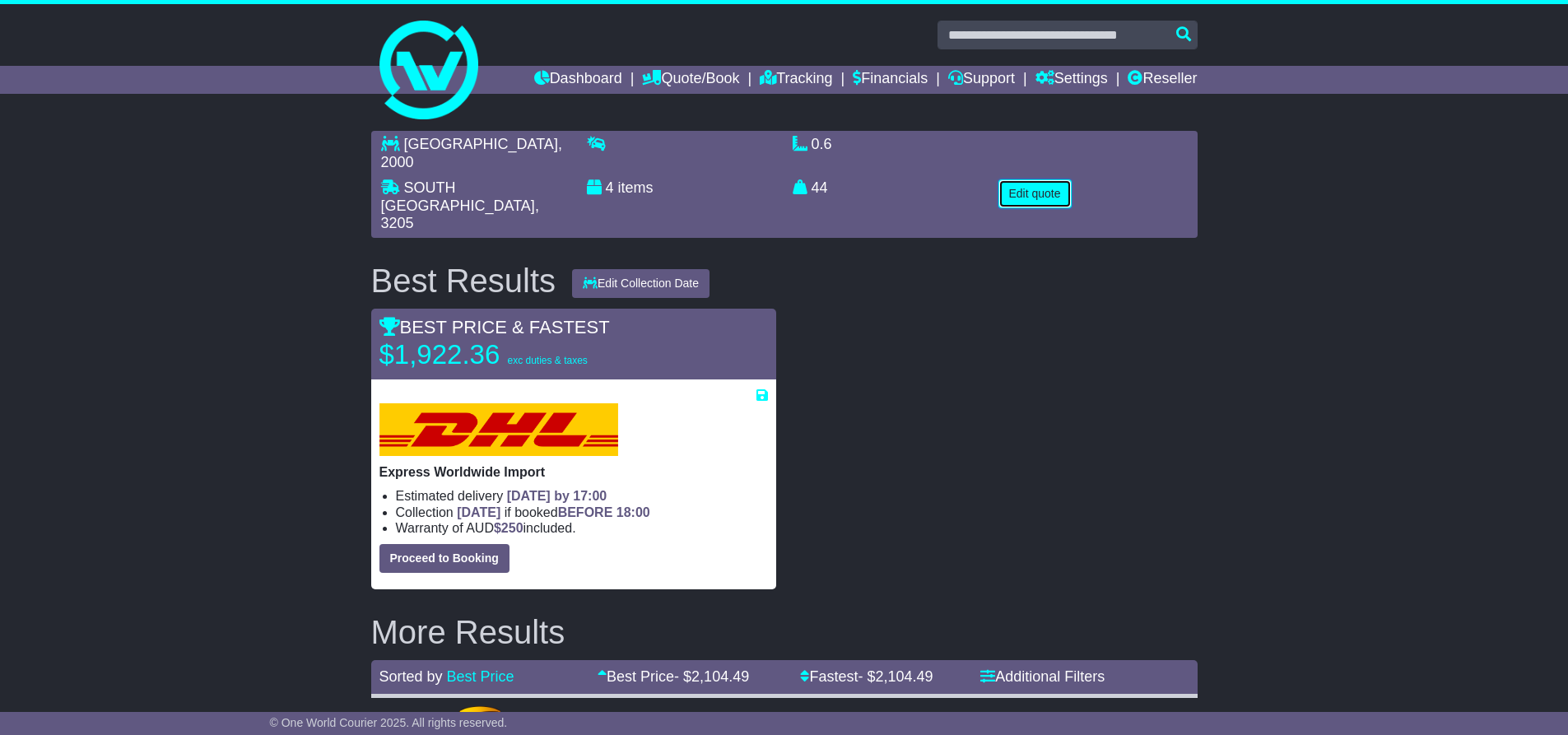 click on "Edit quote" at bounding box center (1035, 193) 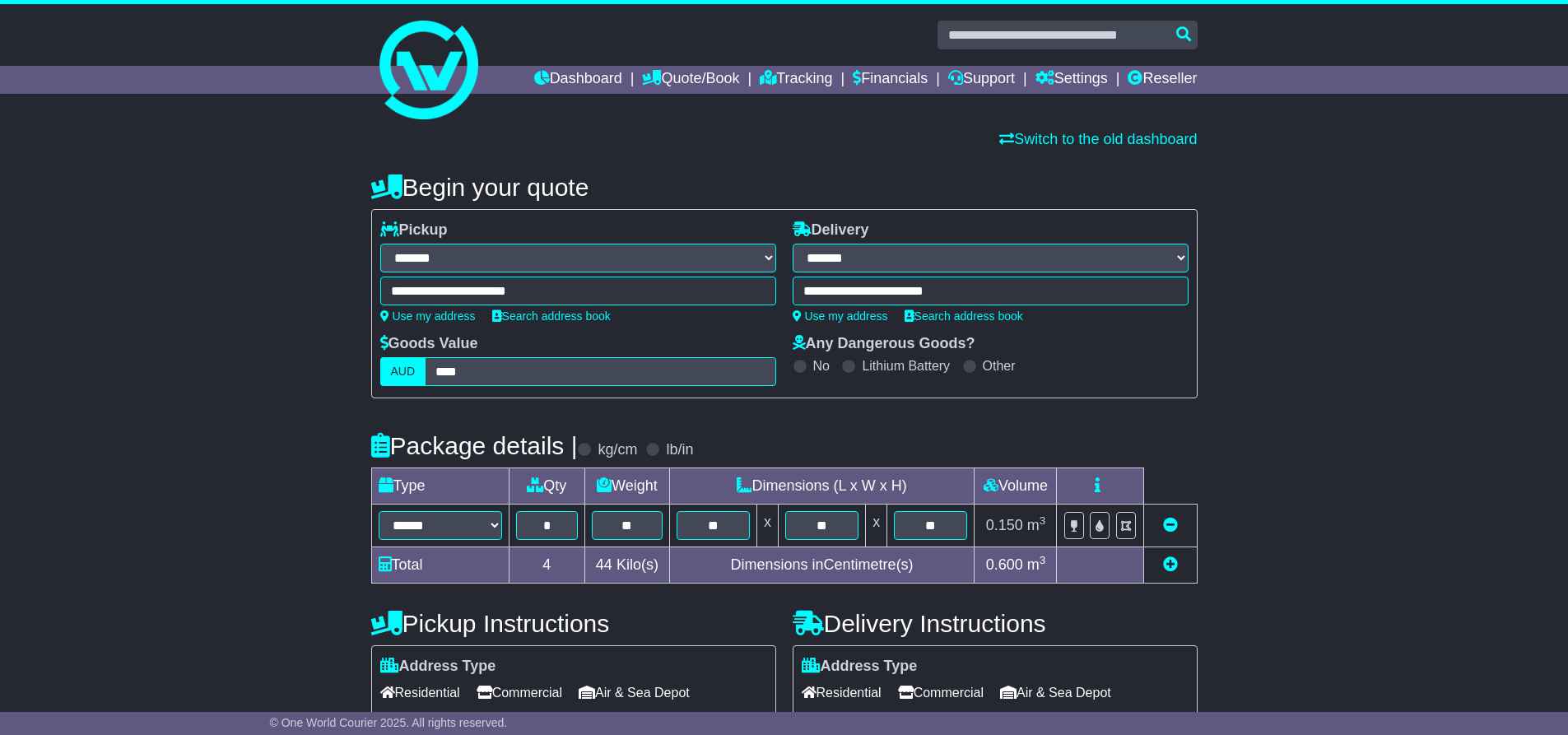 click on "**********" at bounding box center [784, 603] 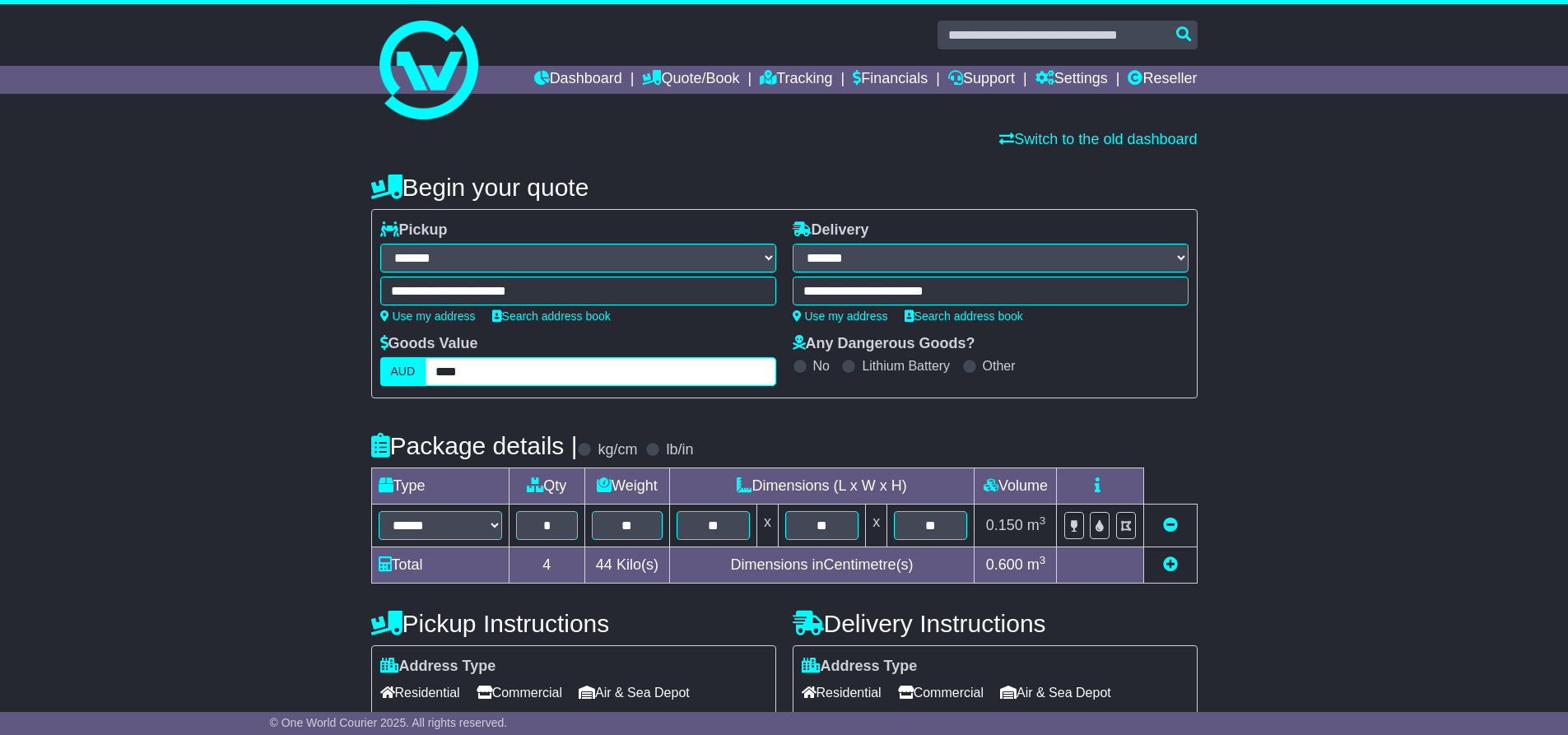 click on "****" at bounding box center [600, 371] 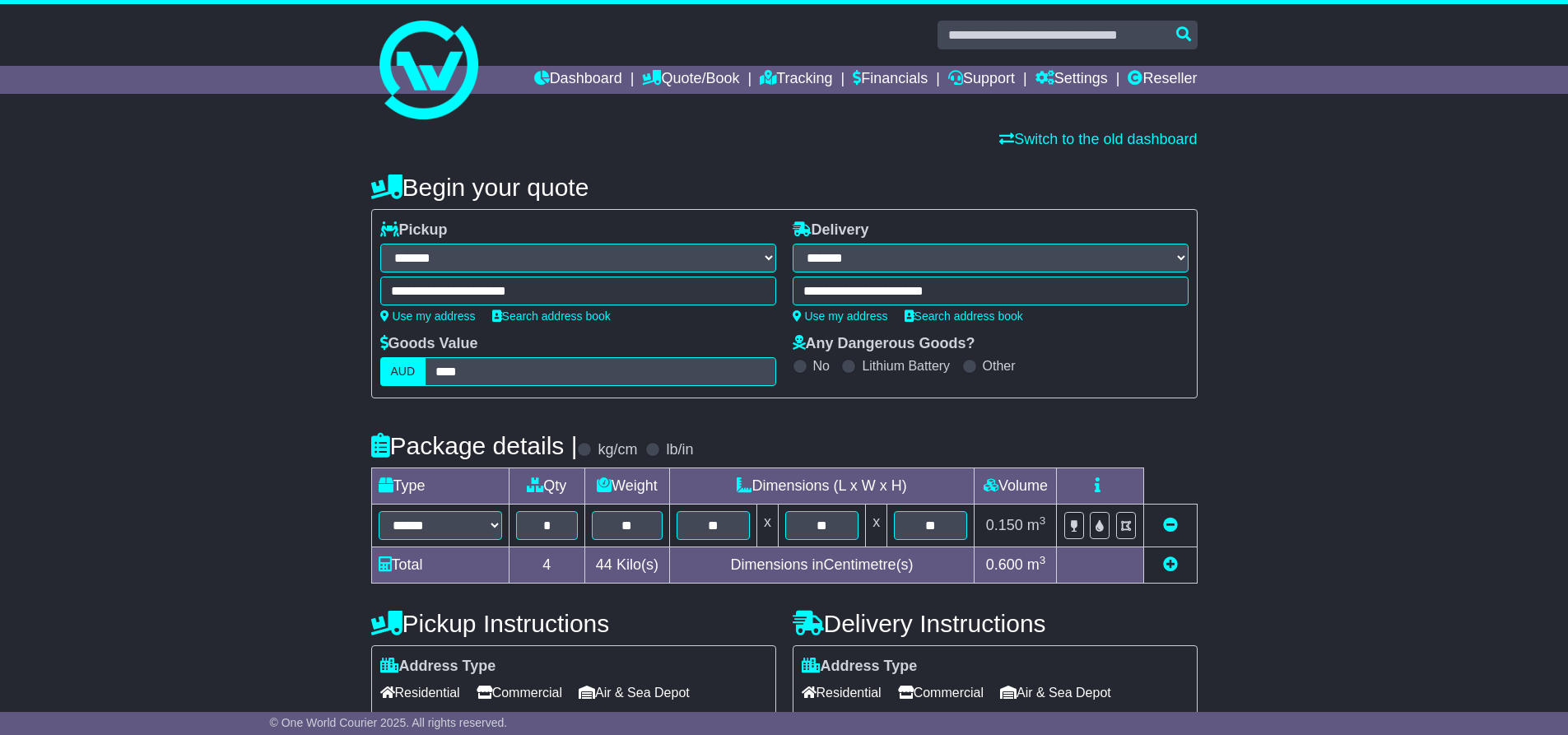 click on "**********" at bounding box center [784, 603] 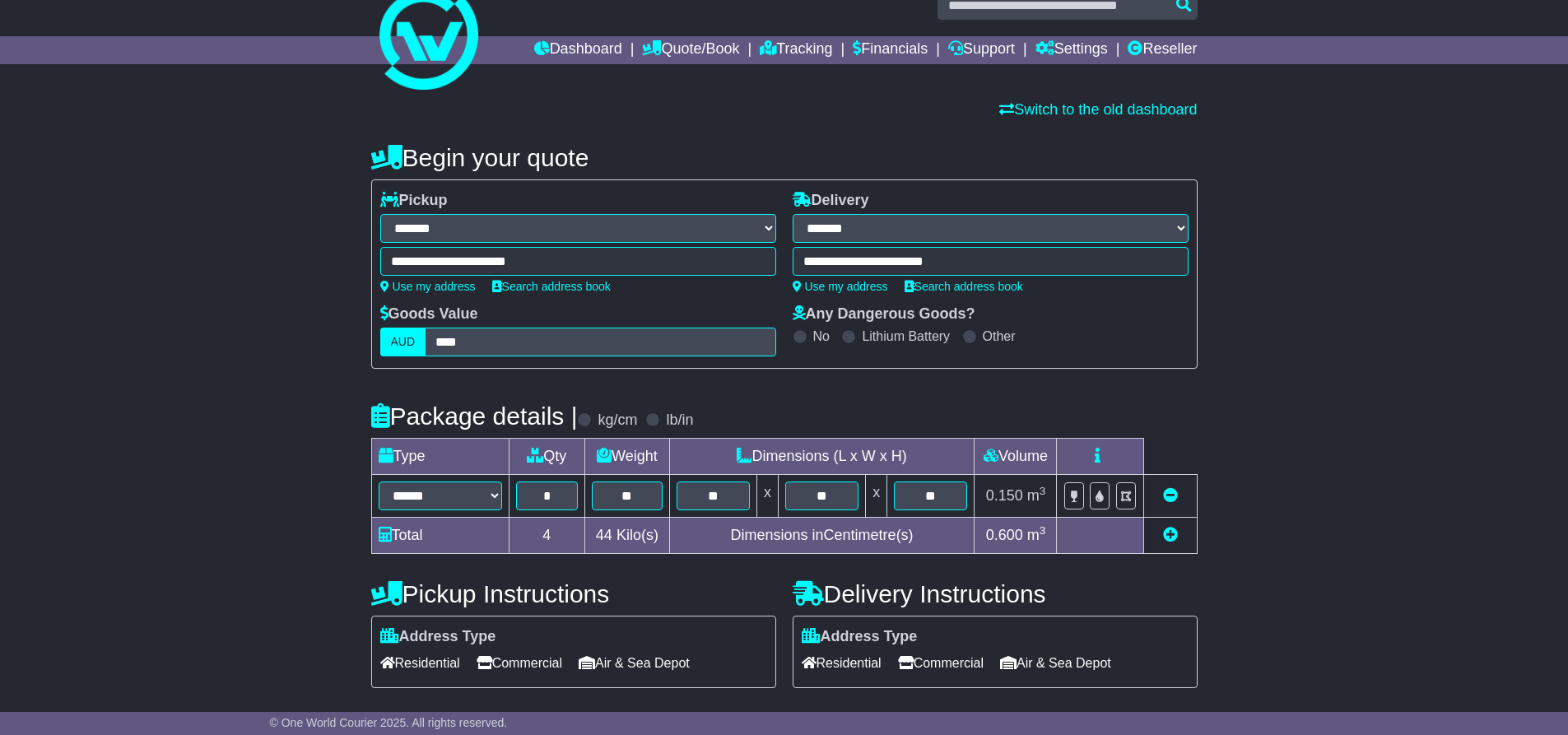 scroll, scrollTop: 0, scrollLeft: 0, axis: both 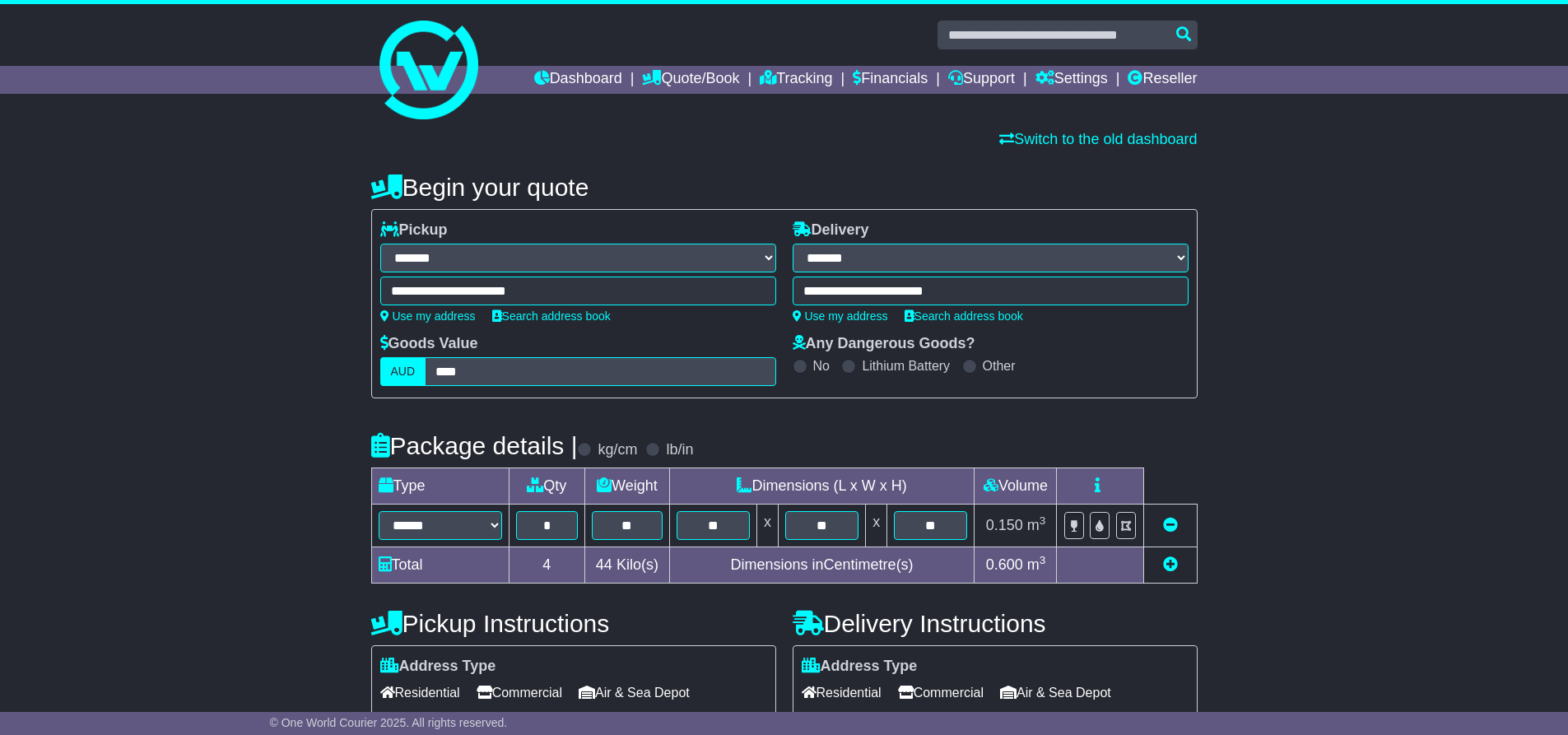 click on "**********" at bounding box center (784, 603) 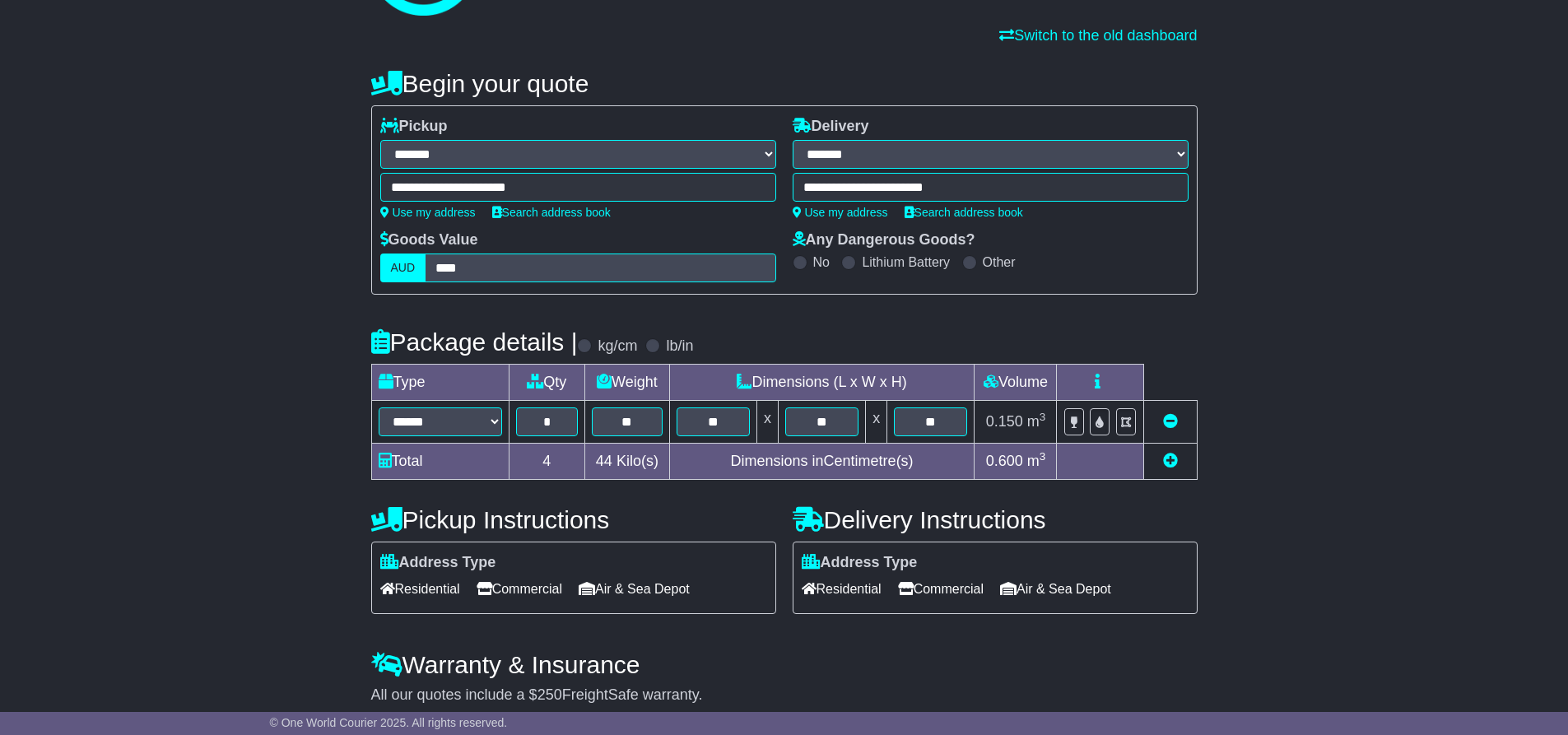 scroll, scrollTop: 349, scrollLeft: 0, axis: vertical 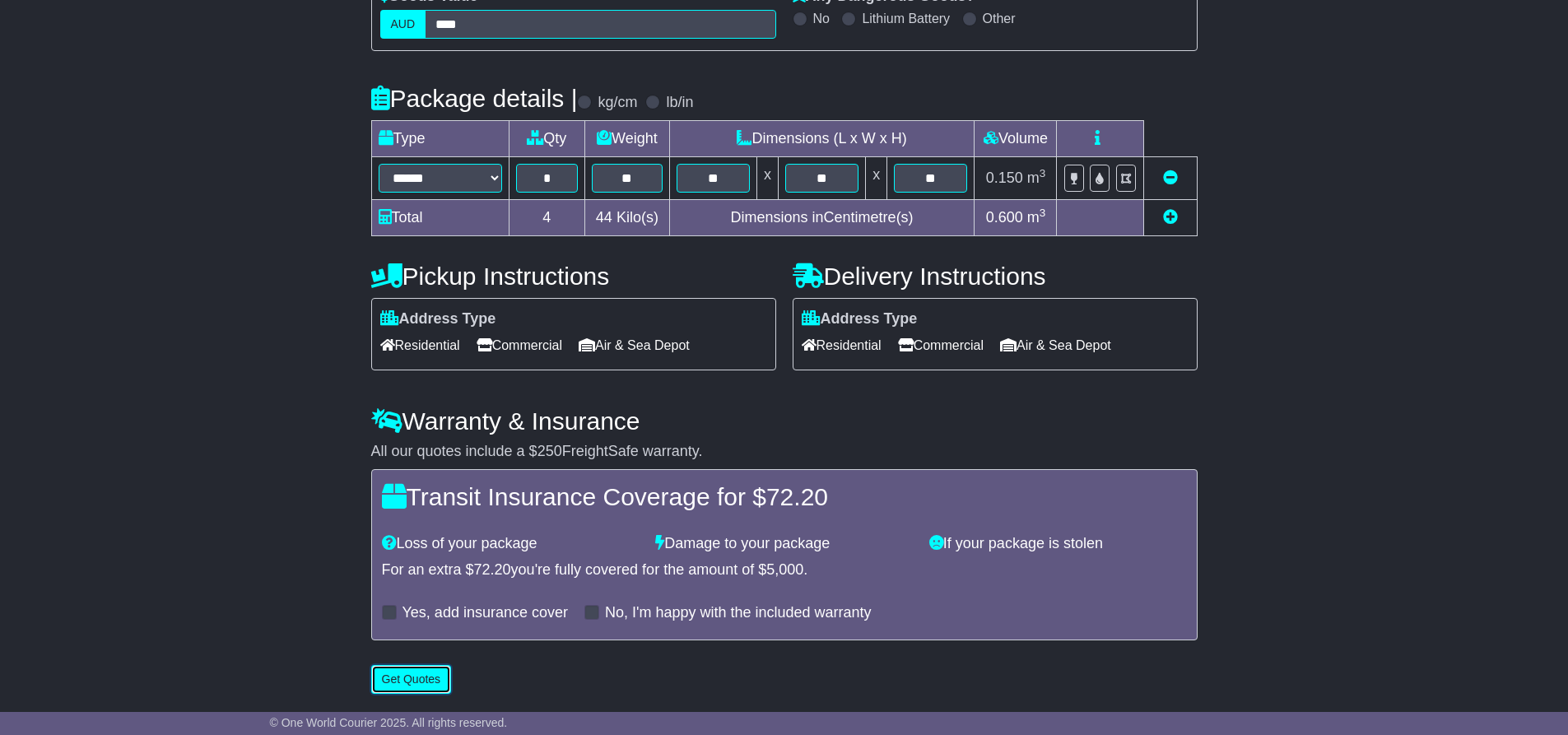 click on "Get Quotes" at bounding box center [412, 679] 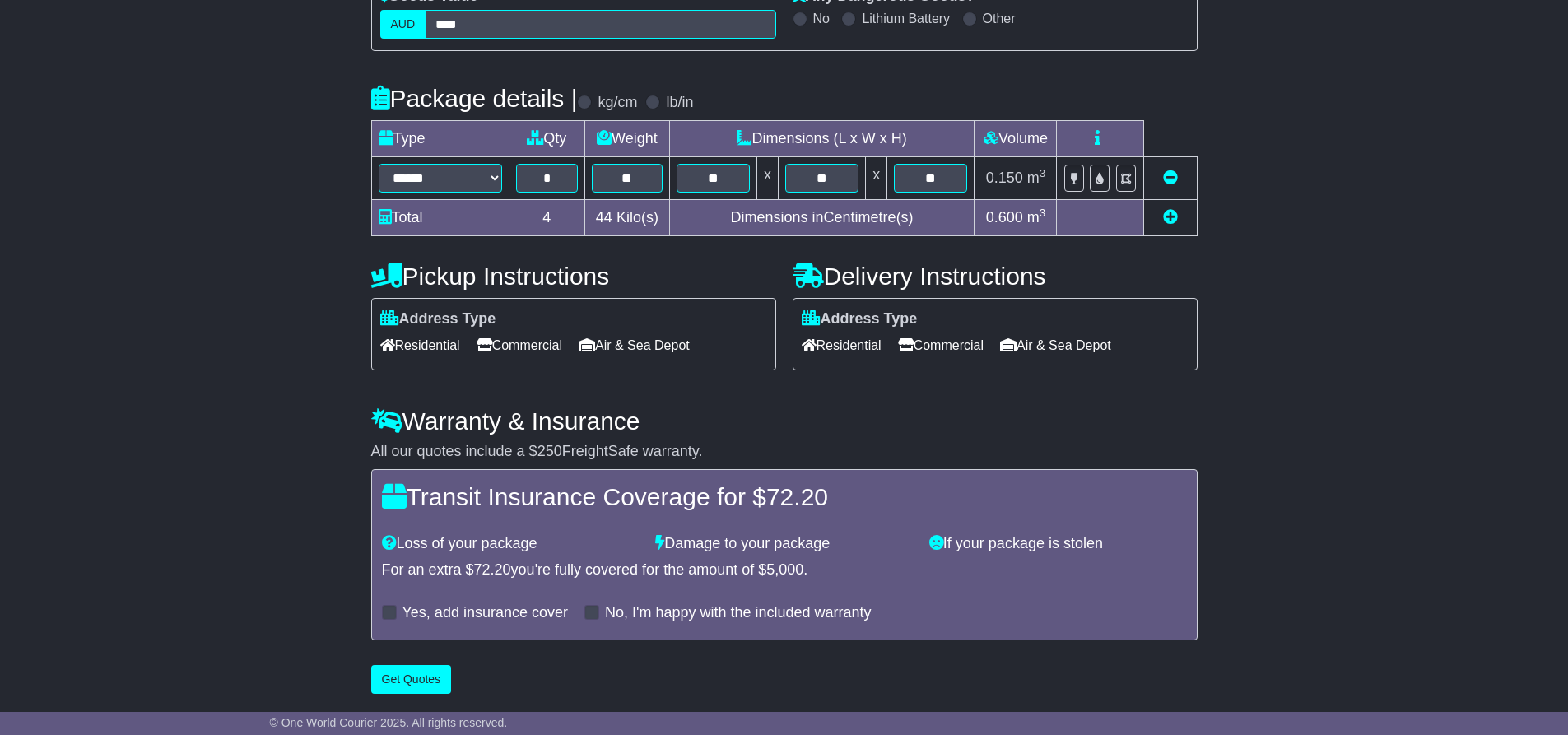 scroll, scrollTop: 0, scrollLeft: 0, axis: both 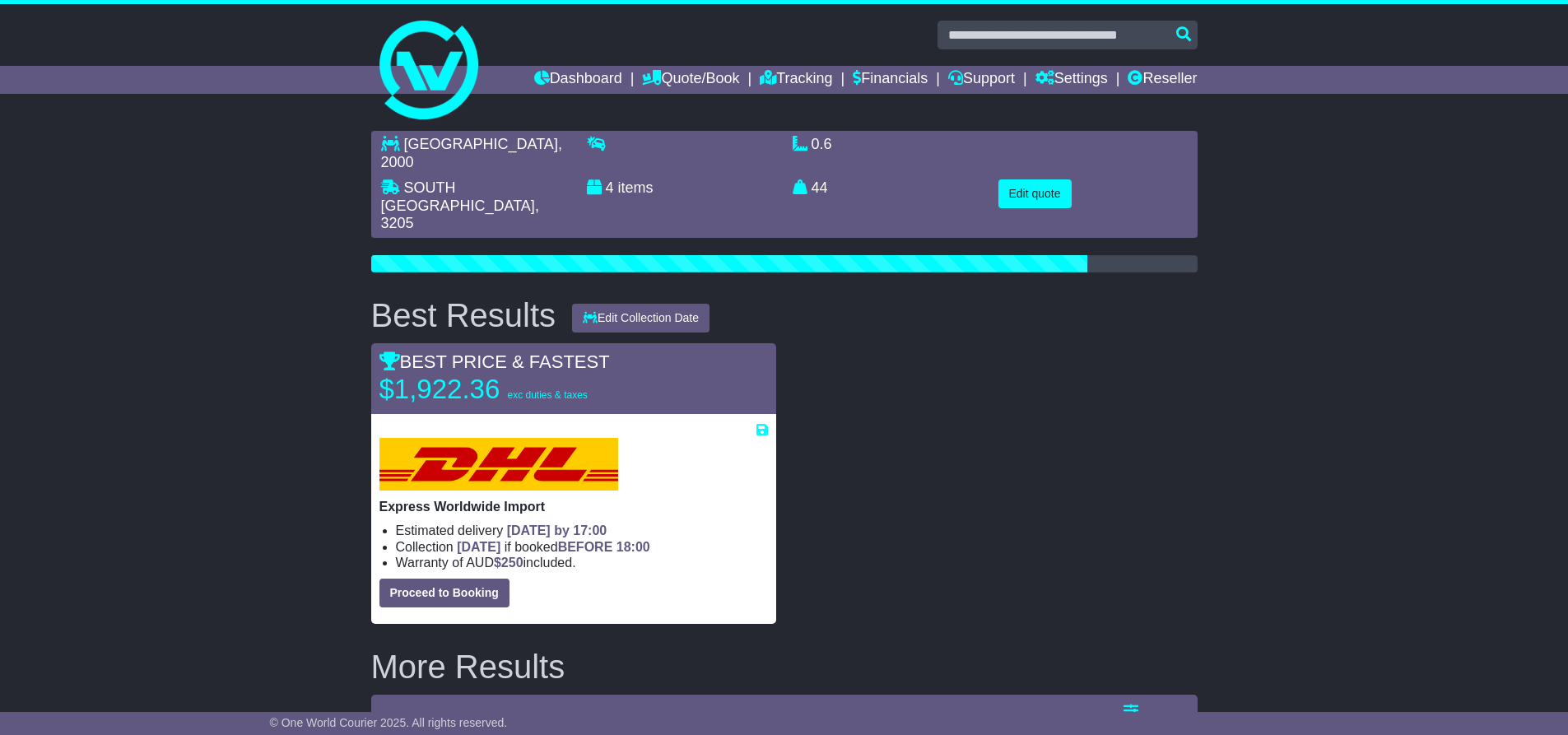 click on "ANTWERPEN , 2000
SOUTH MELBOURNE , 3205
4   items
0.6
m 3
in 3
44  kg(s)  lb(s) Edit quote" at bounding box center [784, 471] 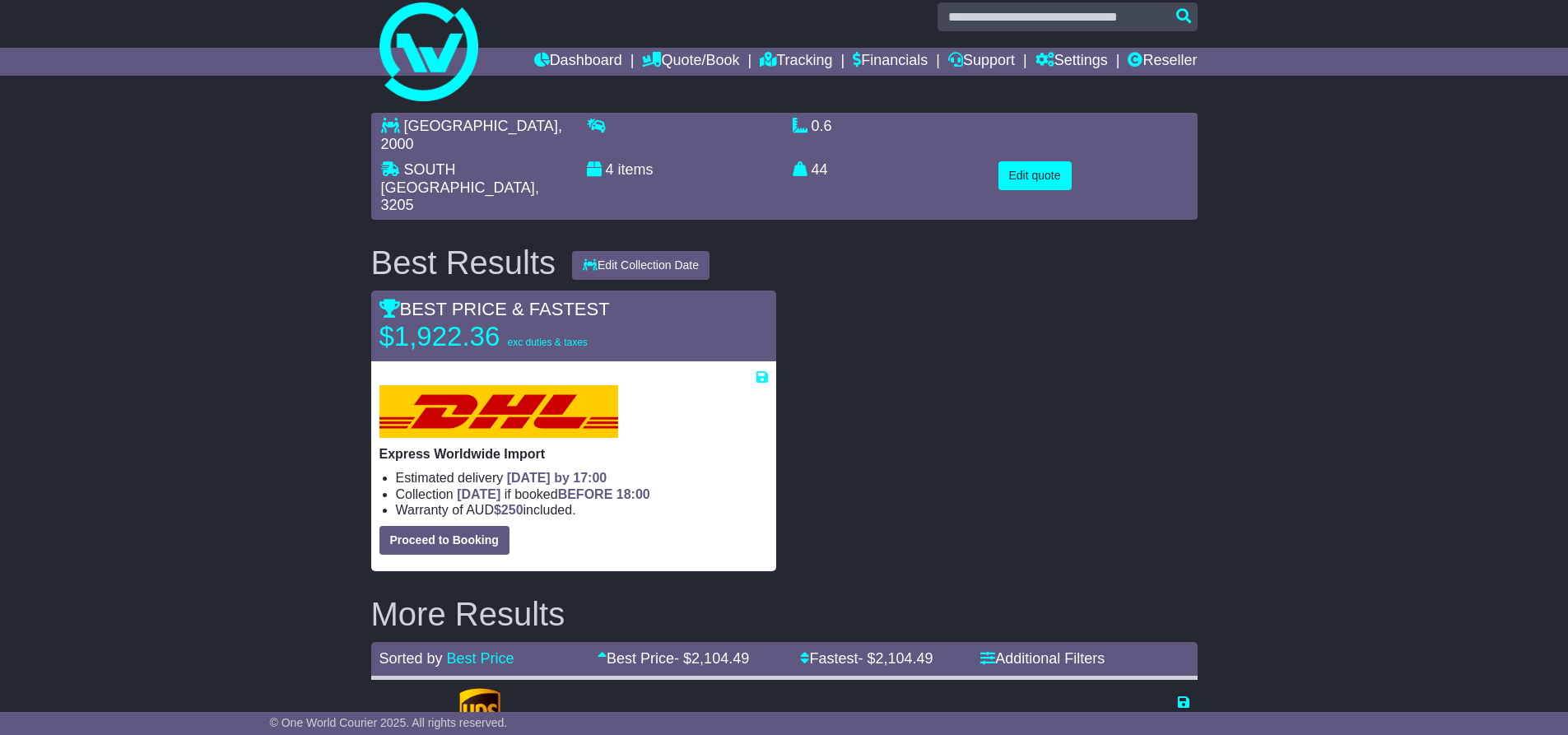 scroll, scrollTop: 0, scrollLeft: 0, axis: both 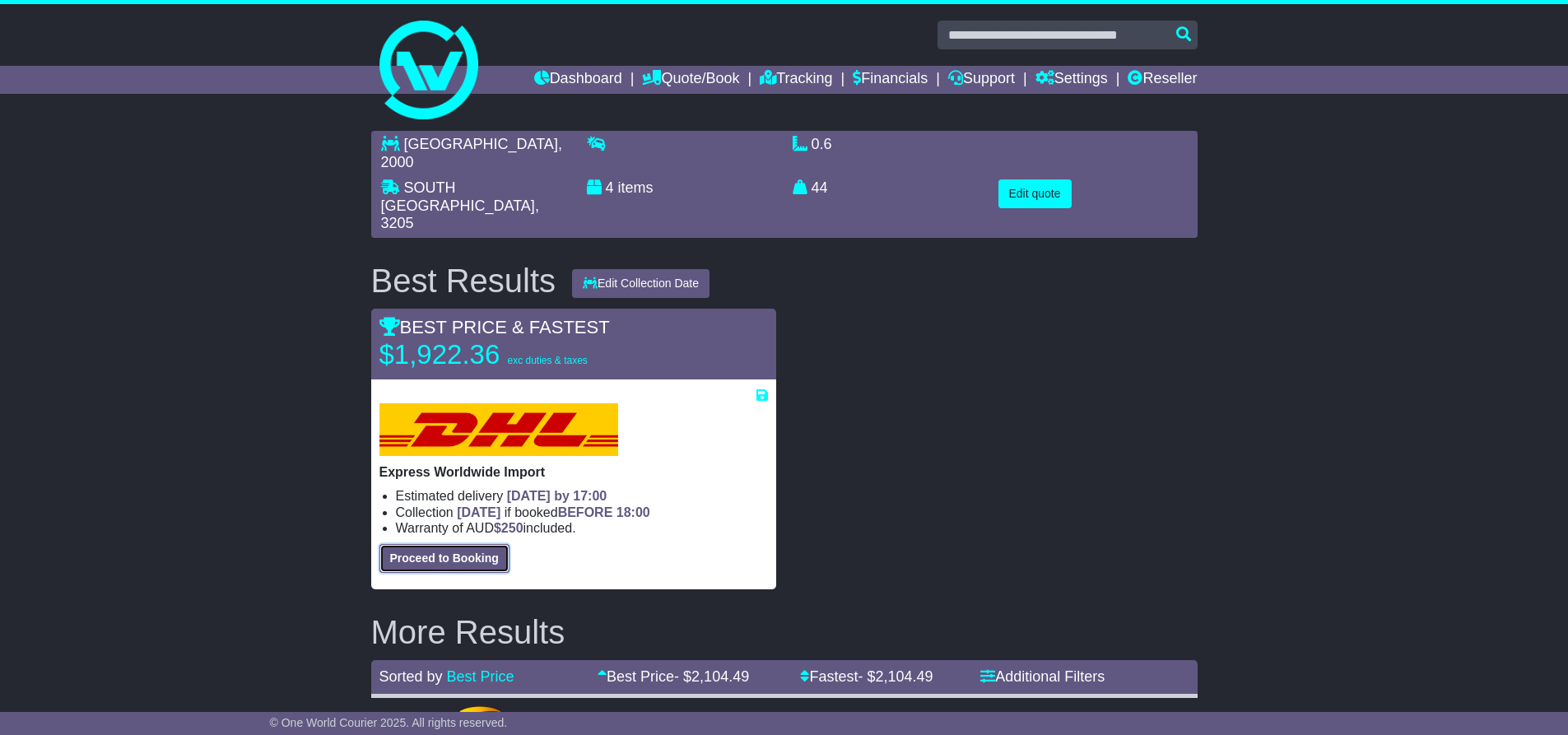 click on "Proceed to Booking" at bounding box center (444, 558) 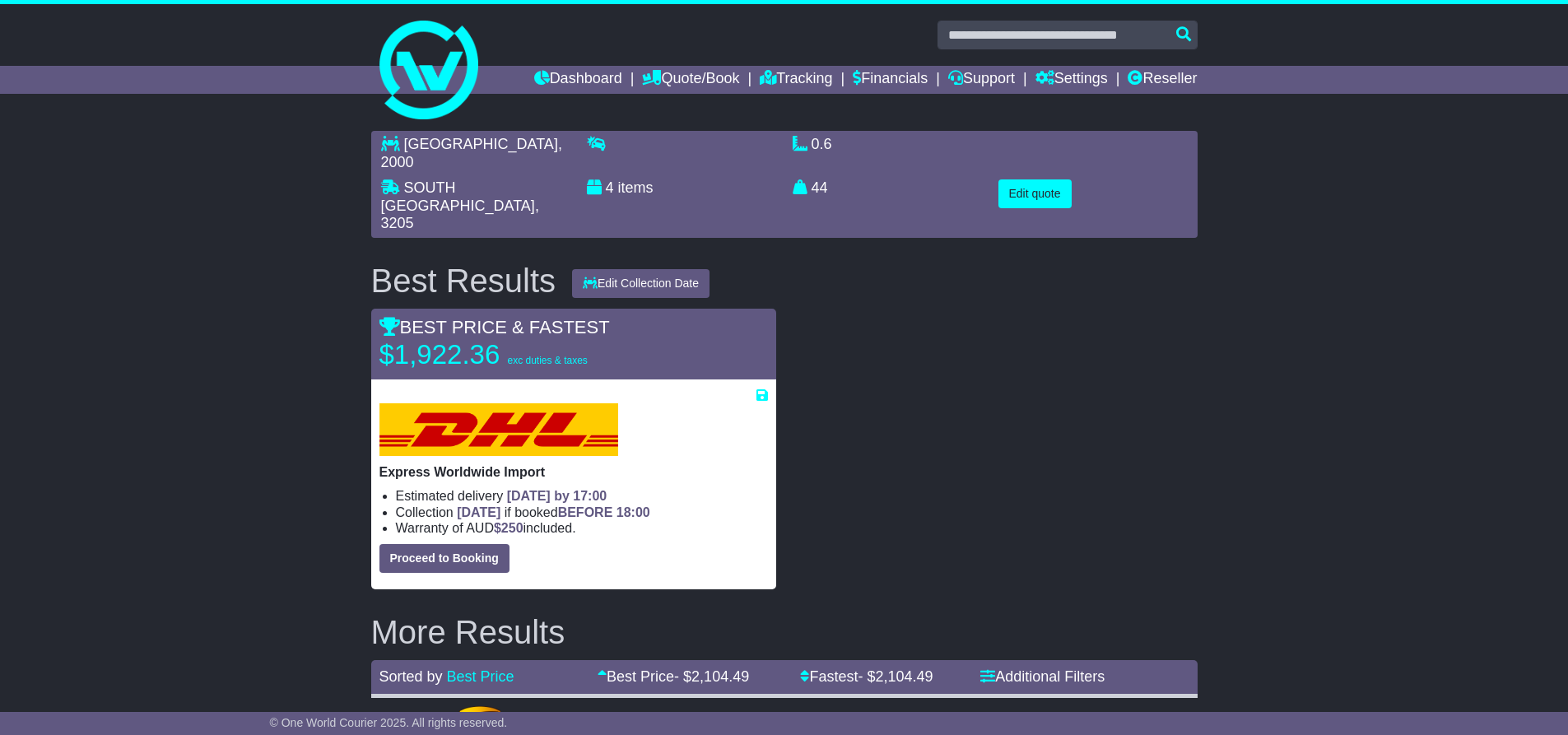 select on "***" 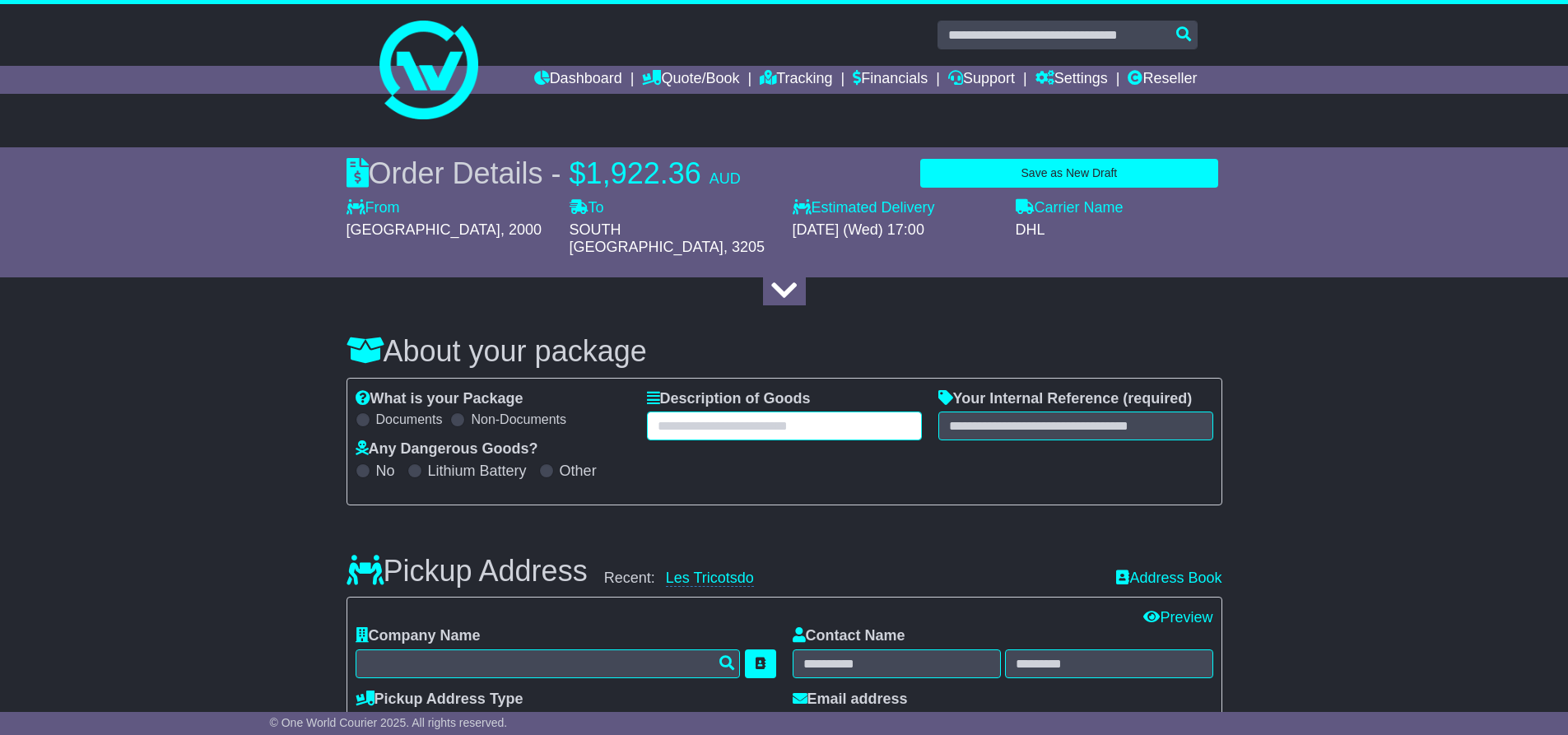 click at bounding box center (784, 426) 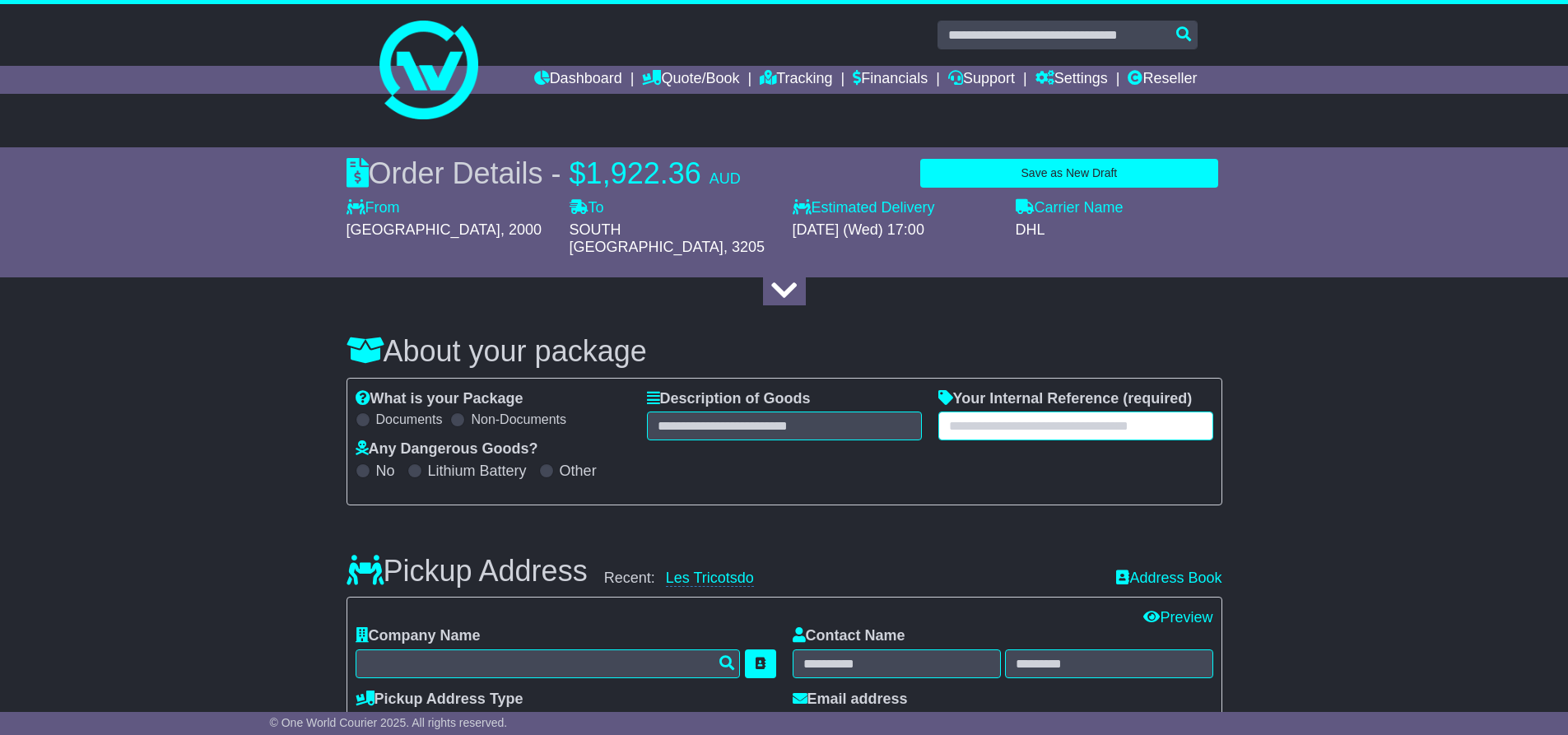 click at bounding box center [1076, 426] 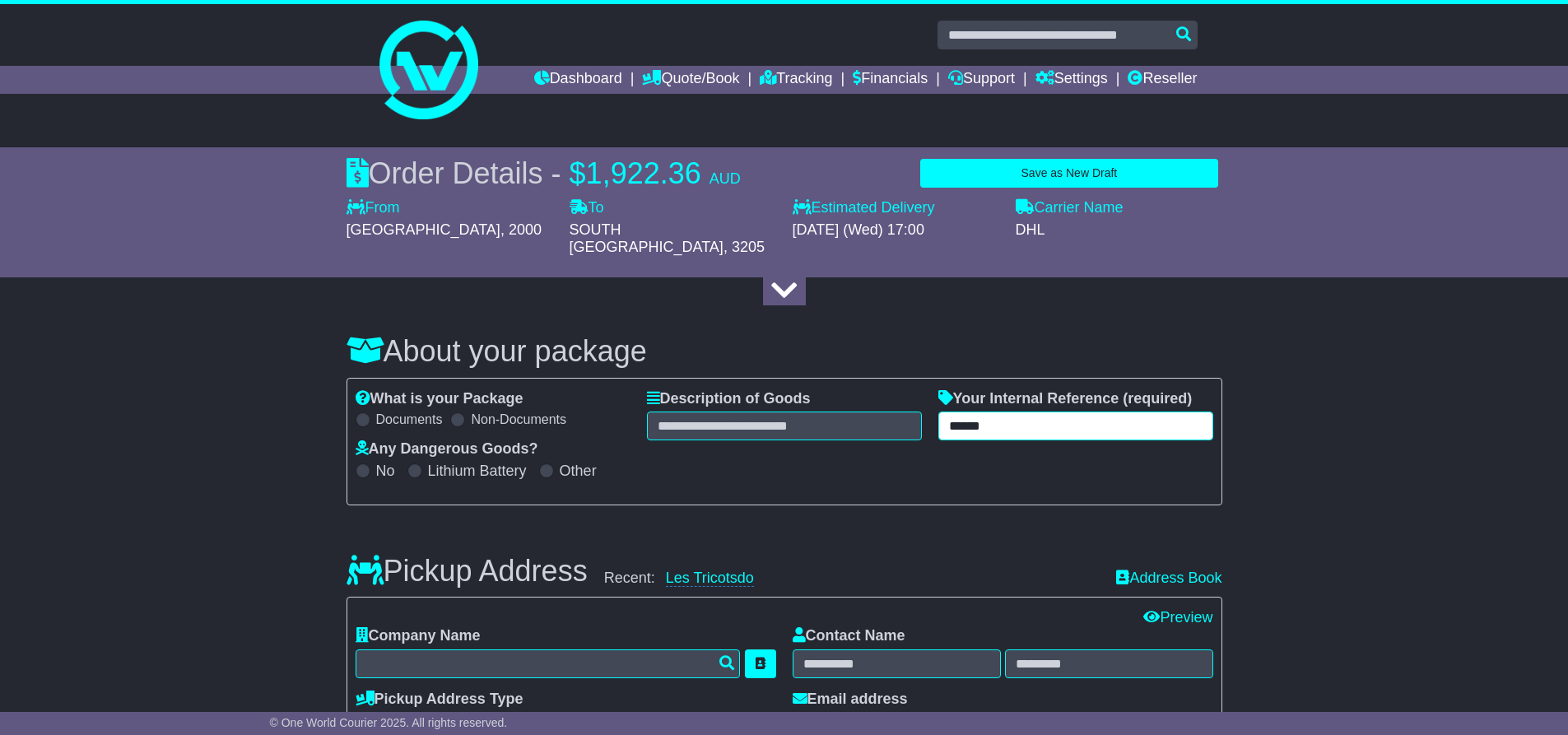 type on "******" 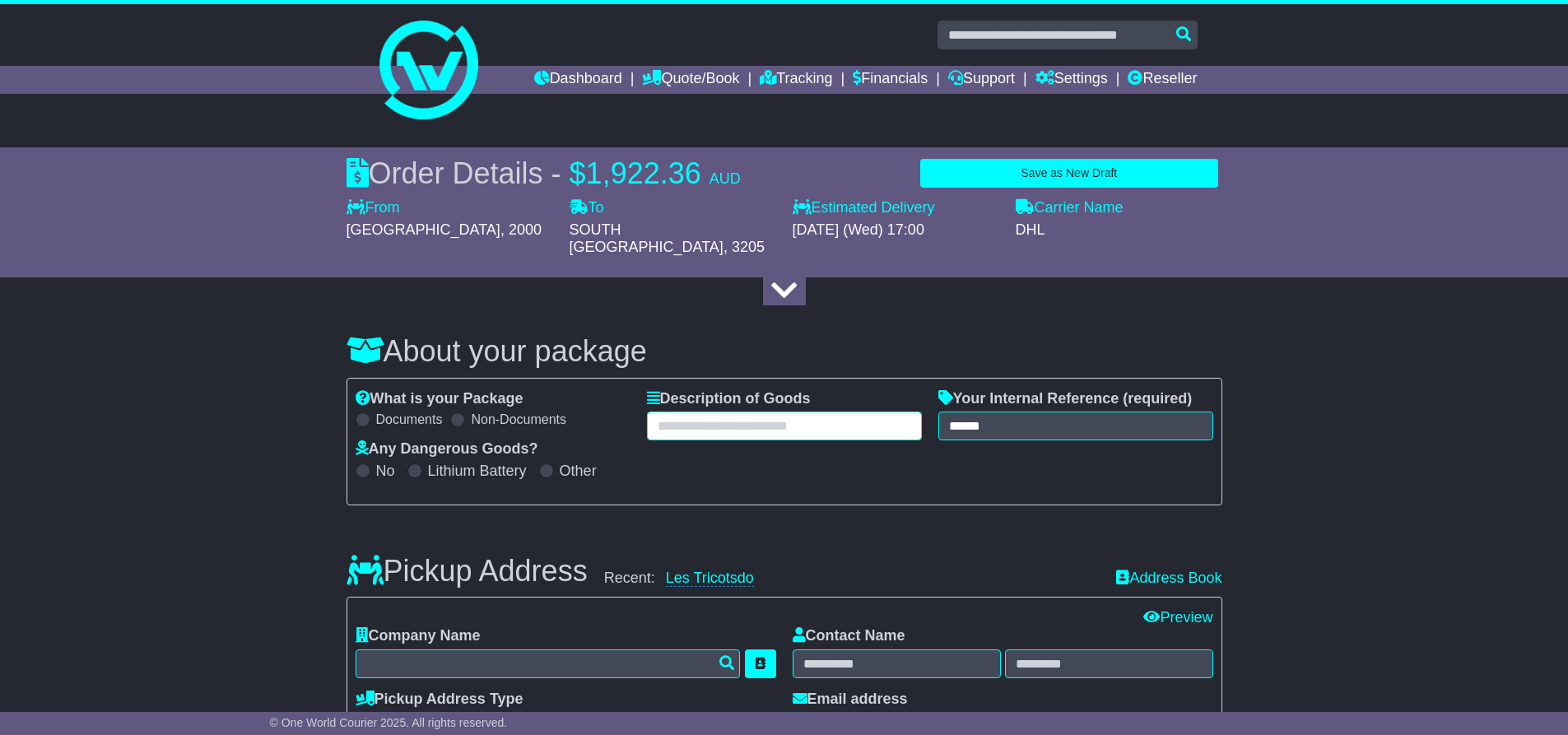 click at bounding box center (784, 426) 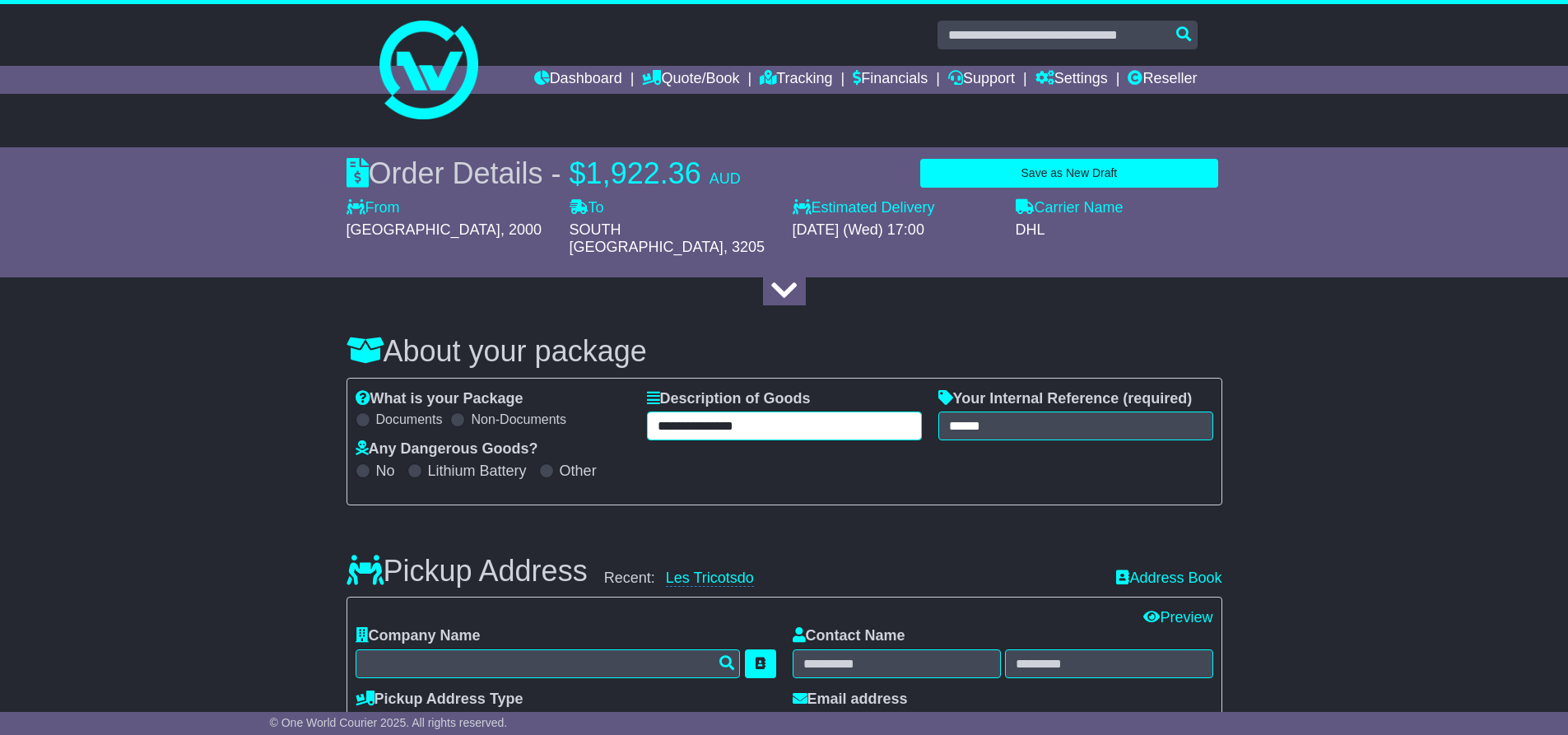 type on "**********" 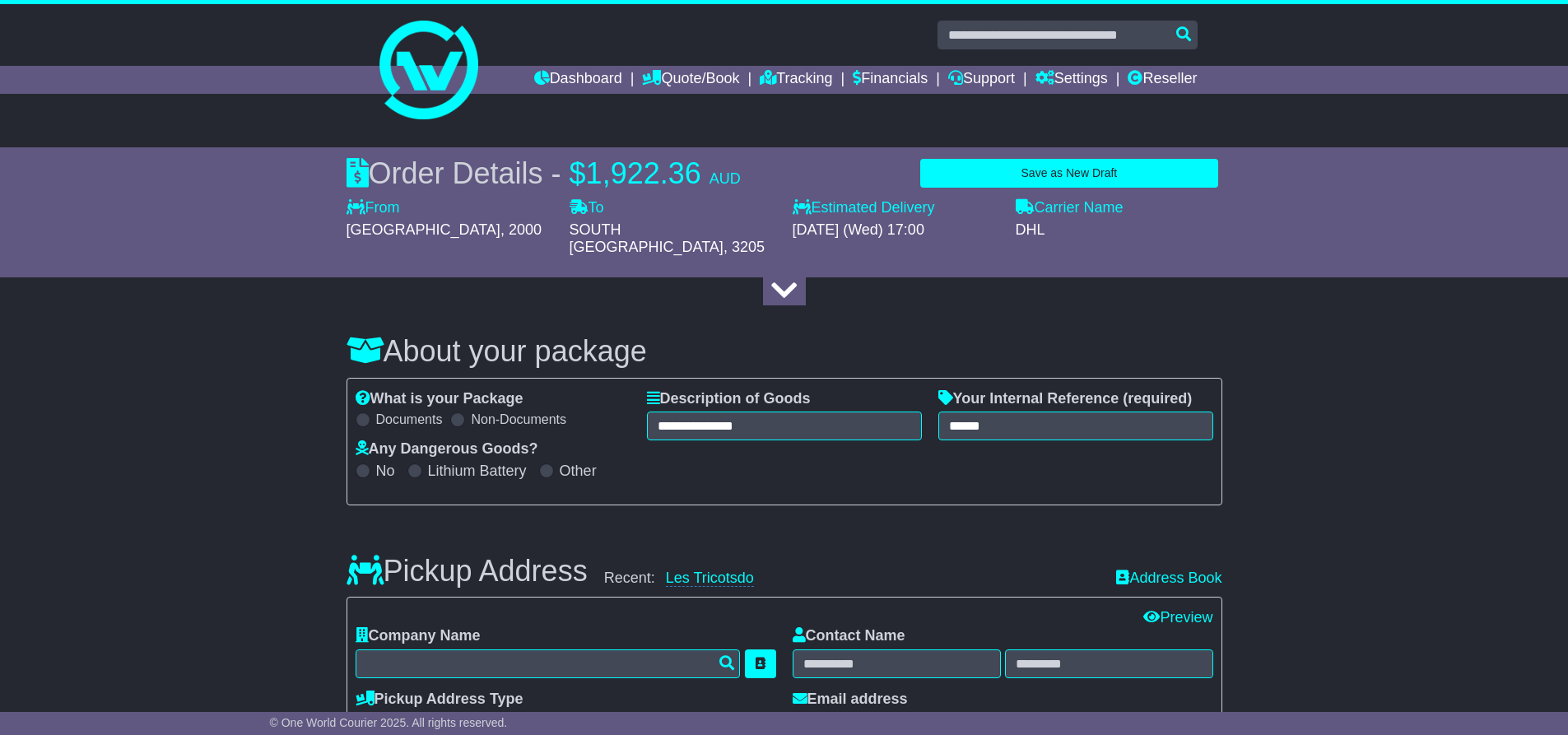 click on "**********" at bounding box center (784, 1516) 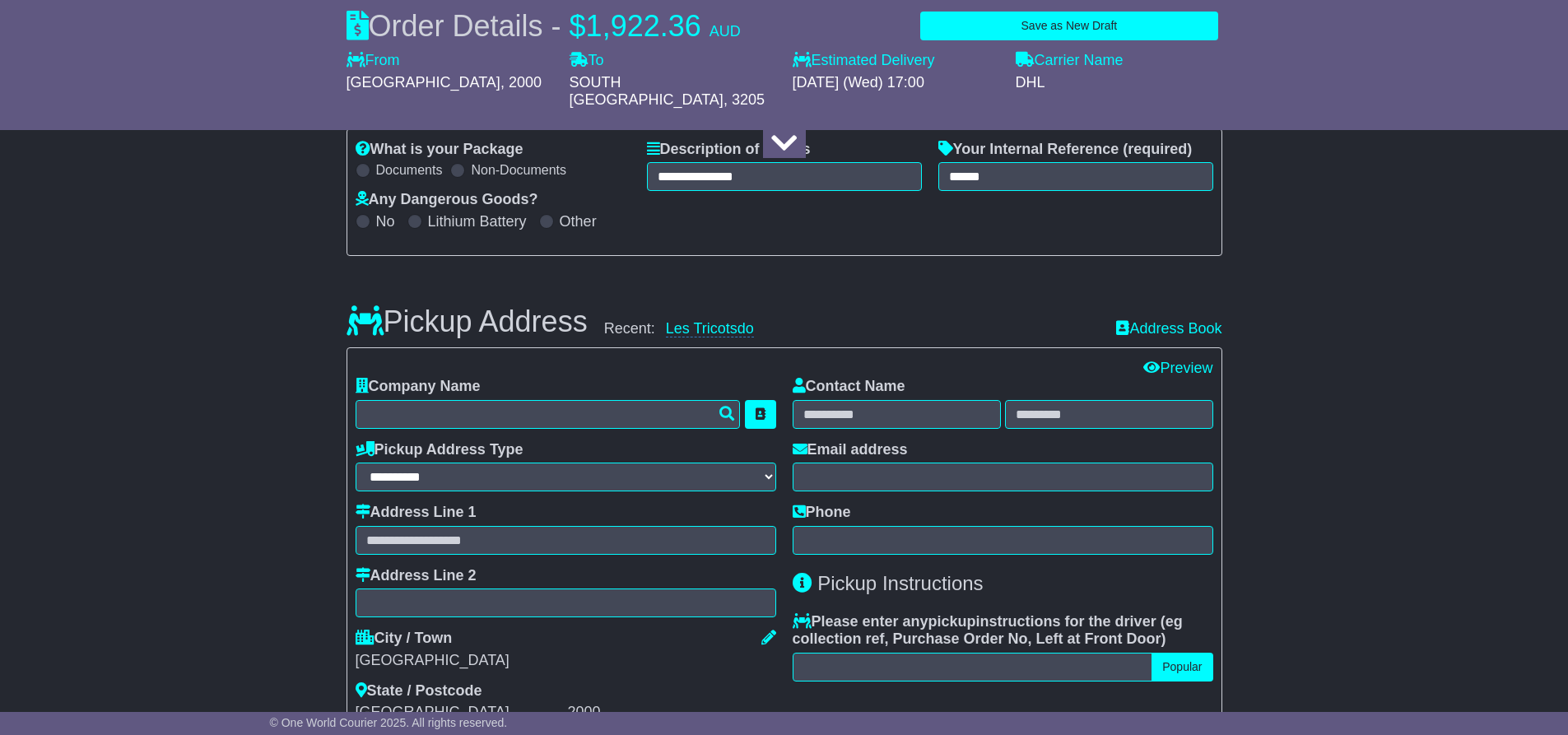 scroll, scrollTop: 329, scrollLeft: 0, axis: vertical 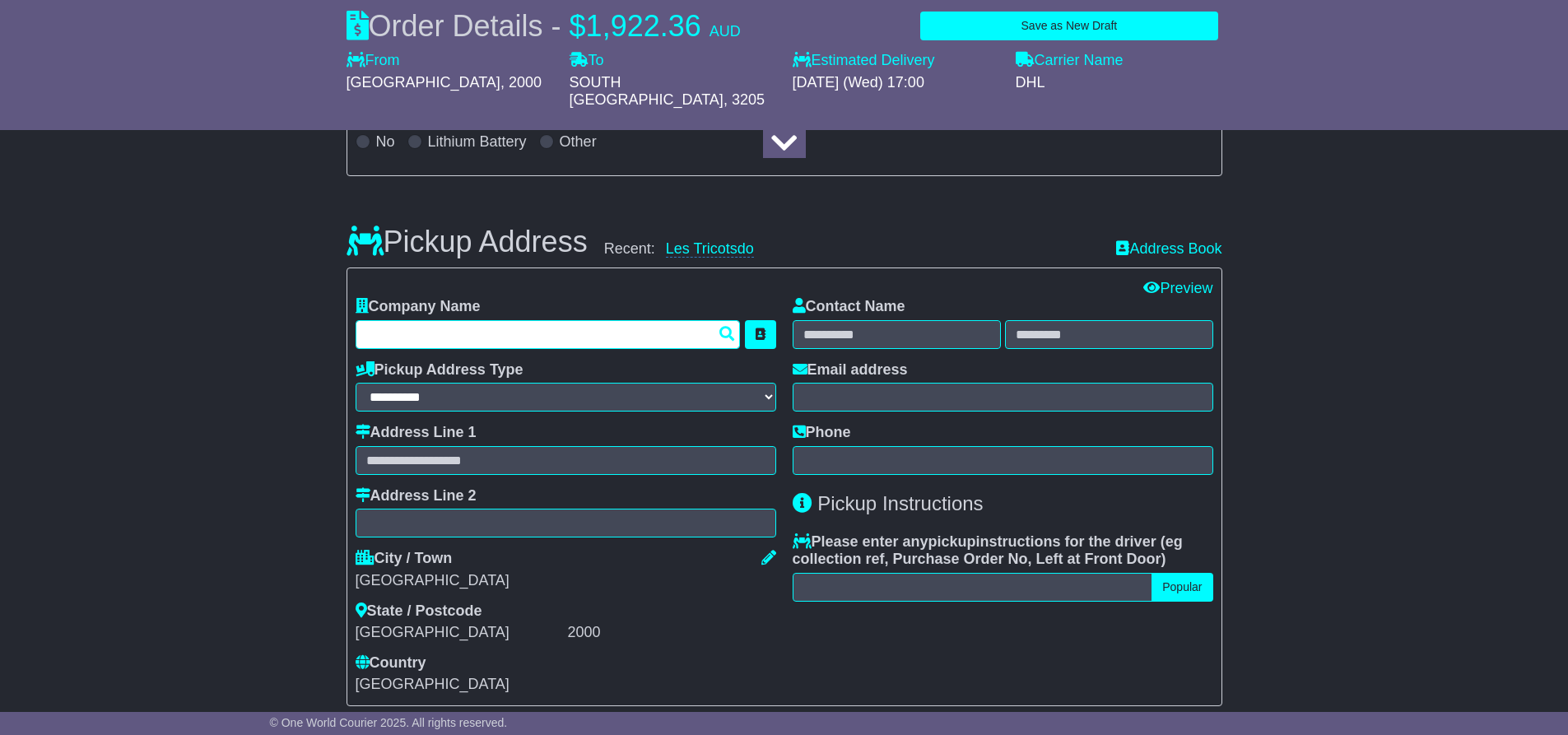 click at bounding box center (548, 334) 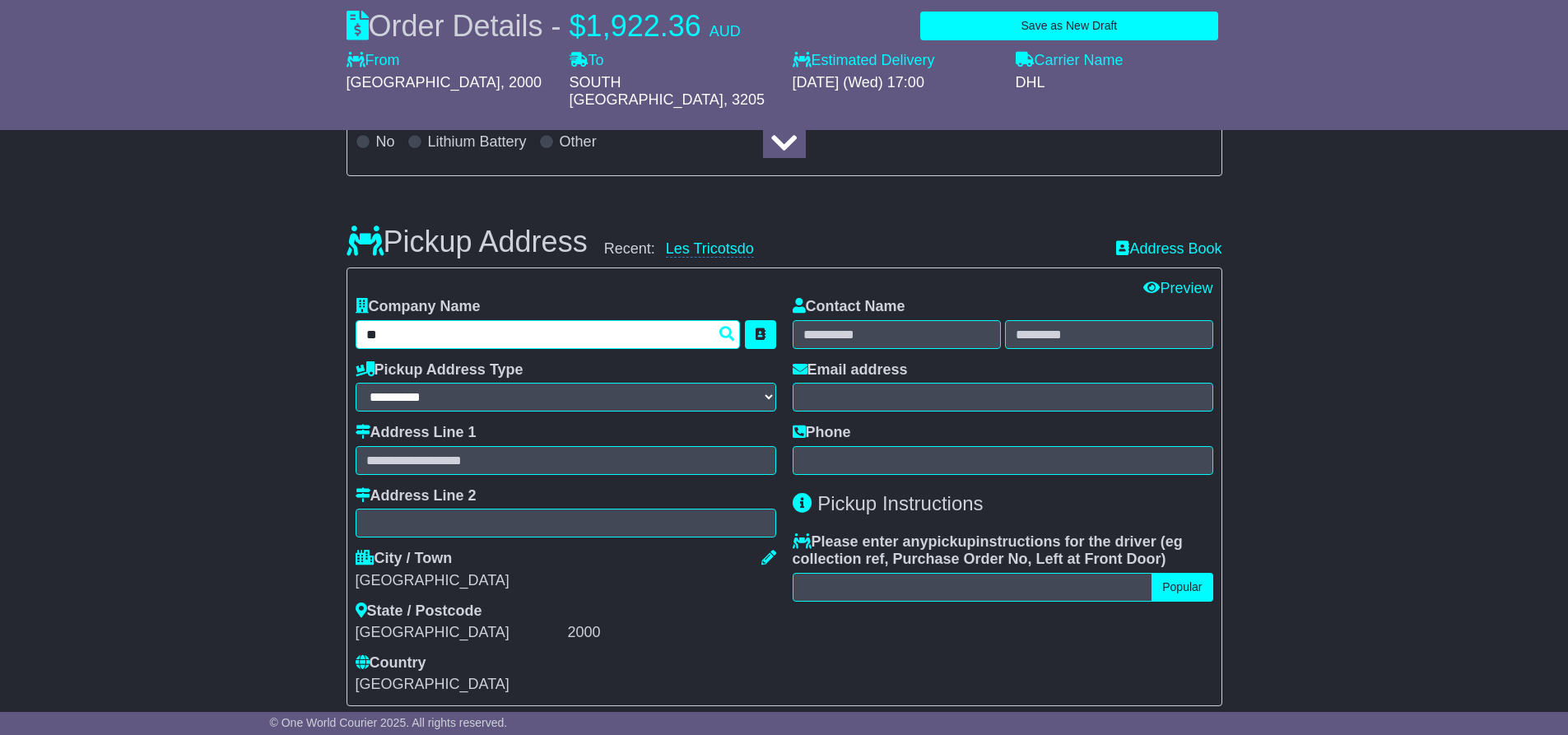 type on "***" 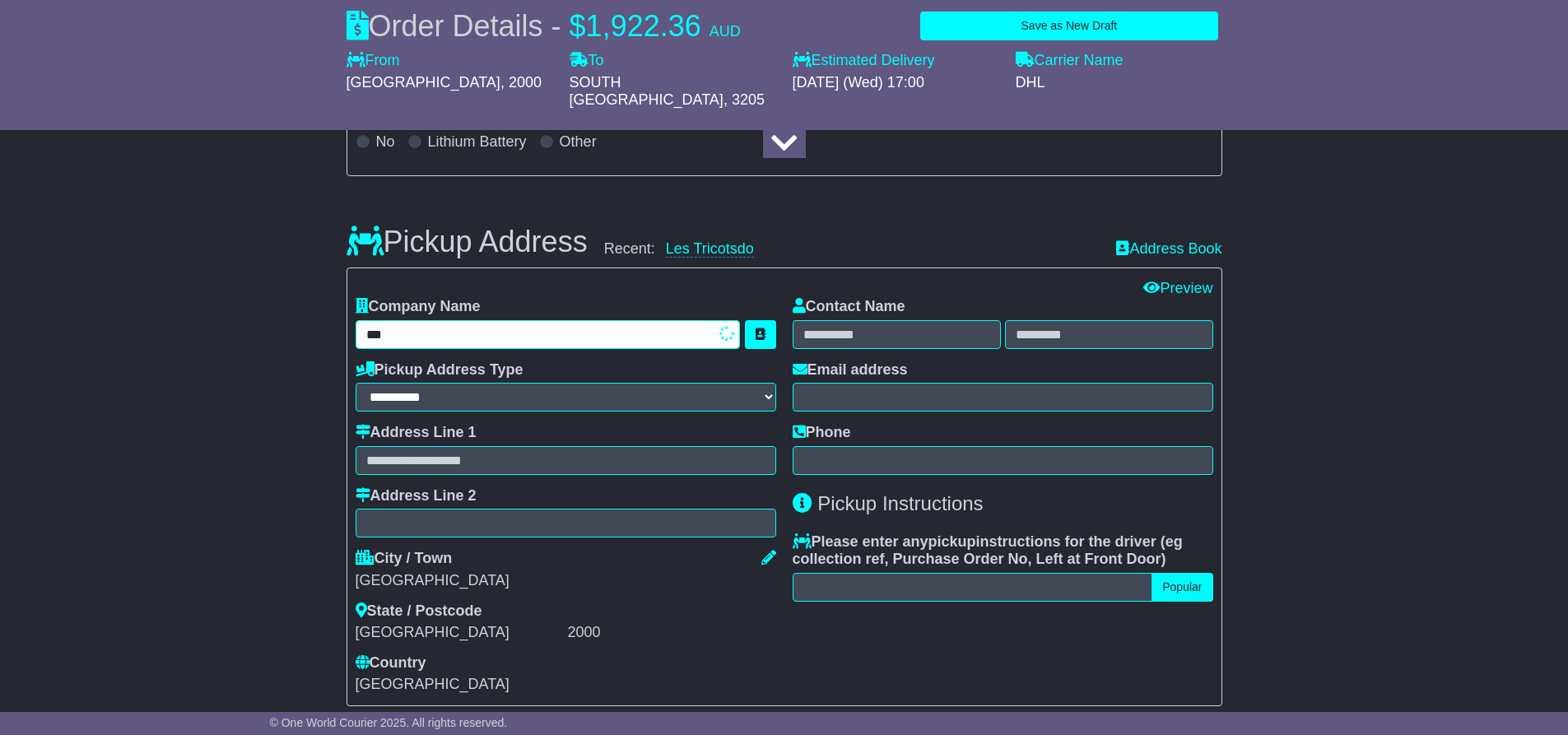type on "**********" 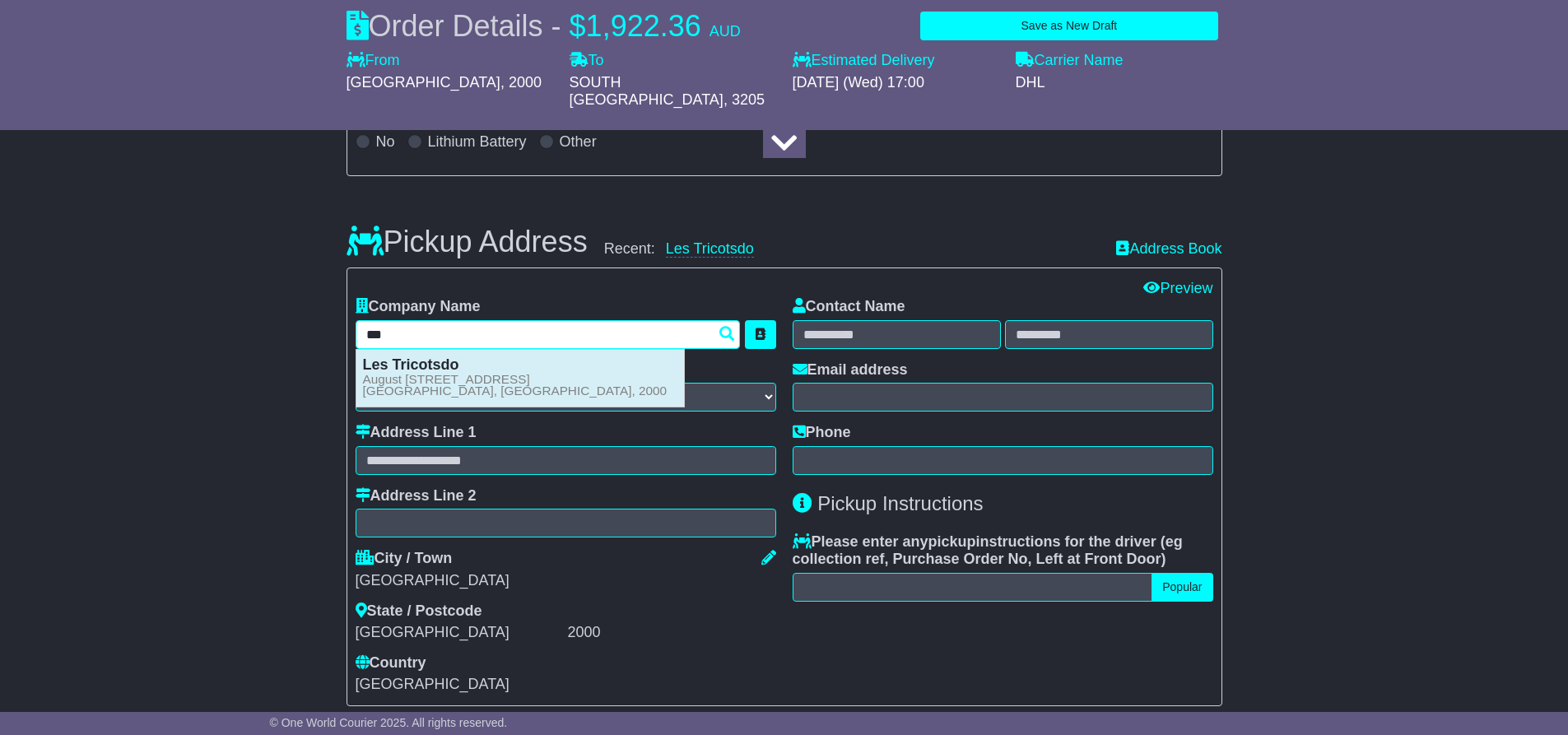 click on "Les Tricotsdo August Michielsstraat 14   ANTWERPEN, Flanders, 2000" at bounding box center (520, 378) 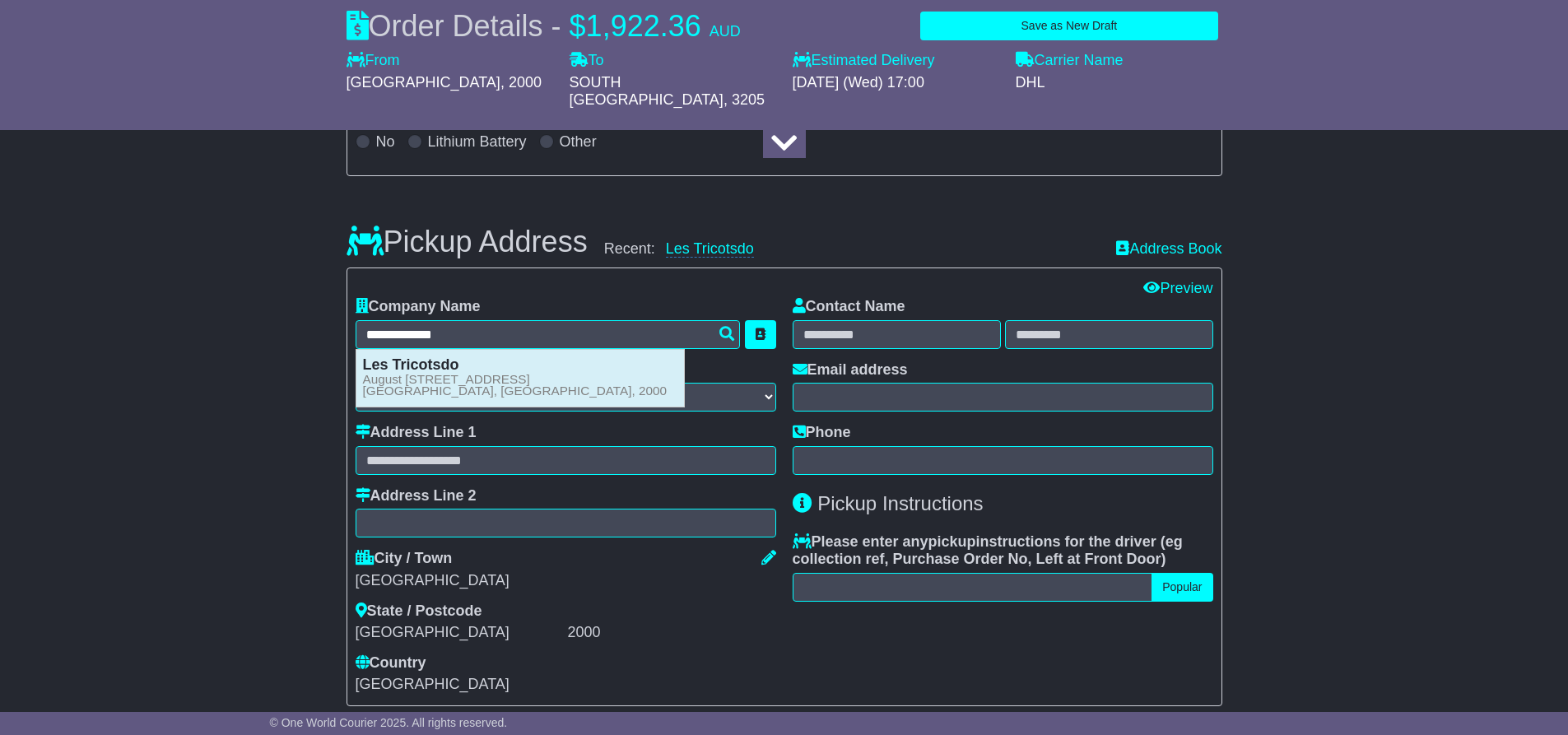 type 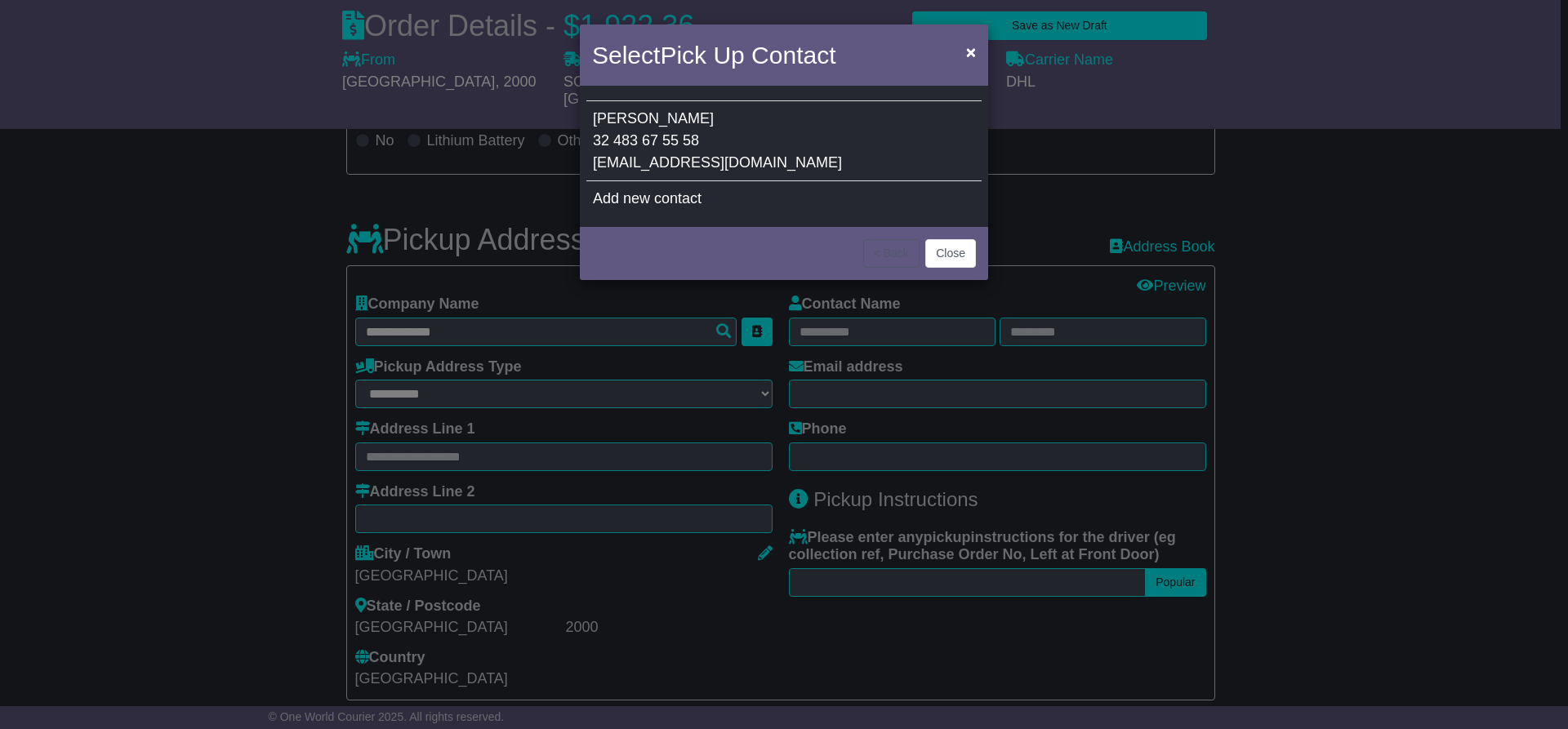 click on "Matt
32 483 67 55 58
info@lestricotsdo.be" at bounding box center [784, 141] 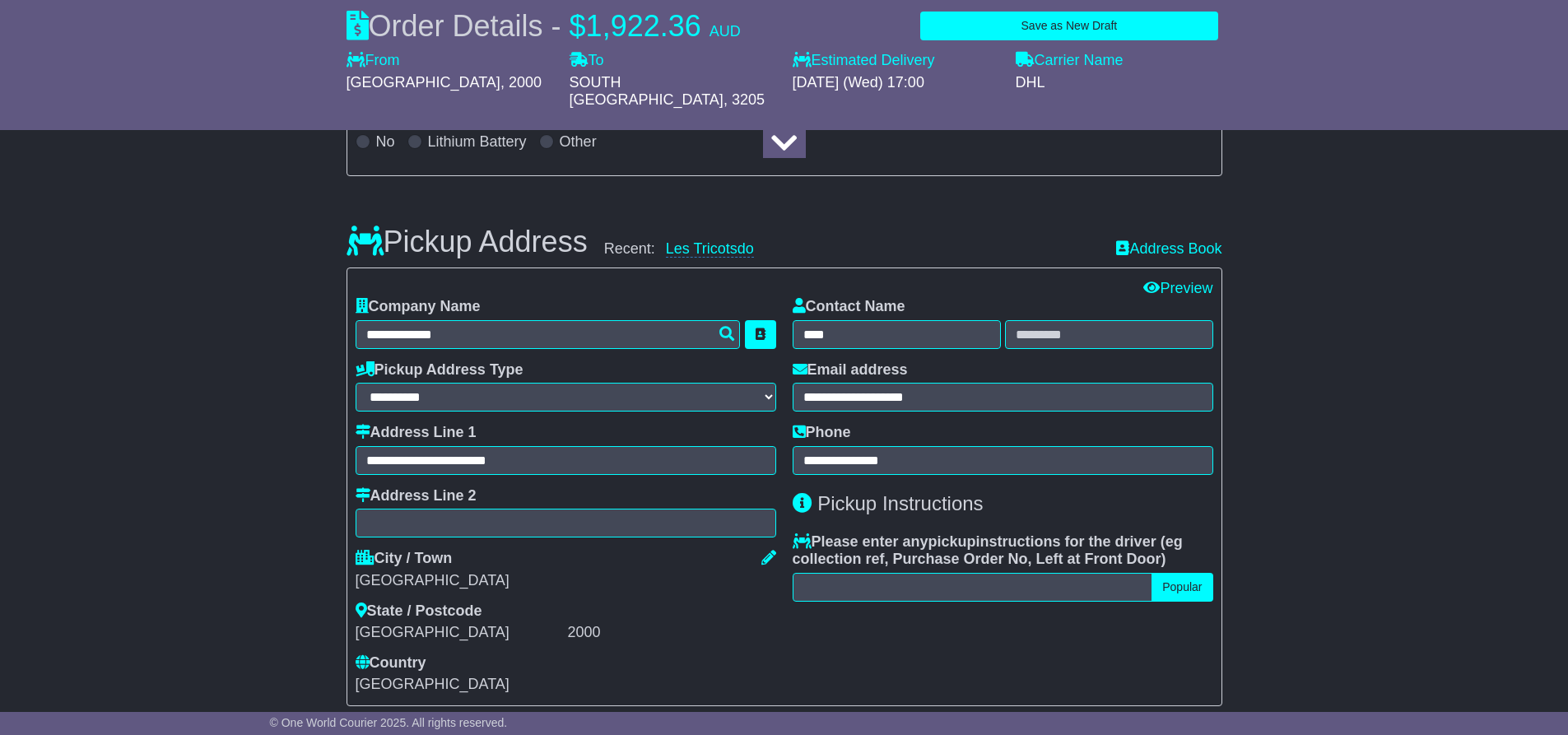 click on "**********" at bounding box center (784, 1187) 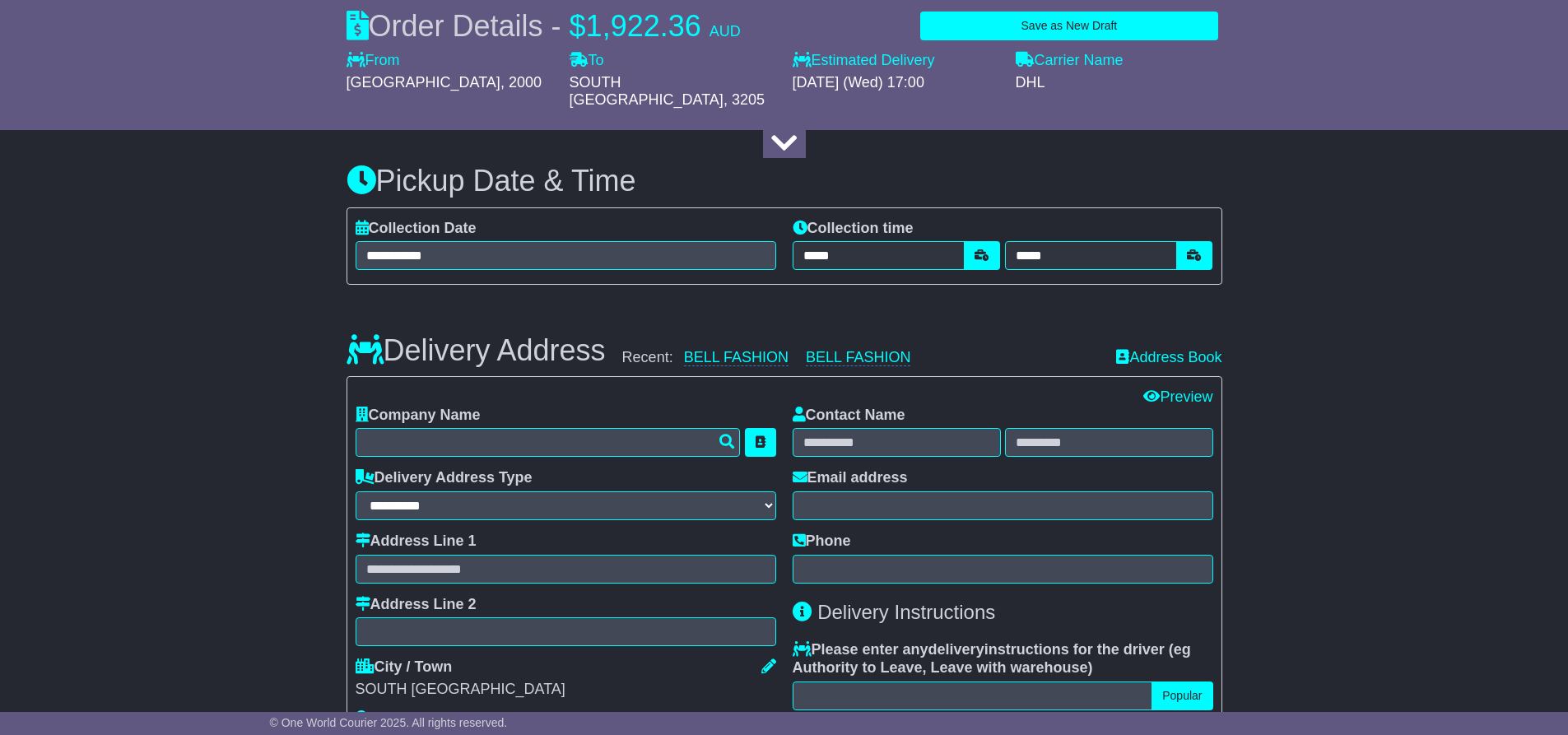 scroll, scrollTop: 922, scrollLeft: 0, axis: vertical 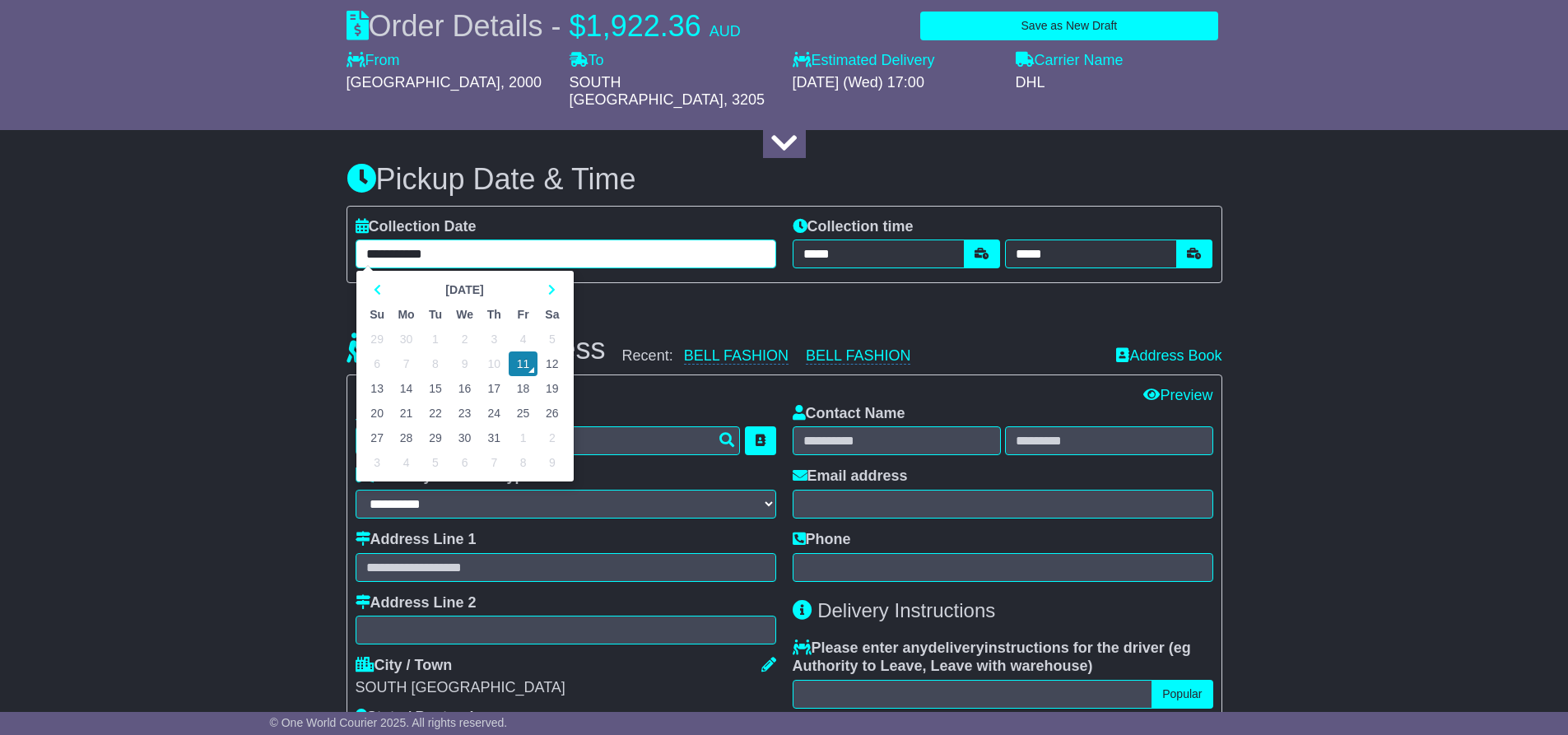 click on "**********" at bounding box center [565, 254] 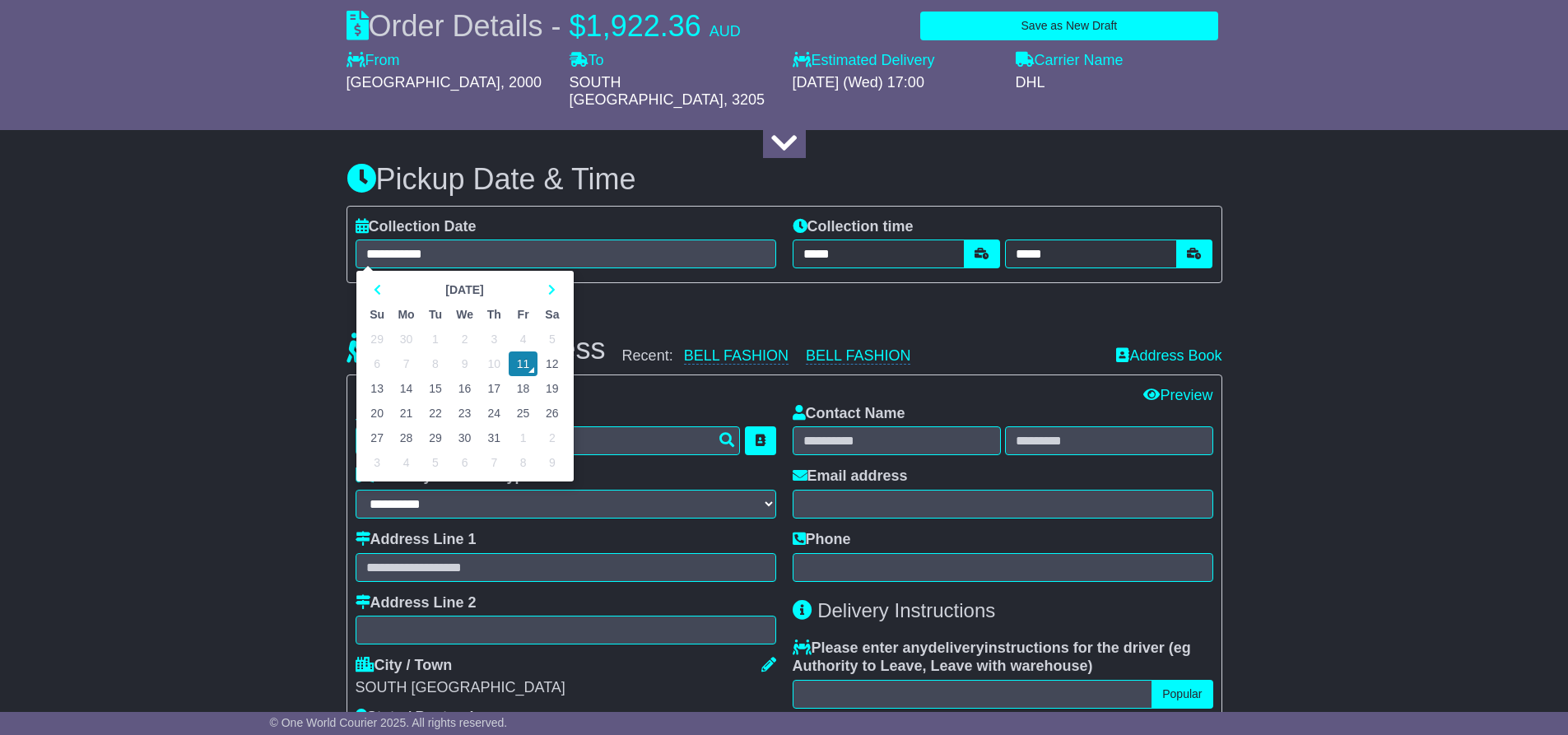 type on "**********" 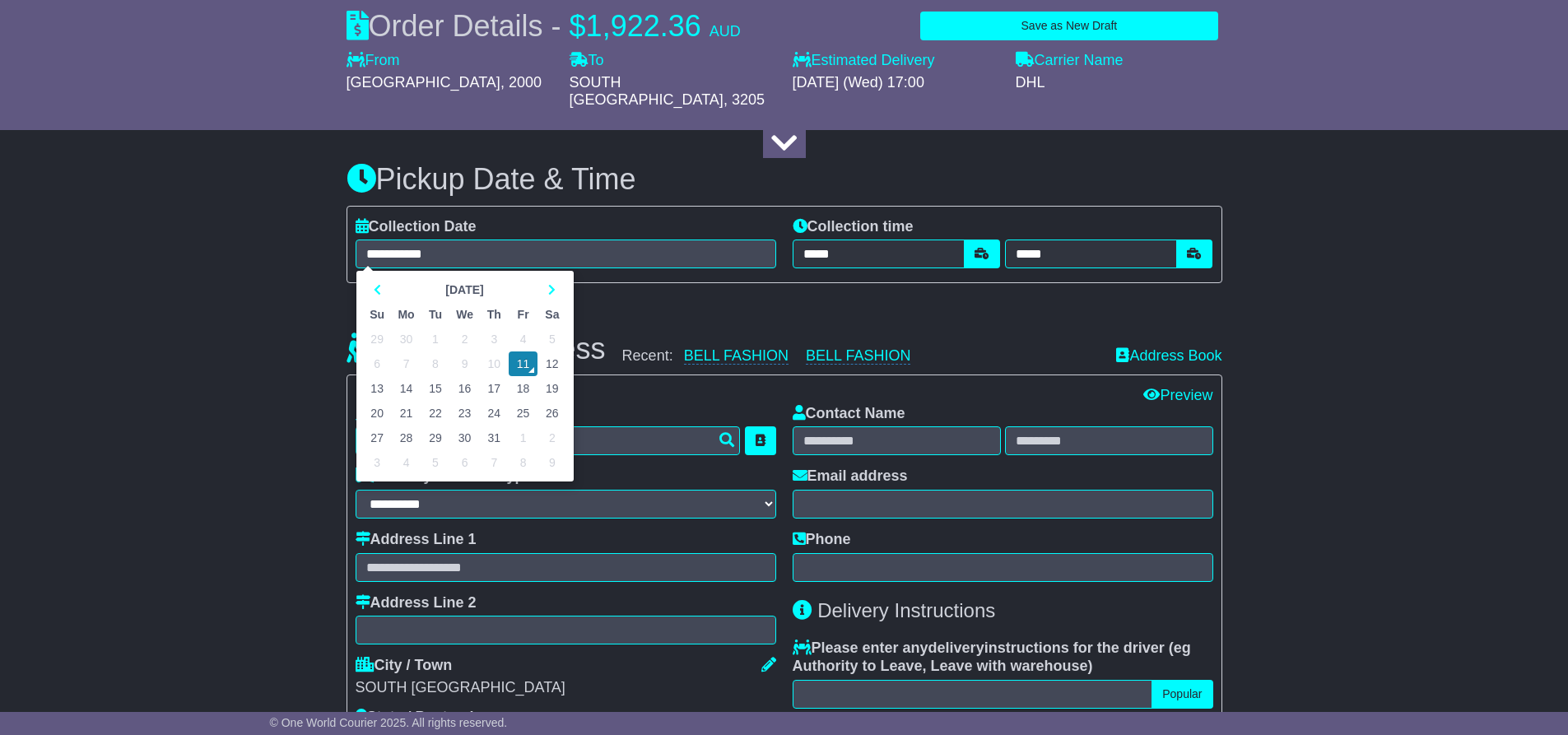 type on "*****" 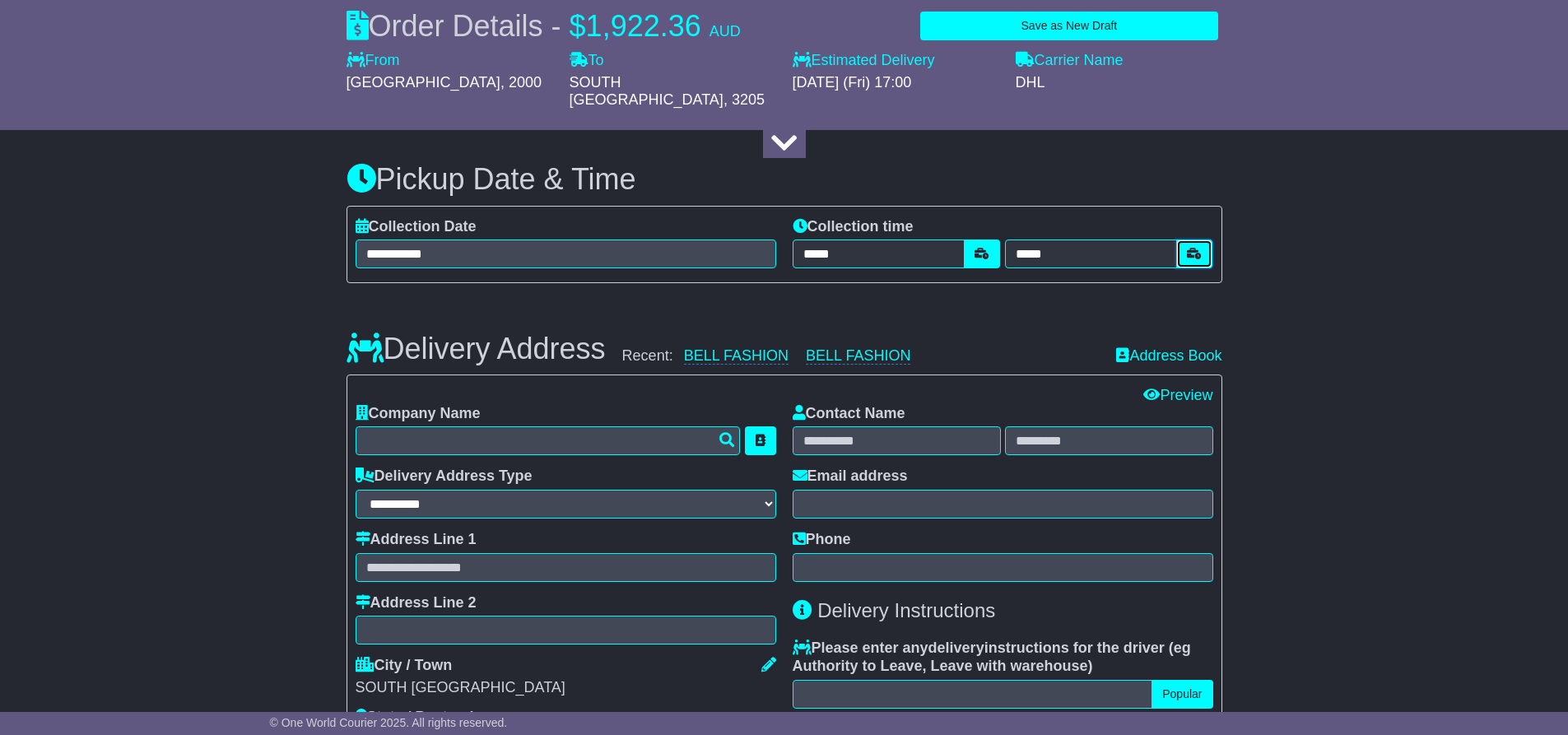 click at bounding box center [1194, 254] 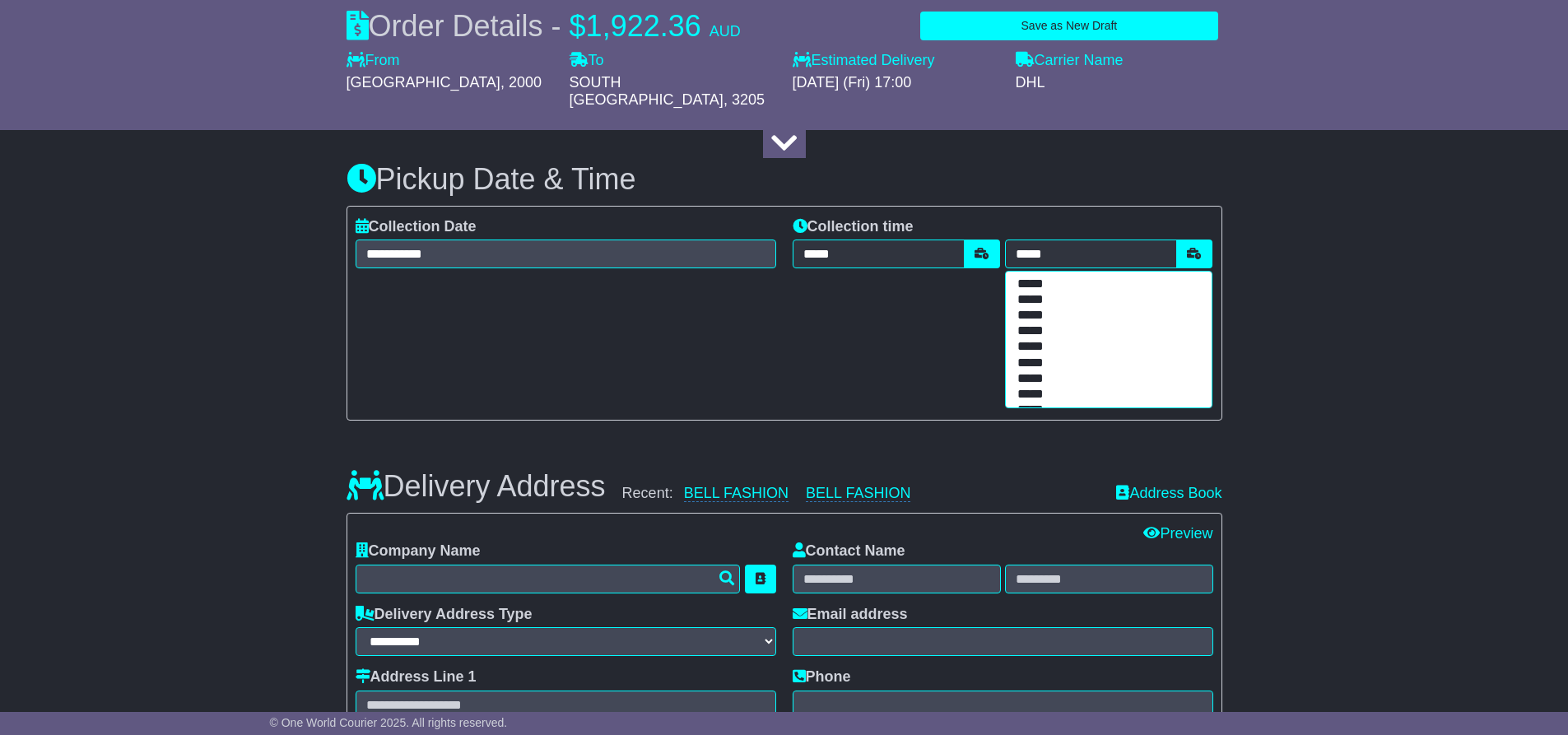 click on "***** ***** ***** ***** ***** ***** ***** ***** ***** ***** ***** ***** ***** ***** ***** ***** ***** ***** ***** ***** ***** ***** ***** ***** ***** ***** ***** ***** ***** ***** ***** ***** ***** ***** ***** ***** ***** ***** ***** ***** ***** ***** ***** ***** ***** ***** ***** ***** ***** ***** ***** ***** ***** ***** ***** ***** ***** ***** ***** *****" at bounding box center (1109, 340) 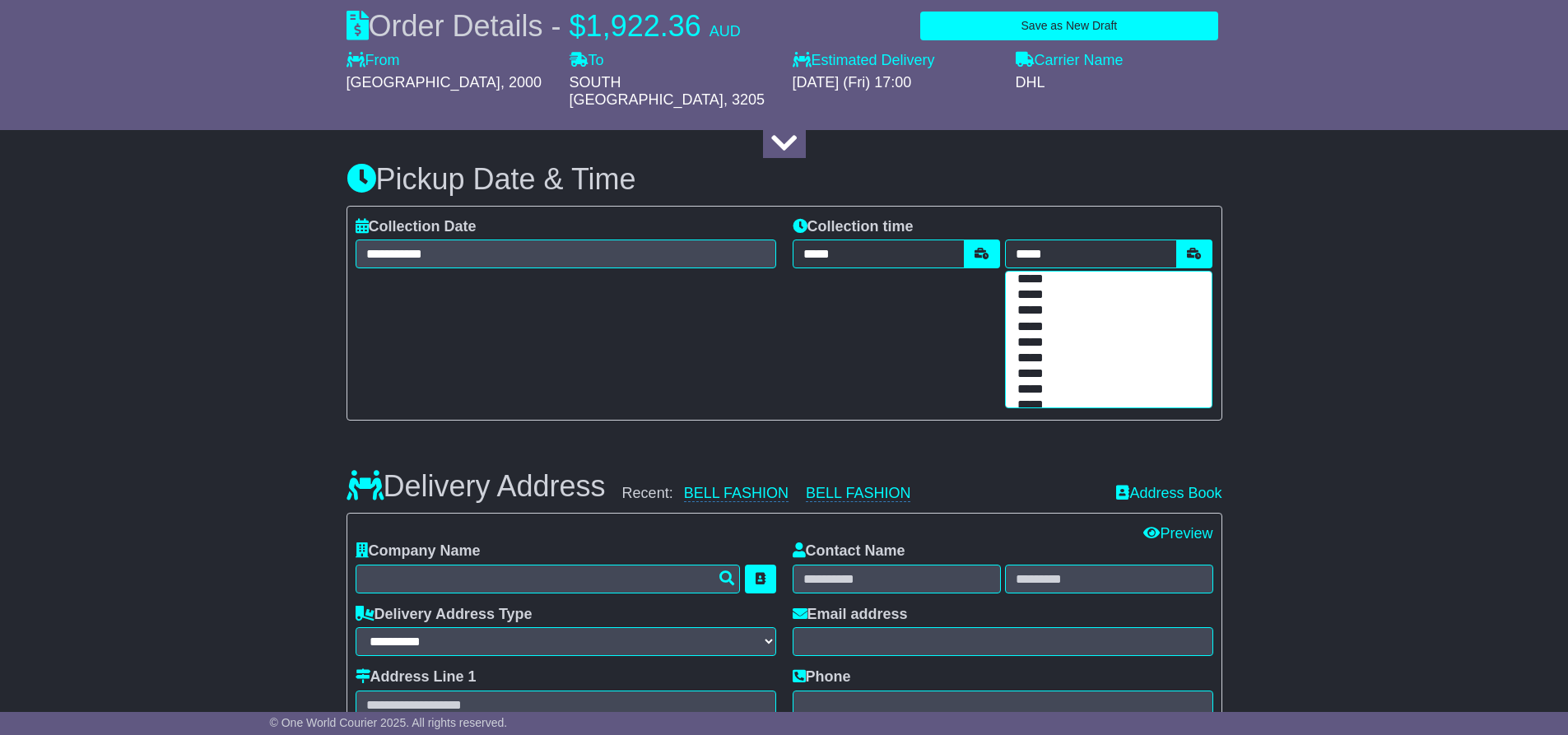 scroll, scrollTop: 718, scrollLeft: 0, axis: vertical 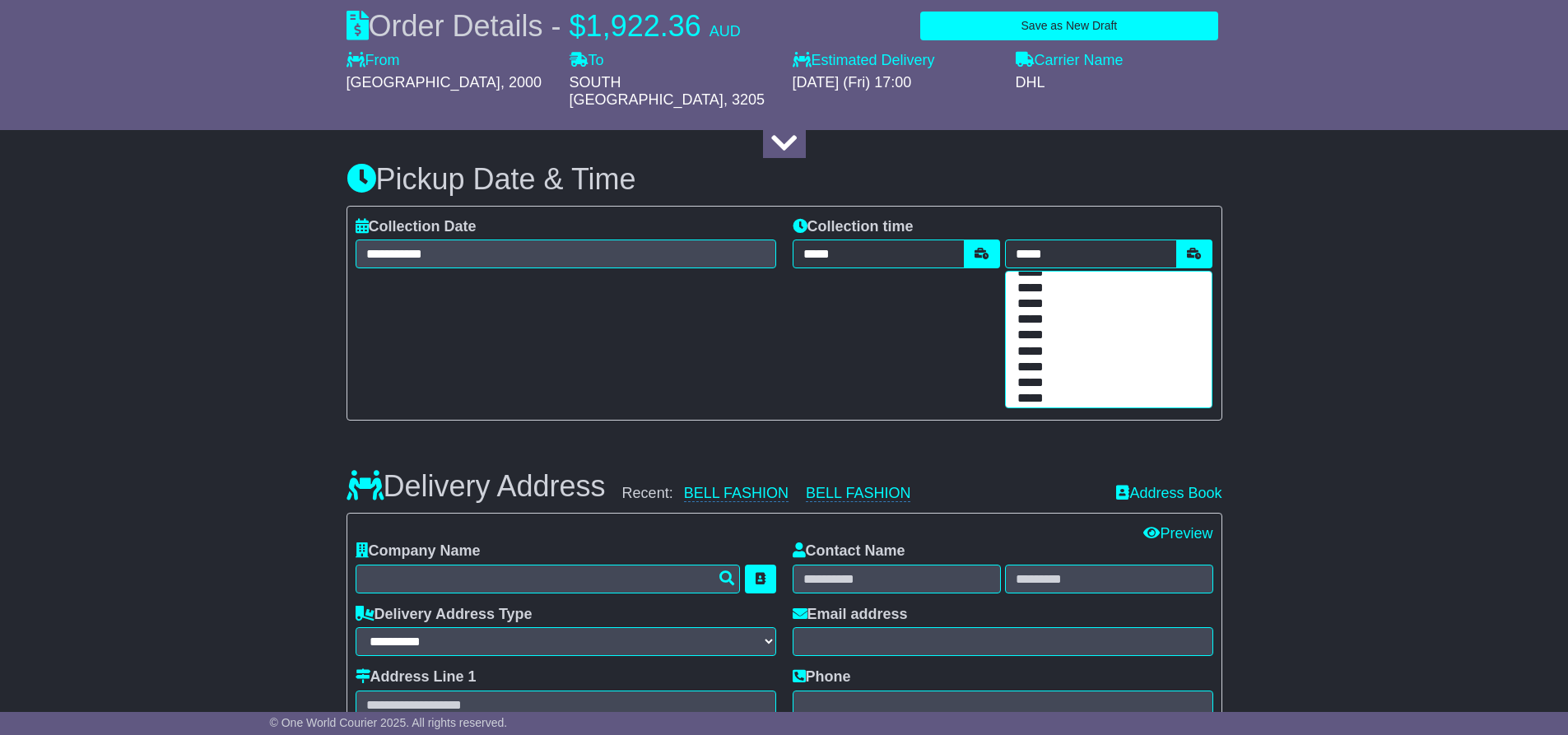 click on "*****" at bounding box center [1105, 304] 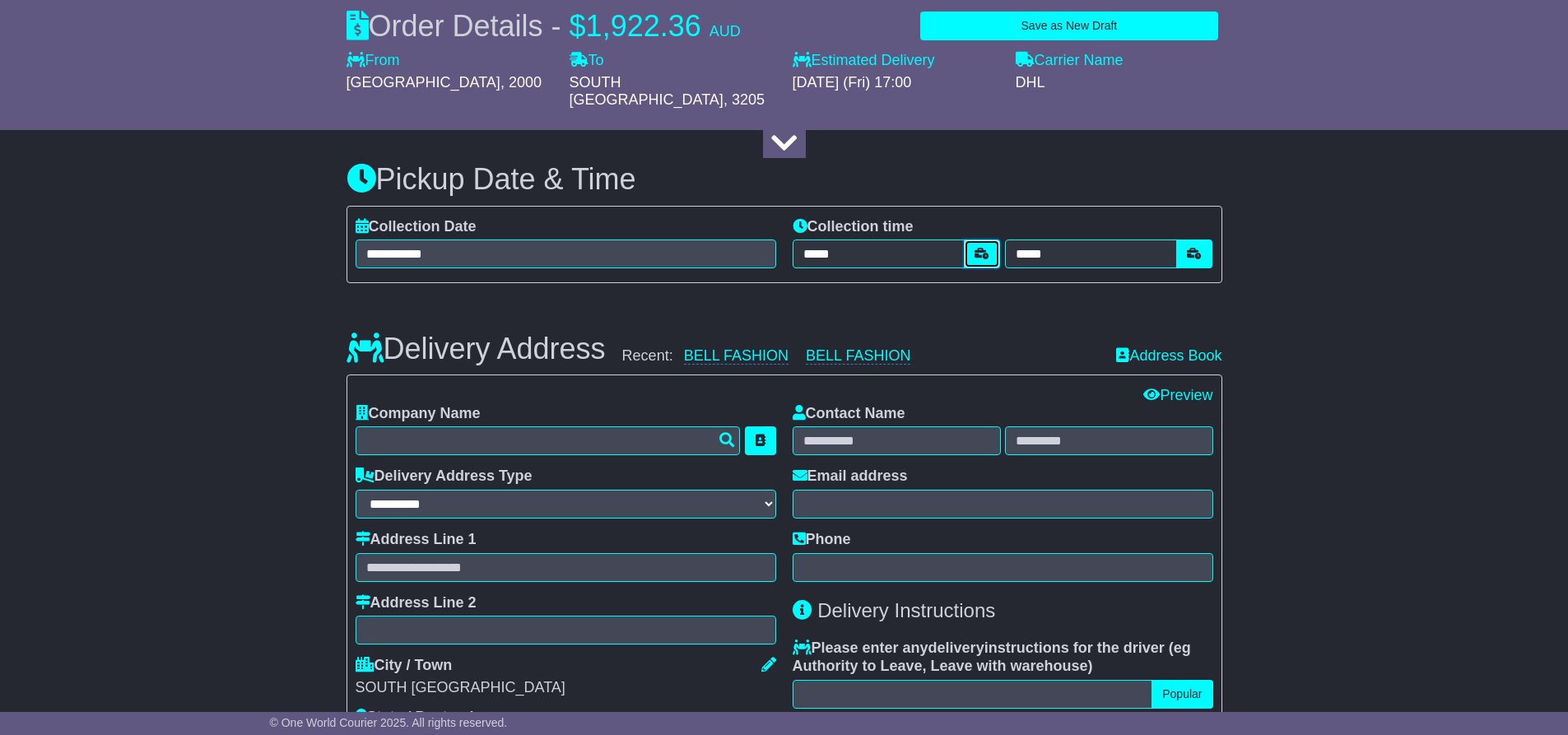 click at bounding box center [982, 254] 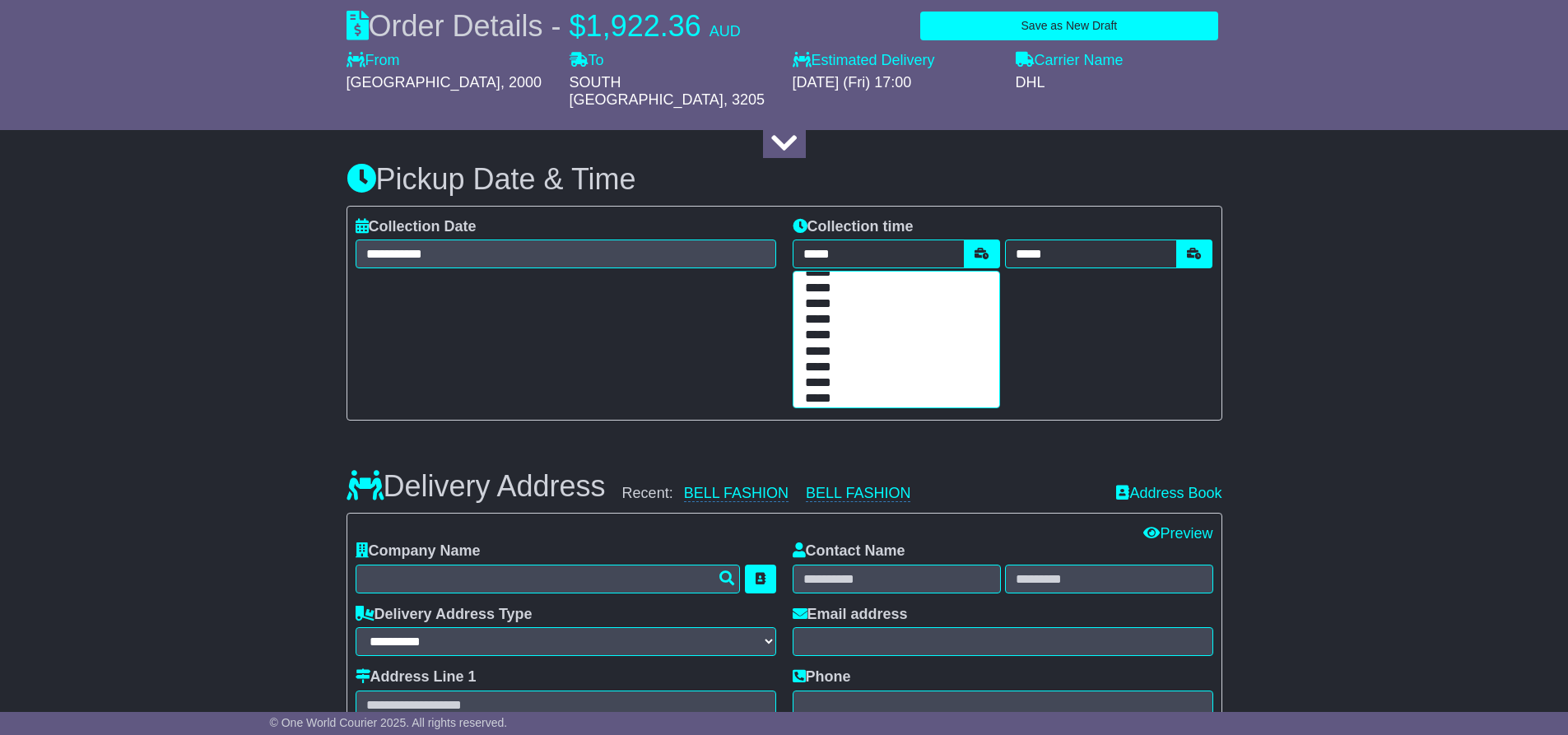 scroll, scrollTop: 240, scrollLeft: 0, axis: vertical 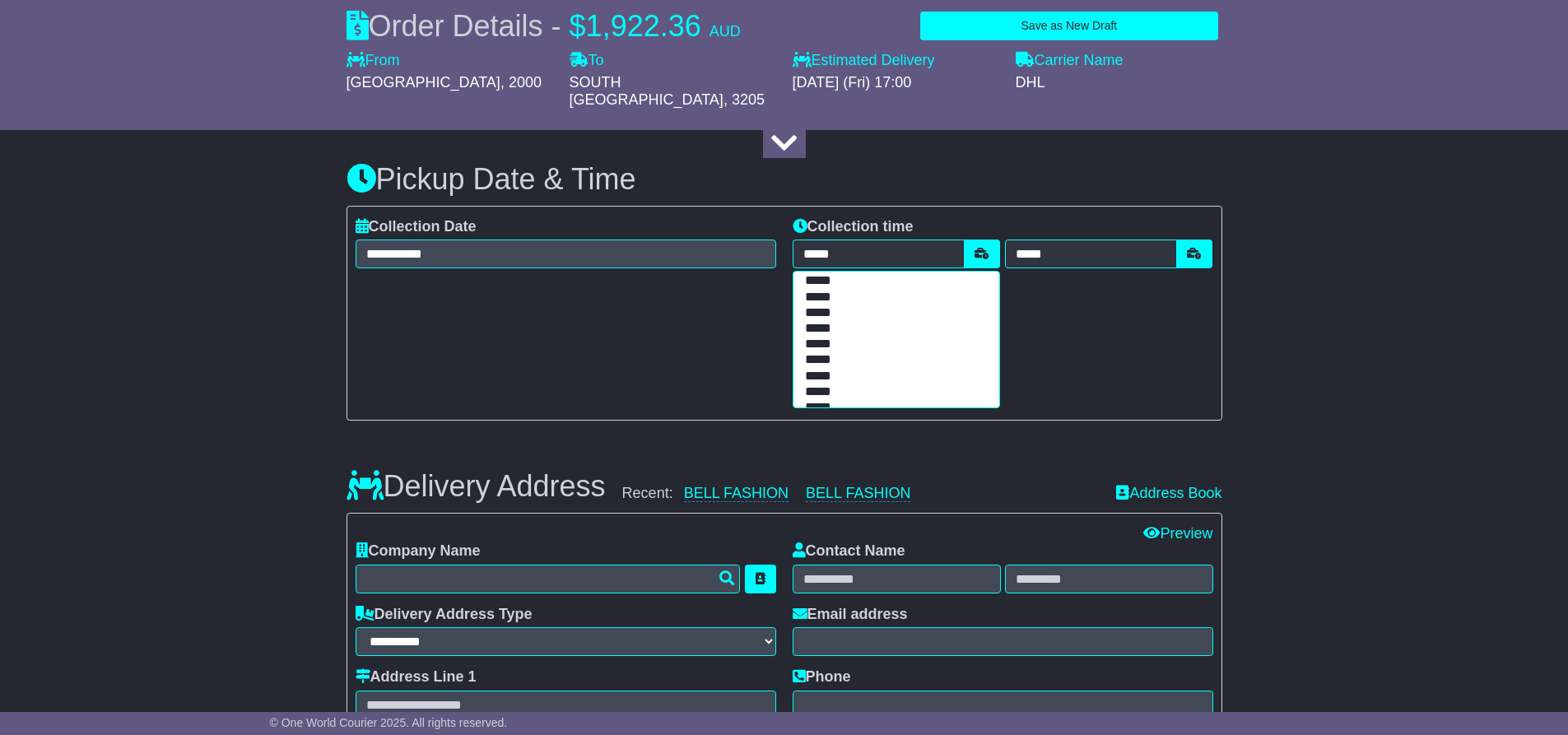 click on "*****" at bounding box center [893, 297] 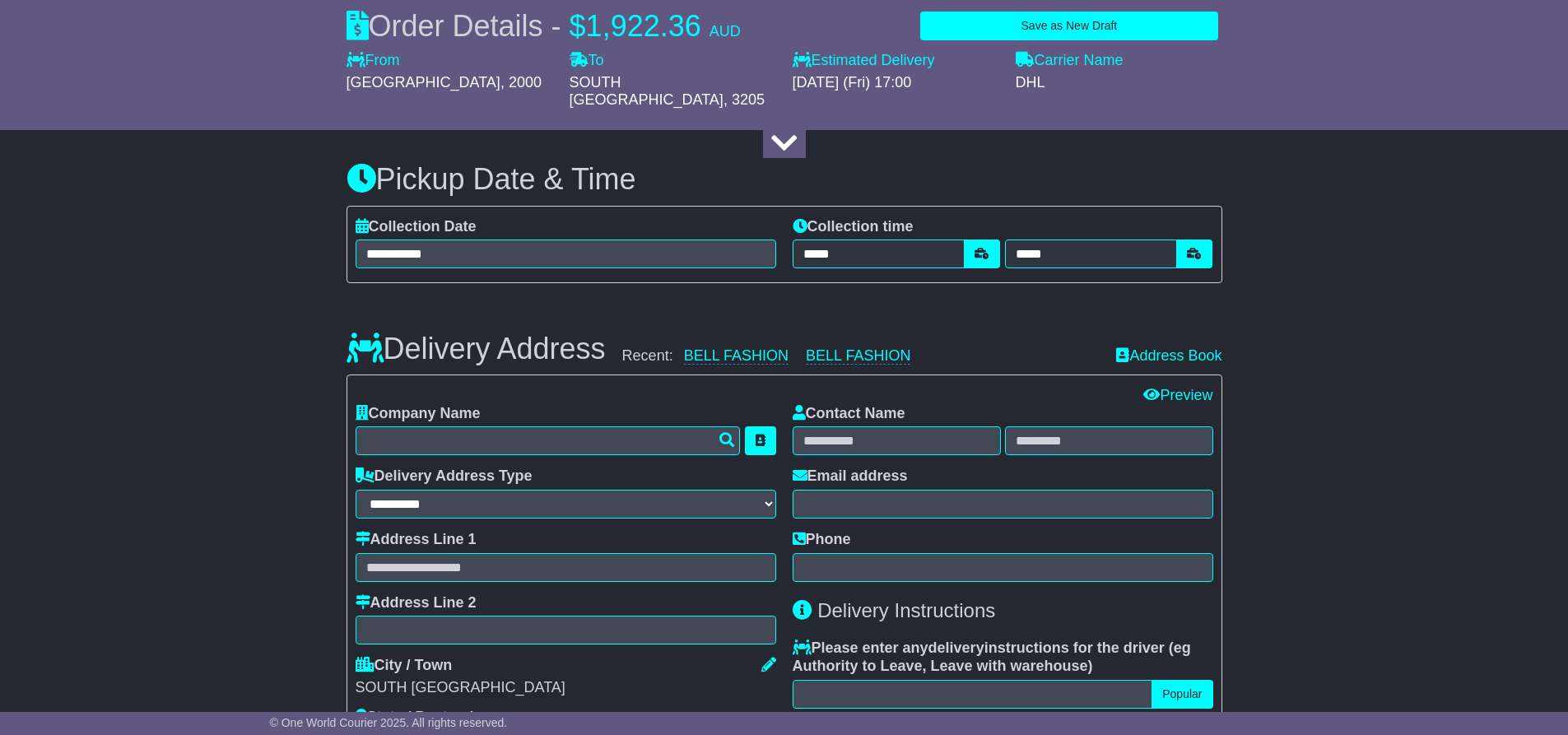 click on "**********" at bounding box center [784, 594] 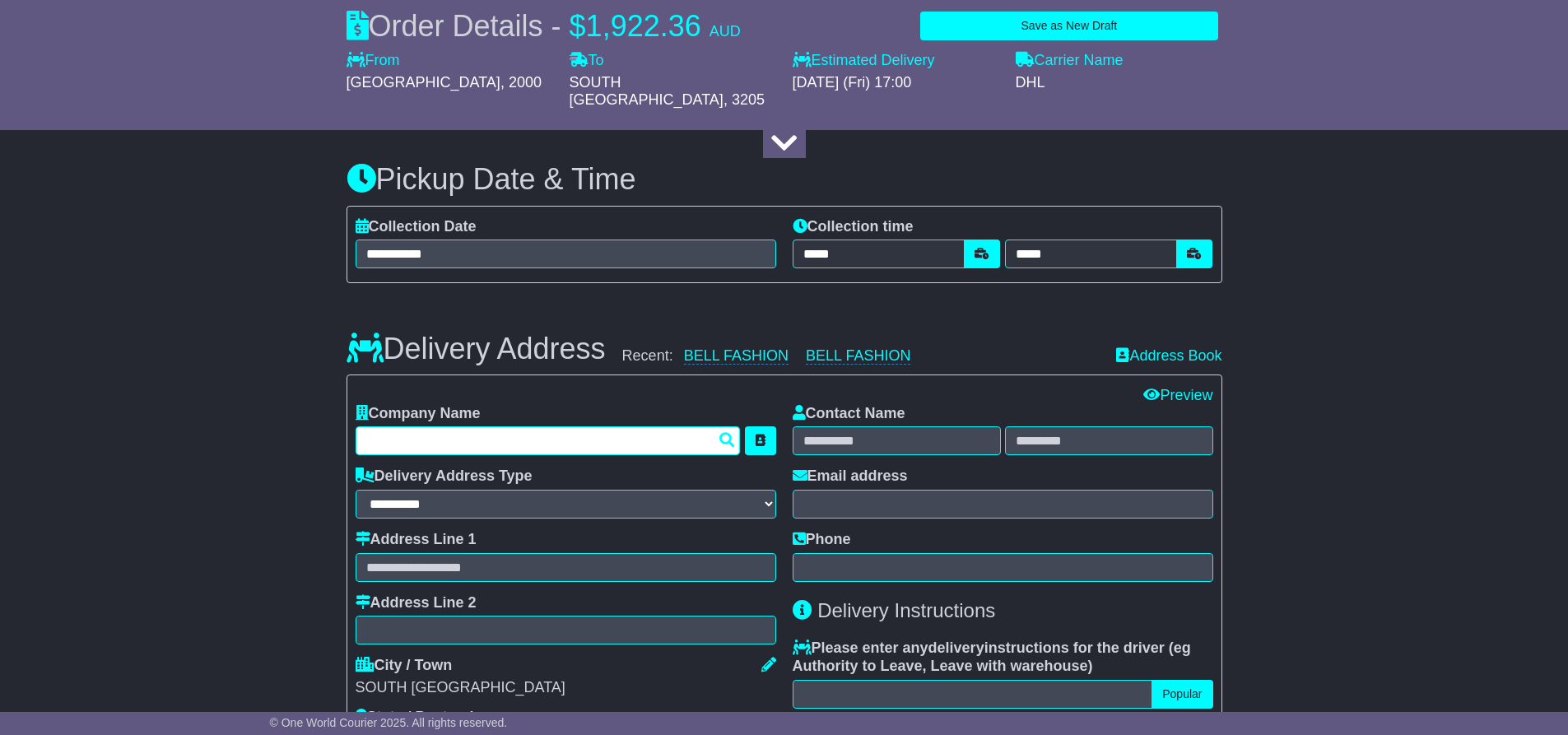 click at bounding box center [548, 440] 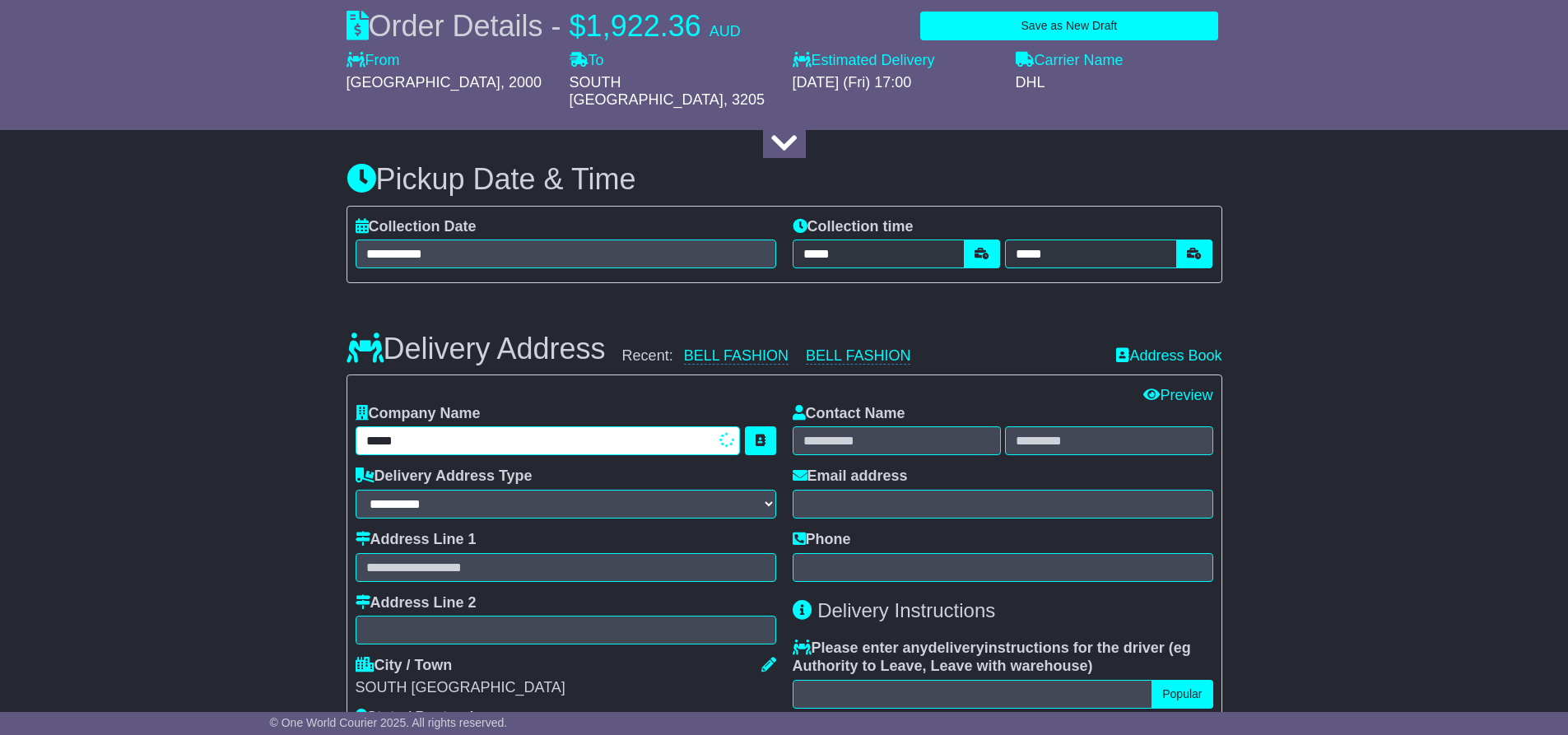 type on "******" 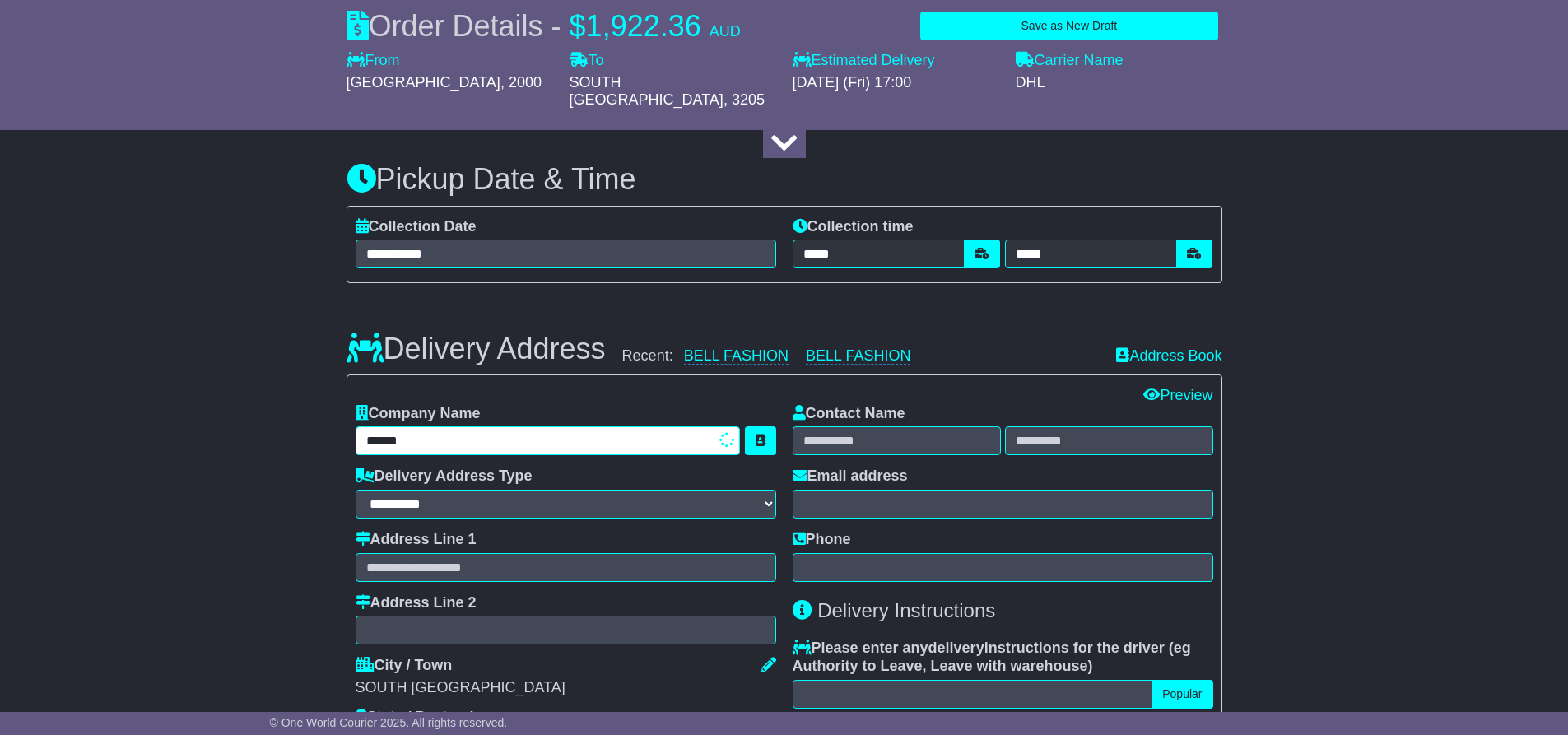 type on "**********" 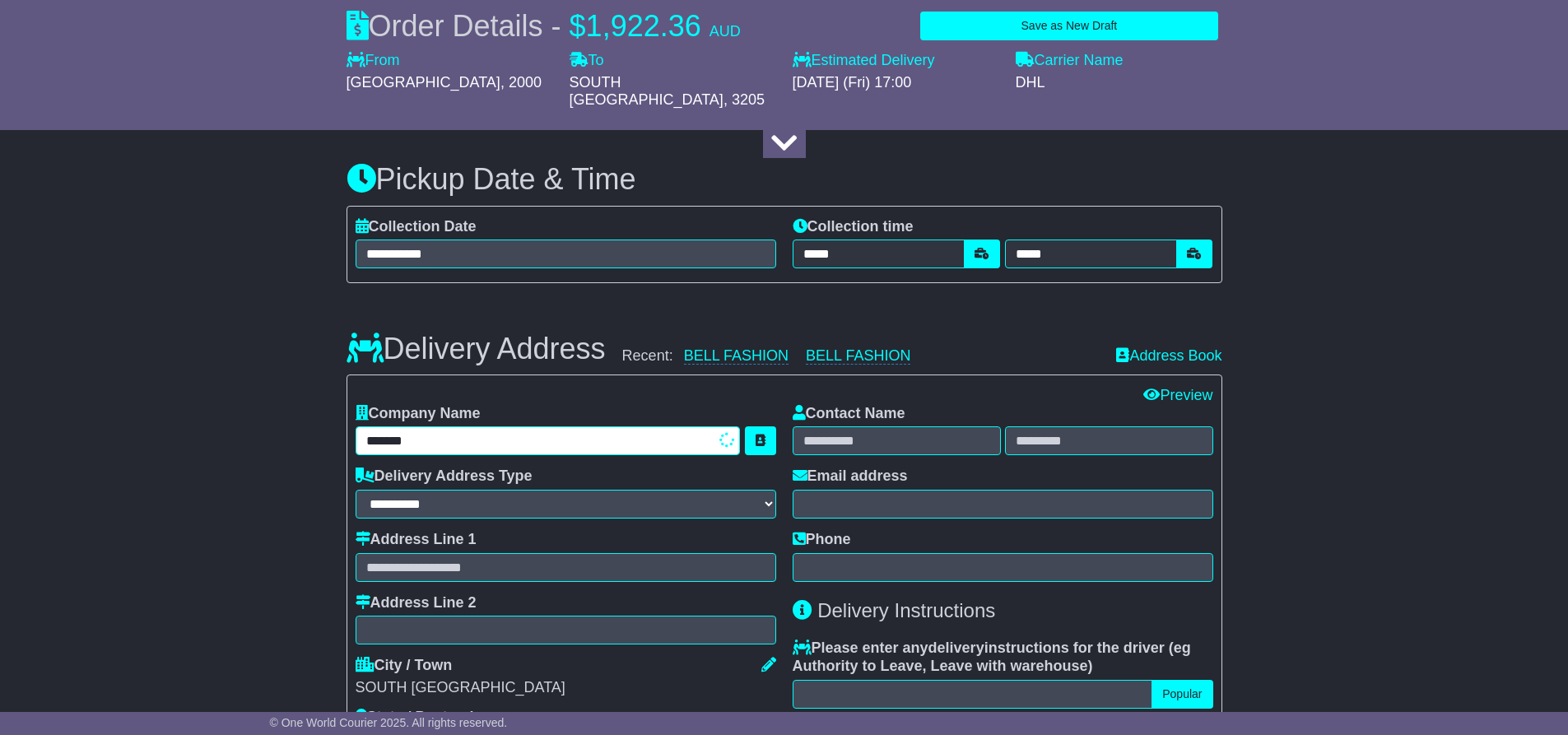 type on "**********" 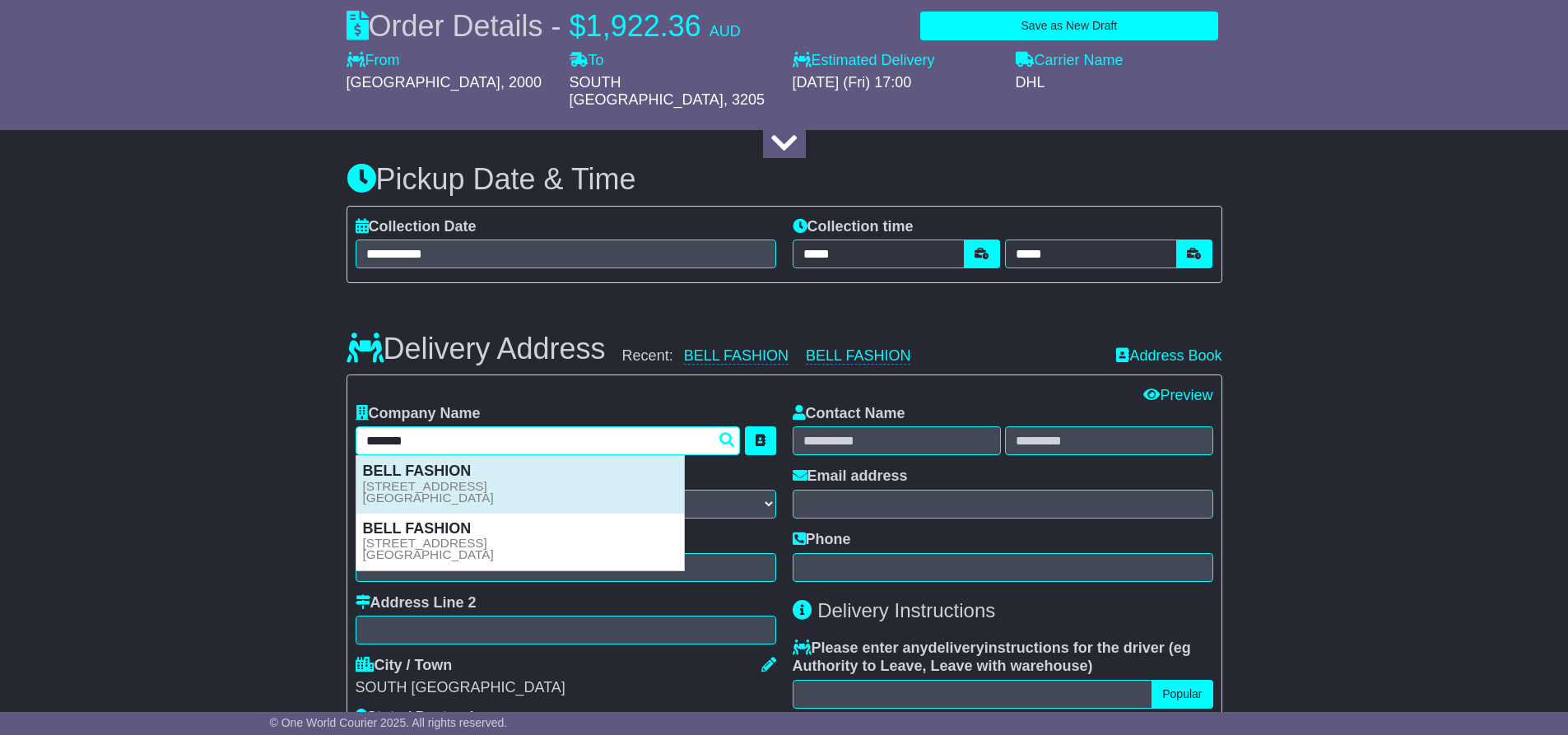 click on "BELL FASHION 279 Coventry Street   SOUTH MELBOURNE, VIC, 3205" at bounding box center (520, 484) 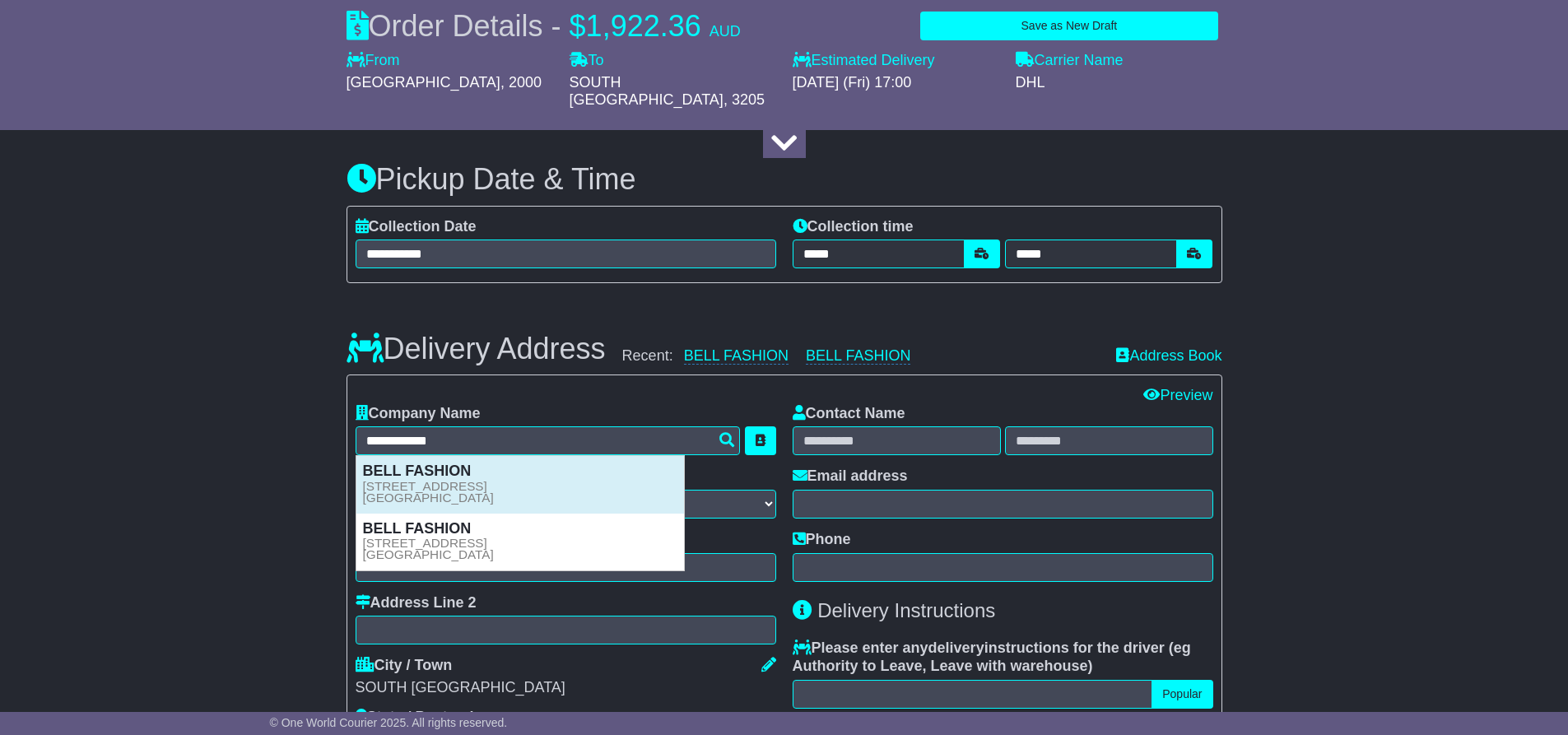 type 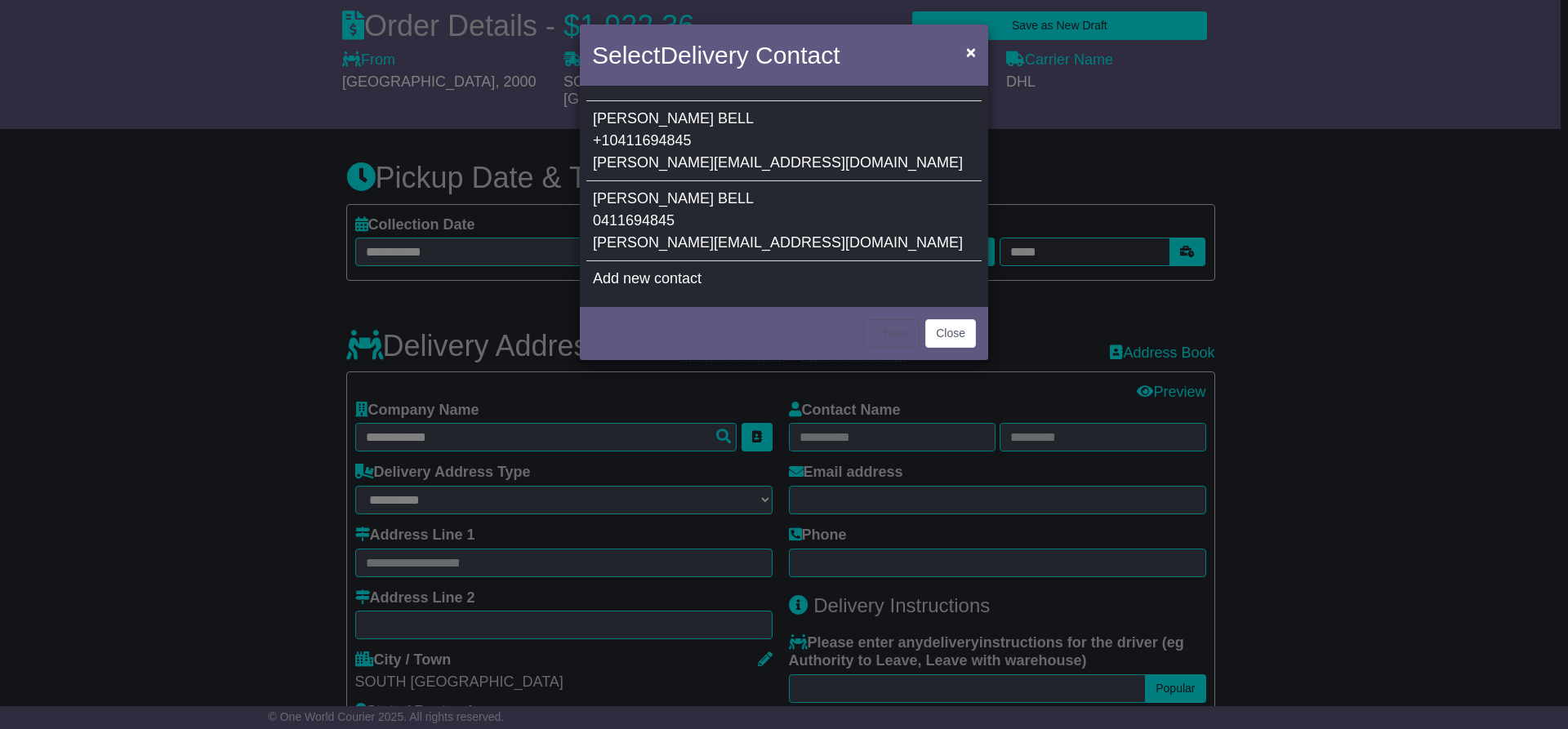 click on "[PERSON_NAME][EMAIL_ADDRESS][DOMAIN_NAME]" at bounding box center (777, 162) 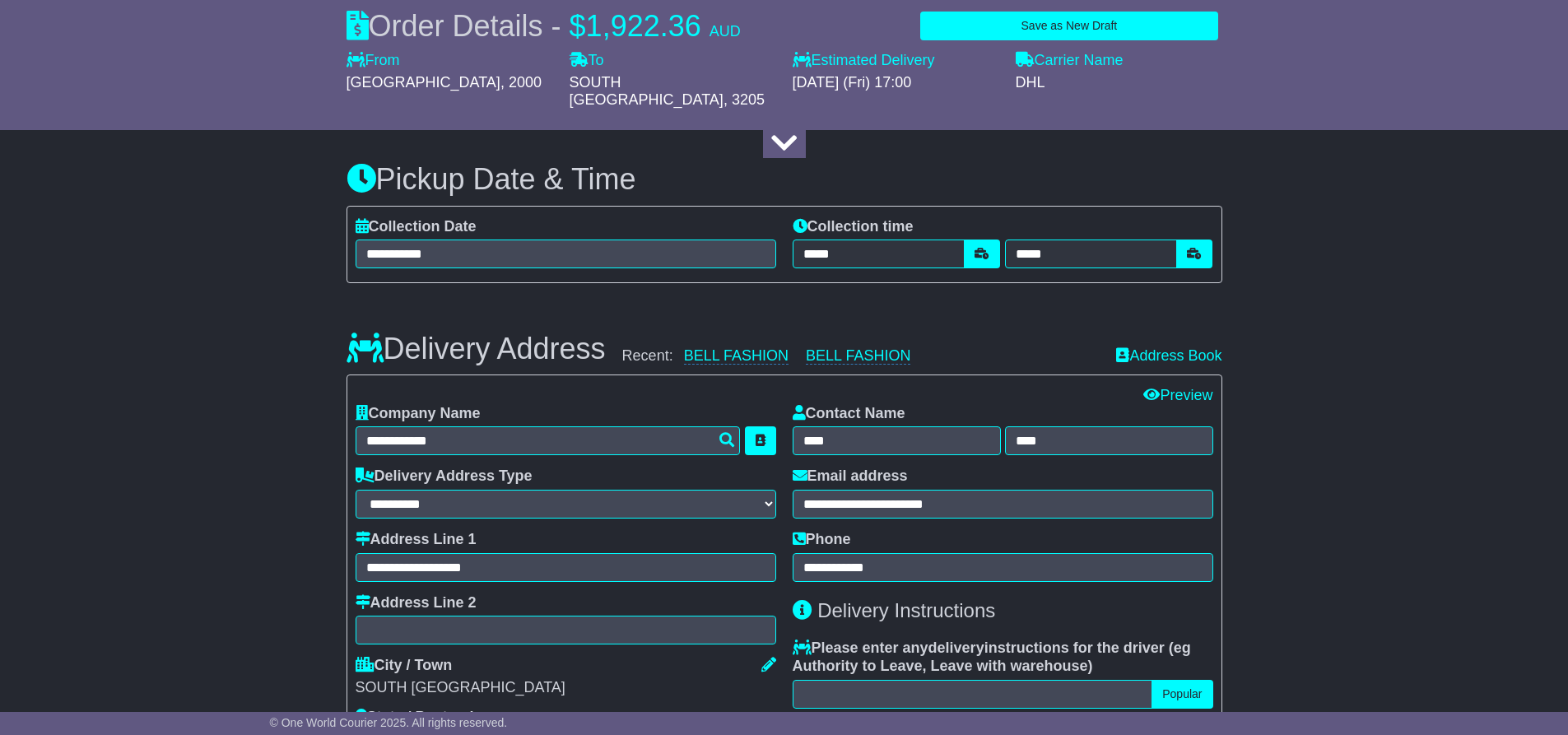 click on "Pickup Date & Time" at bounding box center (784, 179) 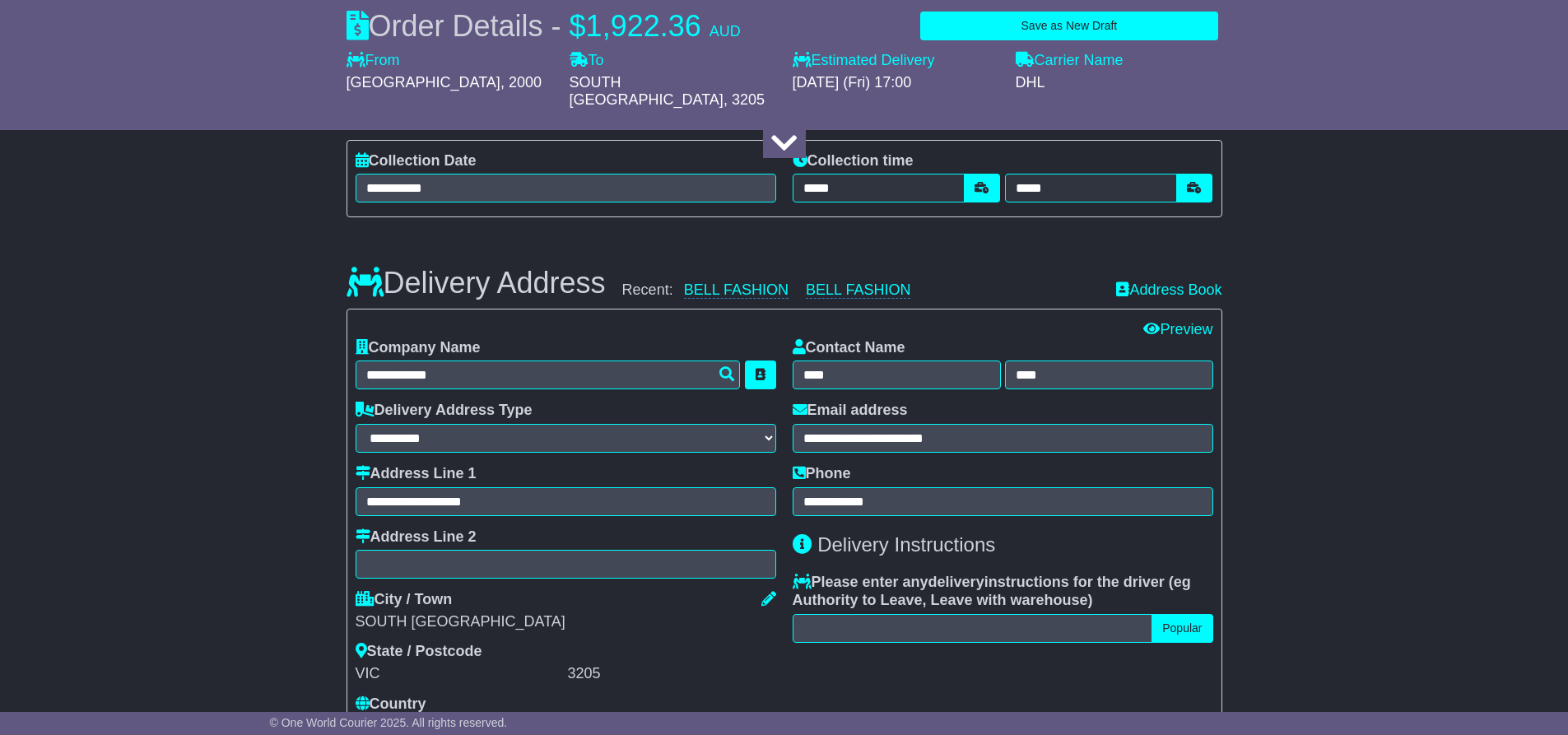 scroll, scrollTop: 1021, scrollLeft: 0, axis: vertical 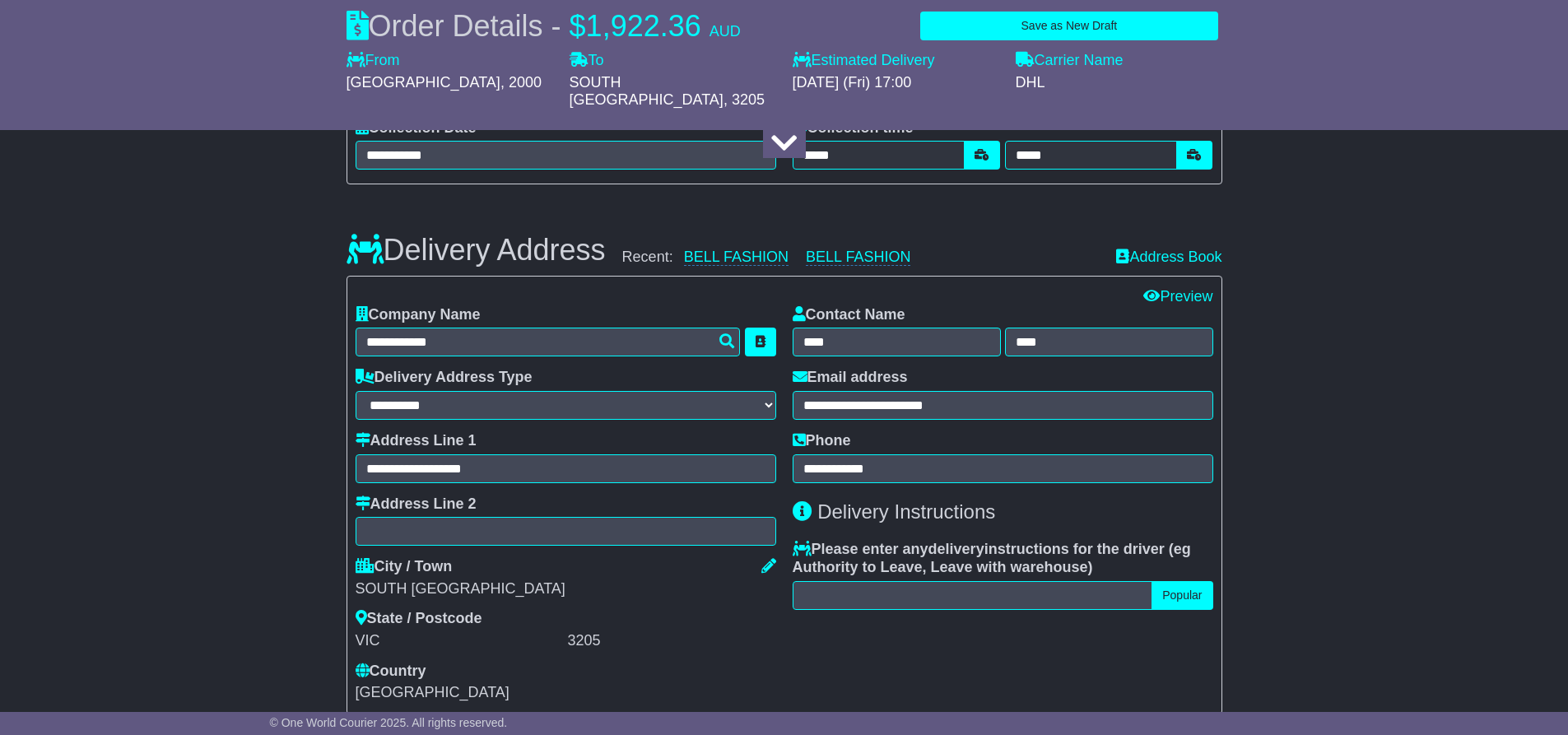 click on "**********" at bounding box center (784, 495) 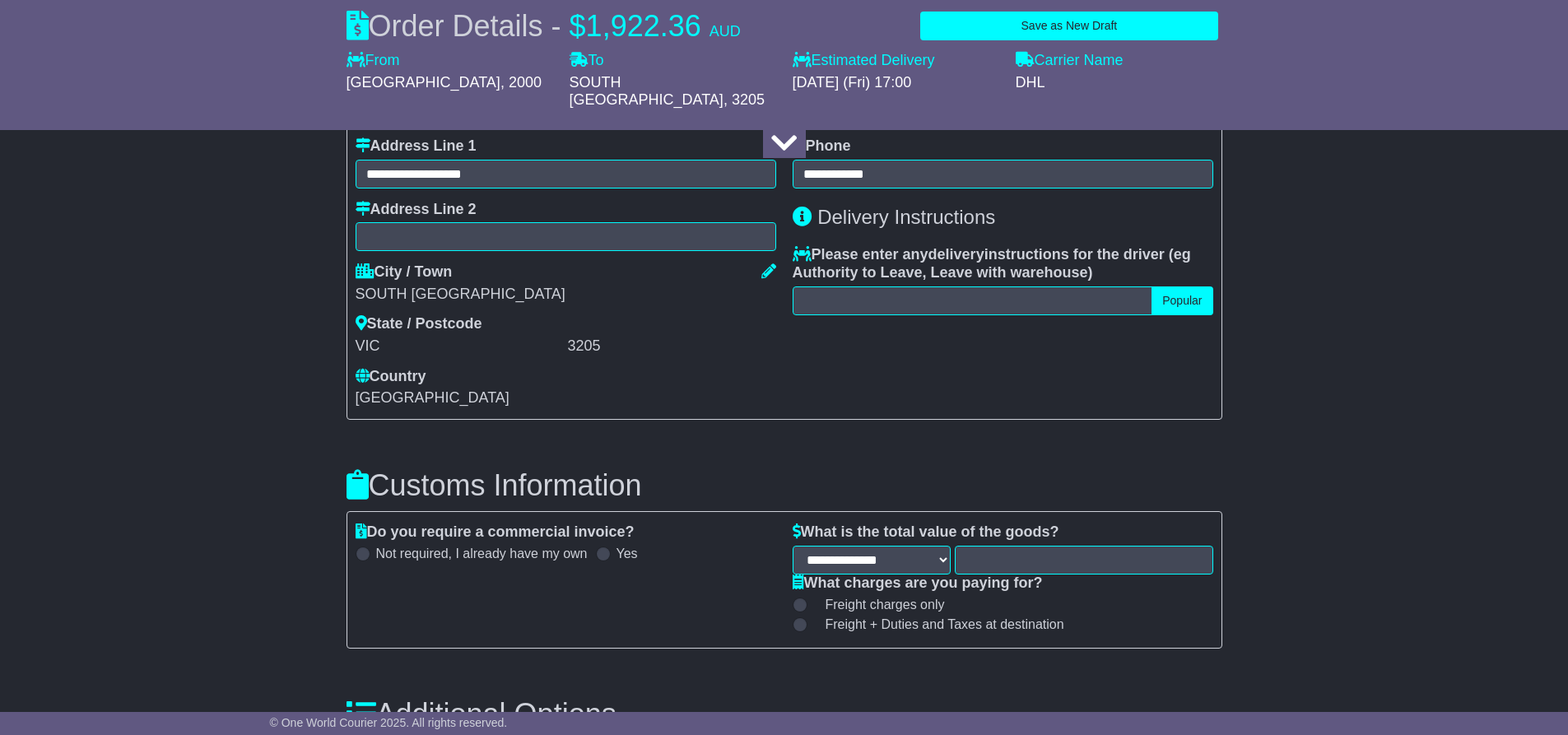 scroll, scrollTop: 1317, scrollLeft: 0, axis: vertical 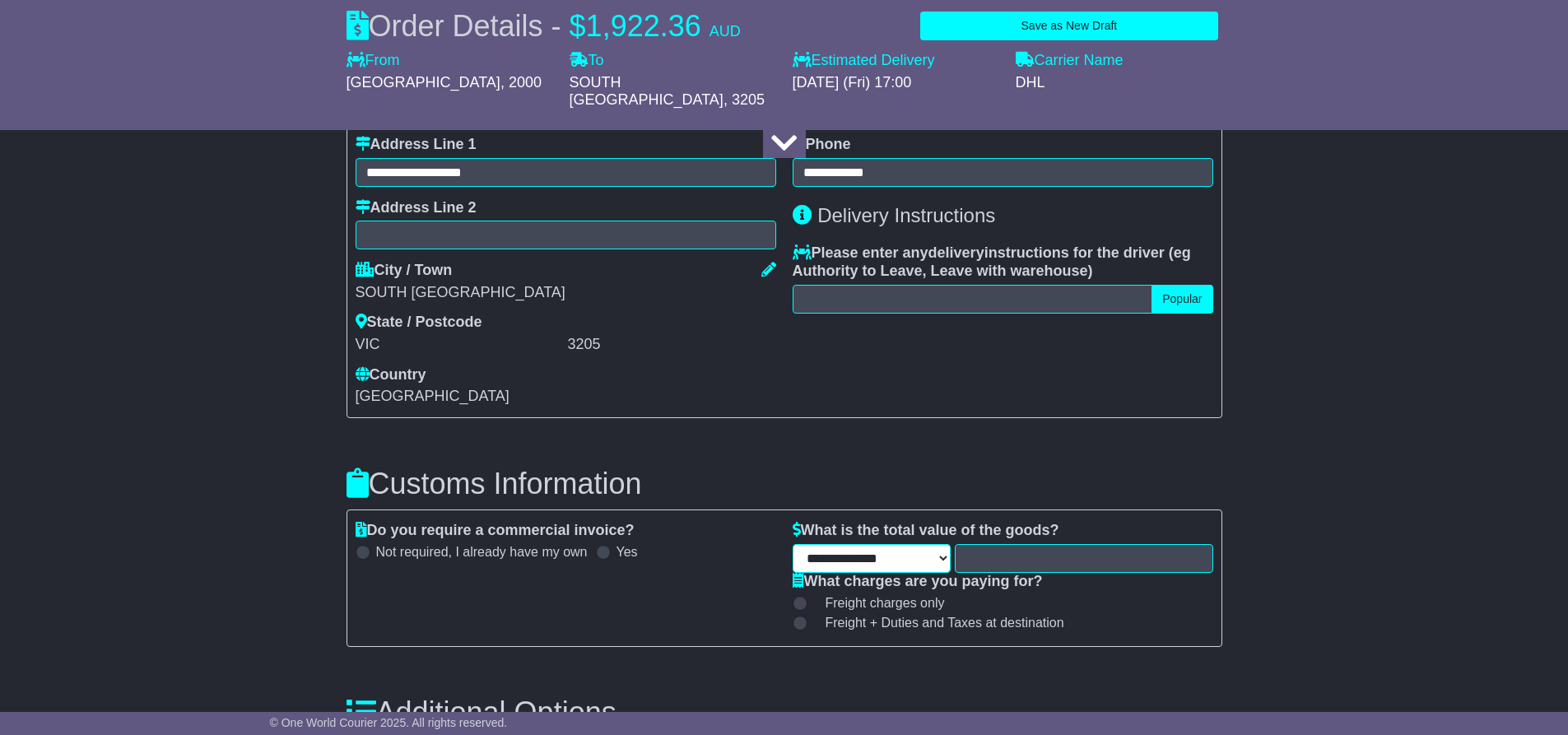 click on "**********" at bounding box center [872, 558] 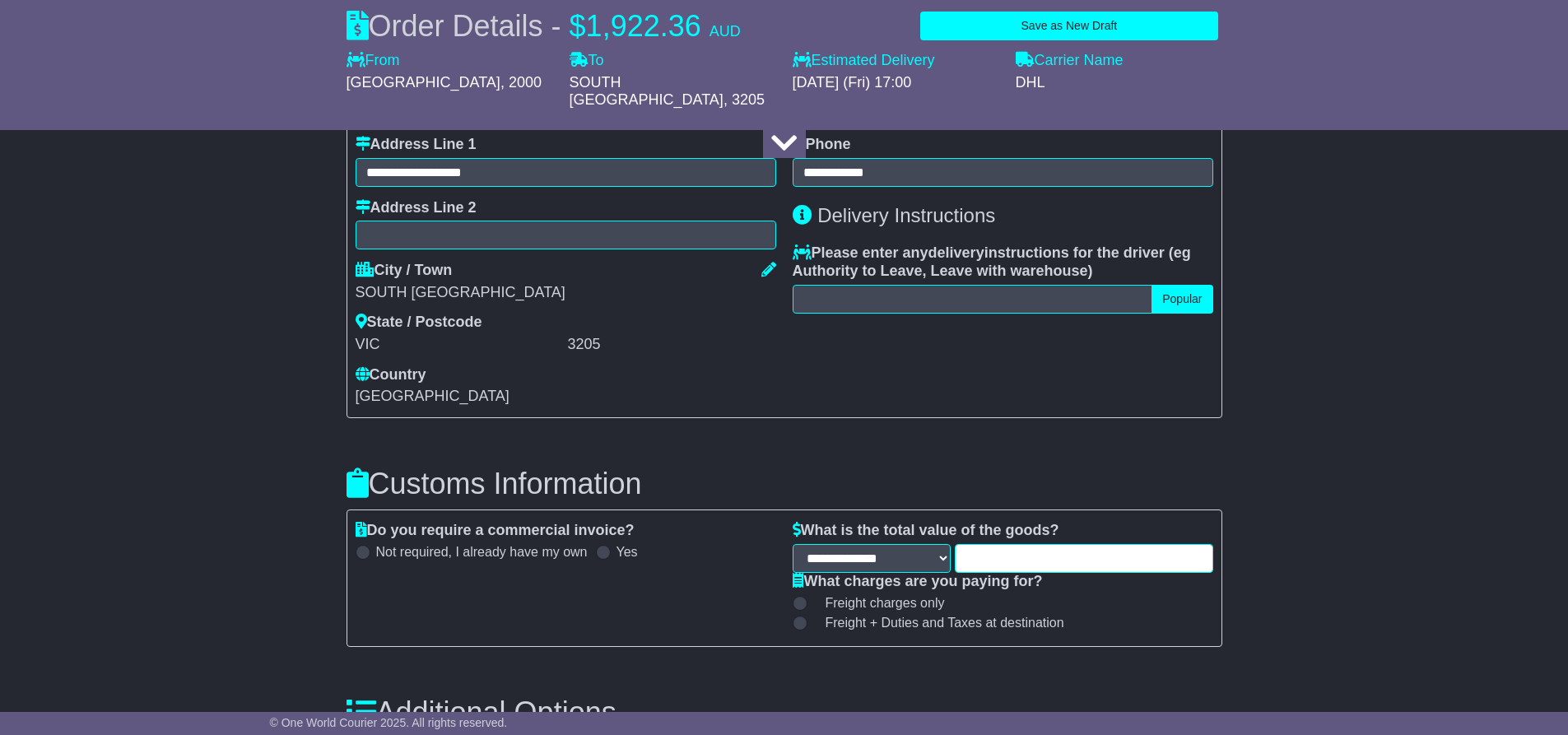 click at bounding box center (1083, 558) 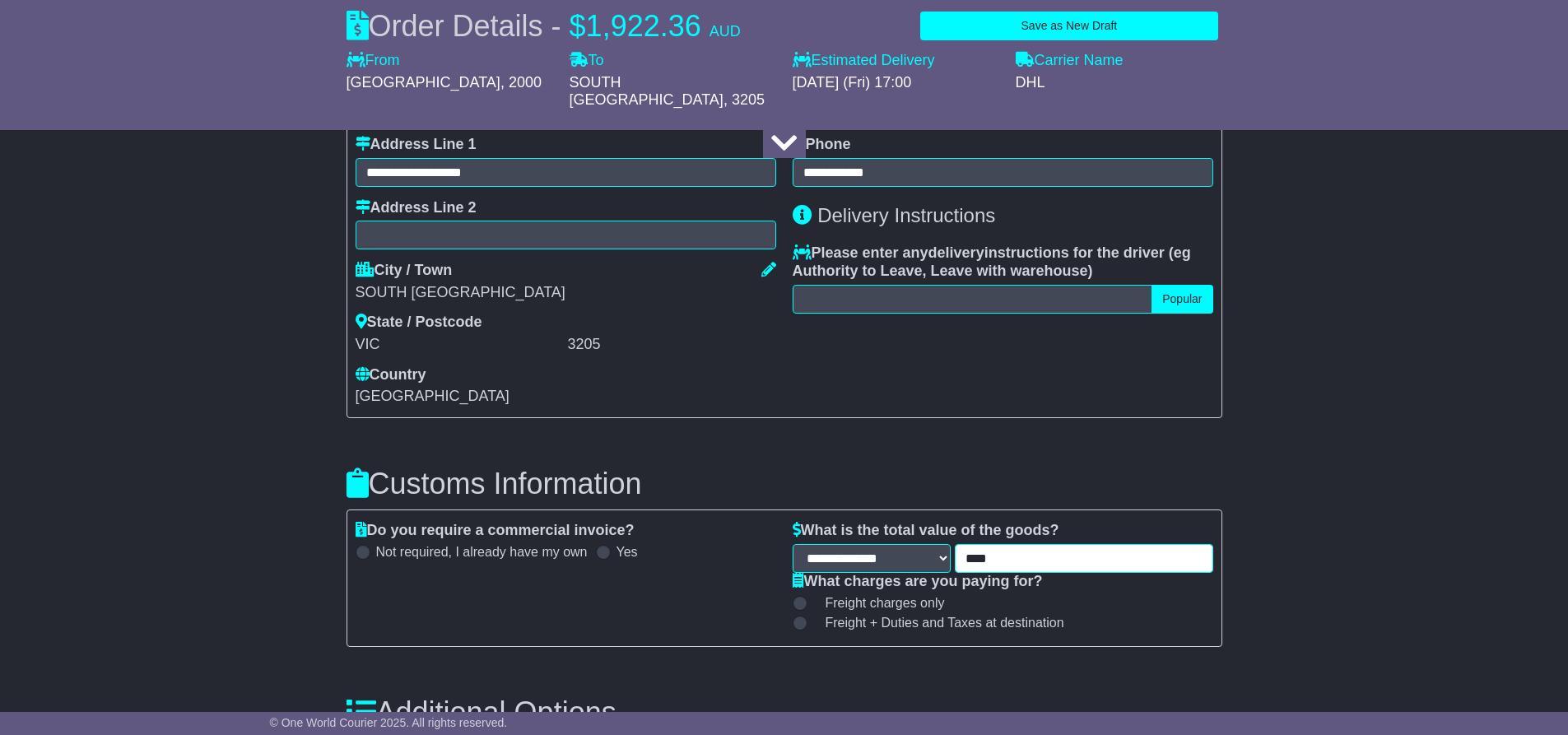 type on "****" 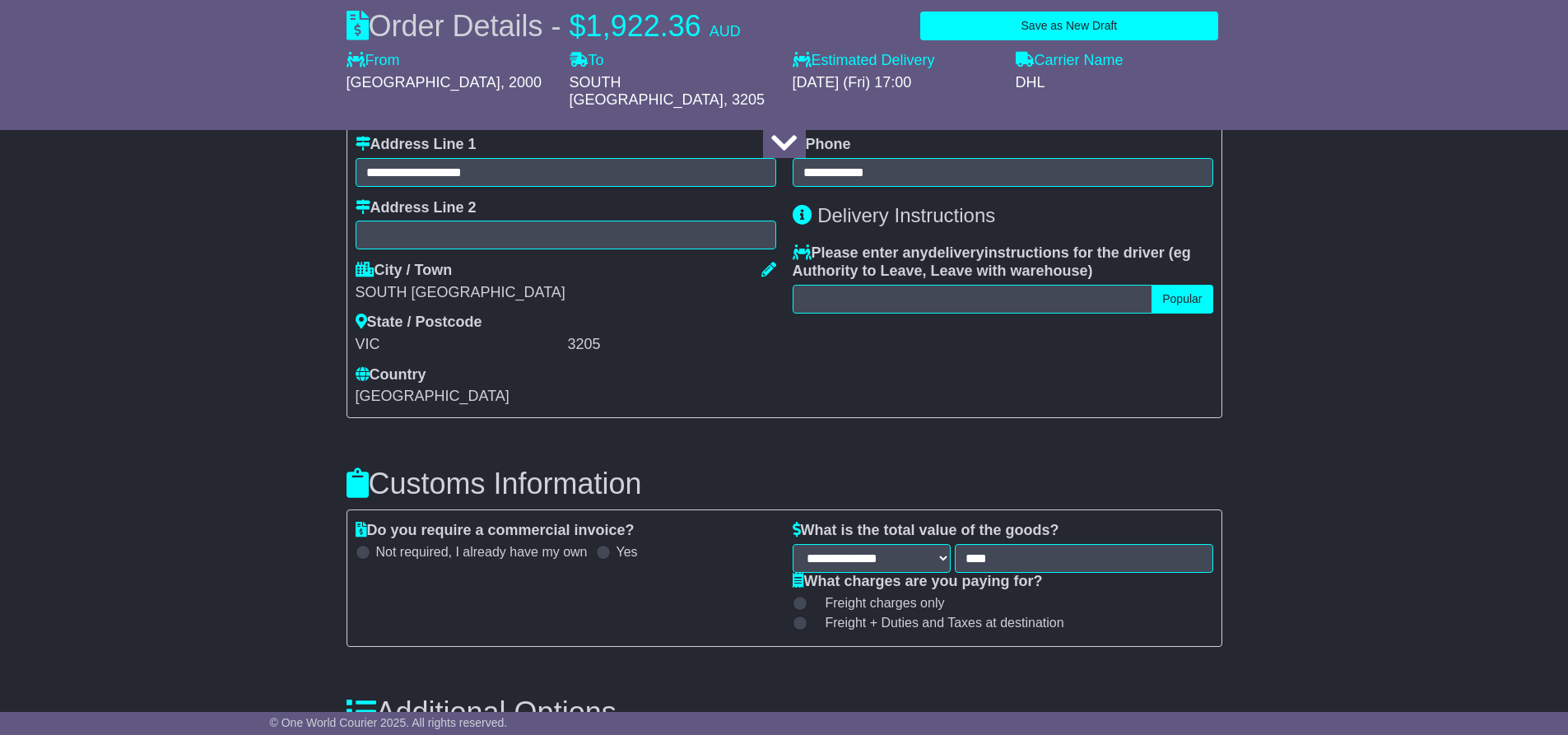 click at bounding box center [800, 623] 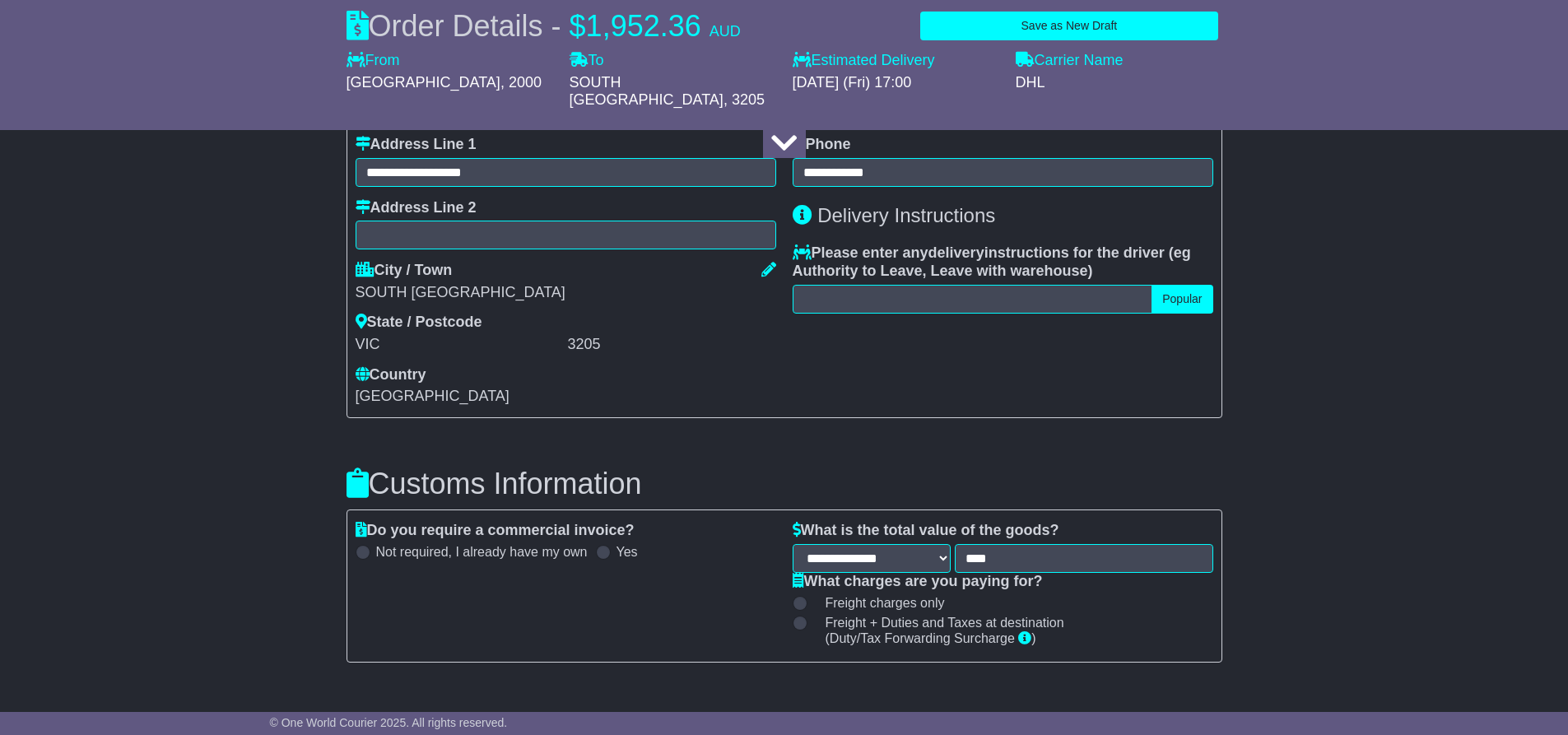 click on "**********" at bounding box center (784, 226) 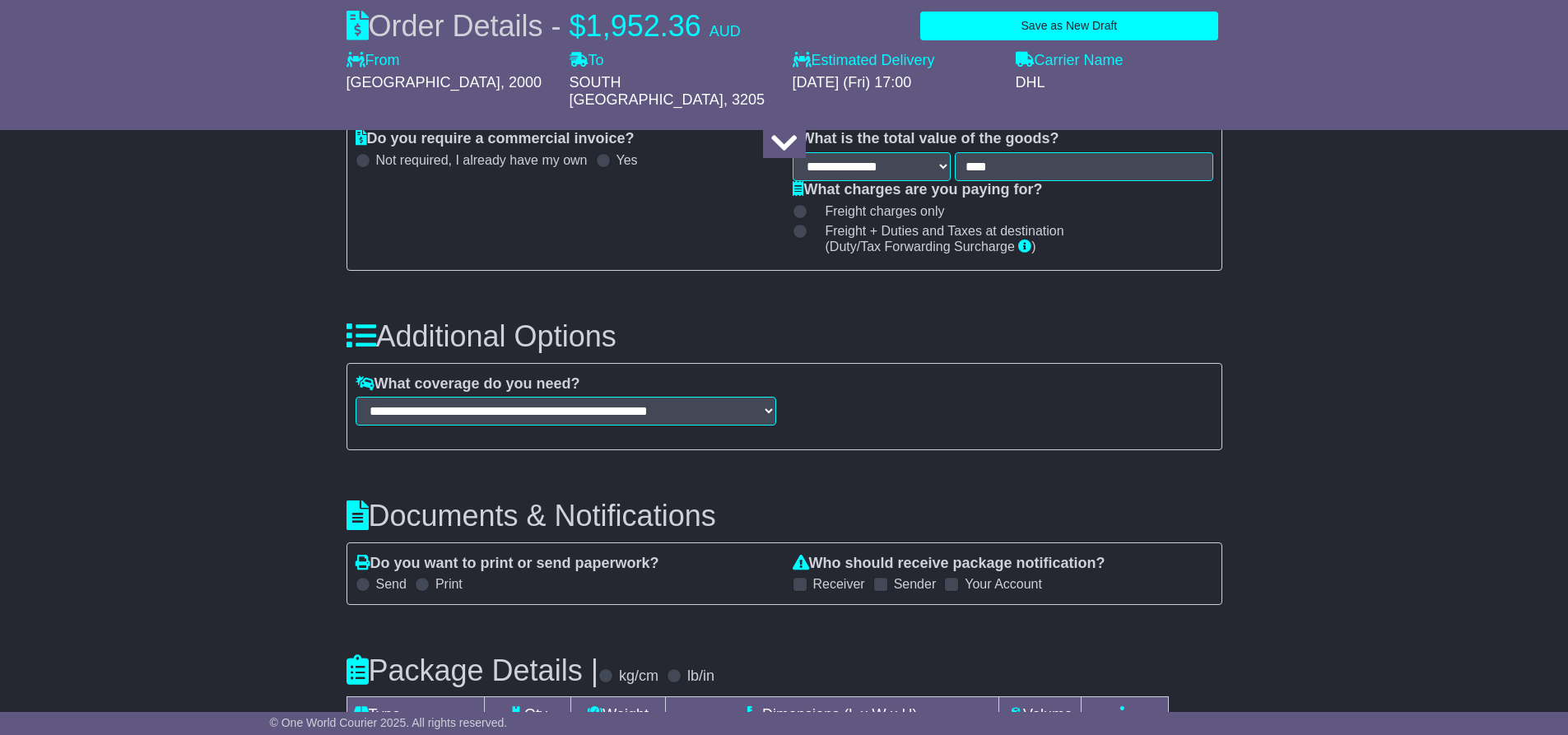 scroll, scrollTop: 1712, scrollLeft: 0, axis: vertical 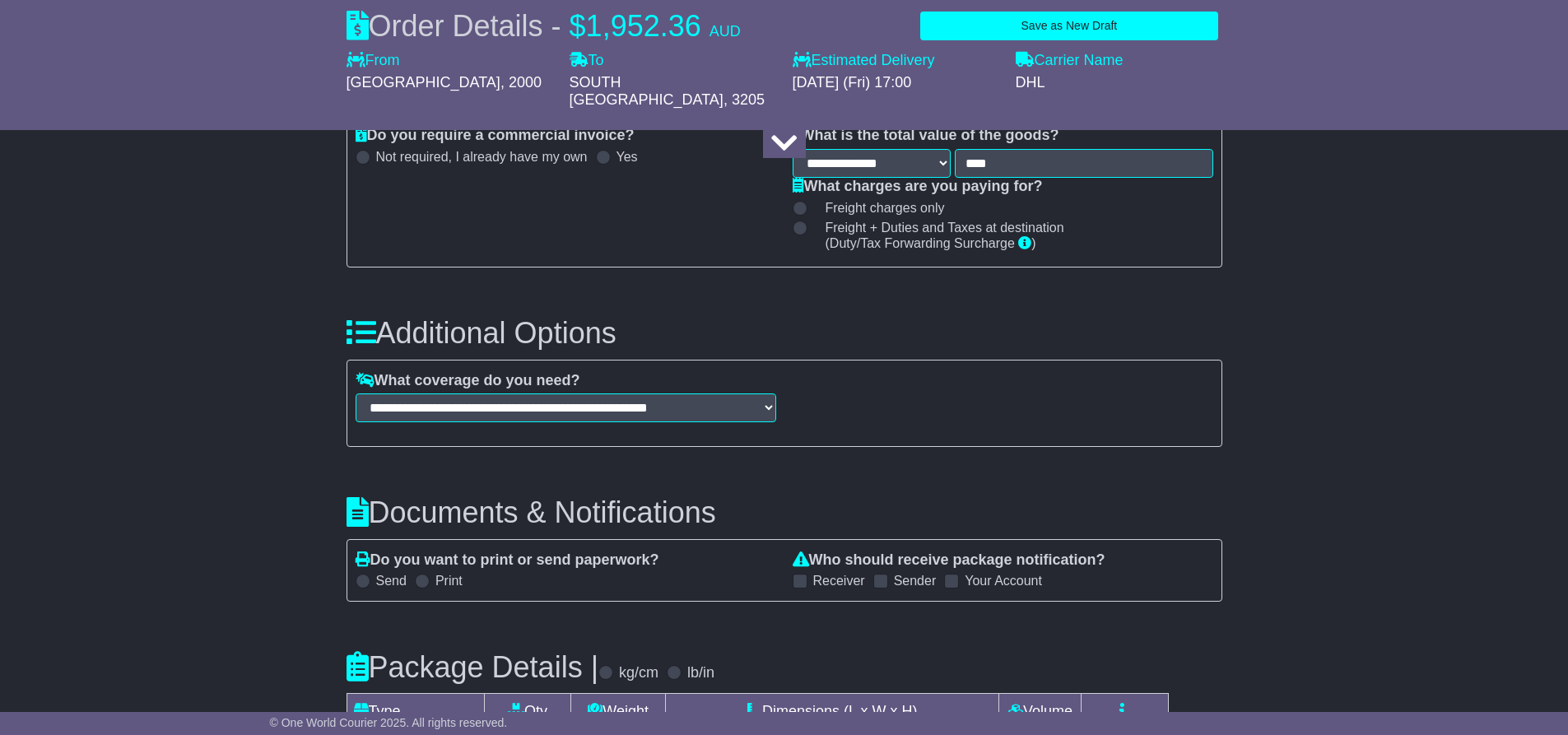 click at bounding box center [363, 581] 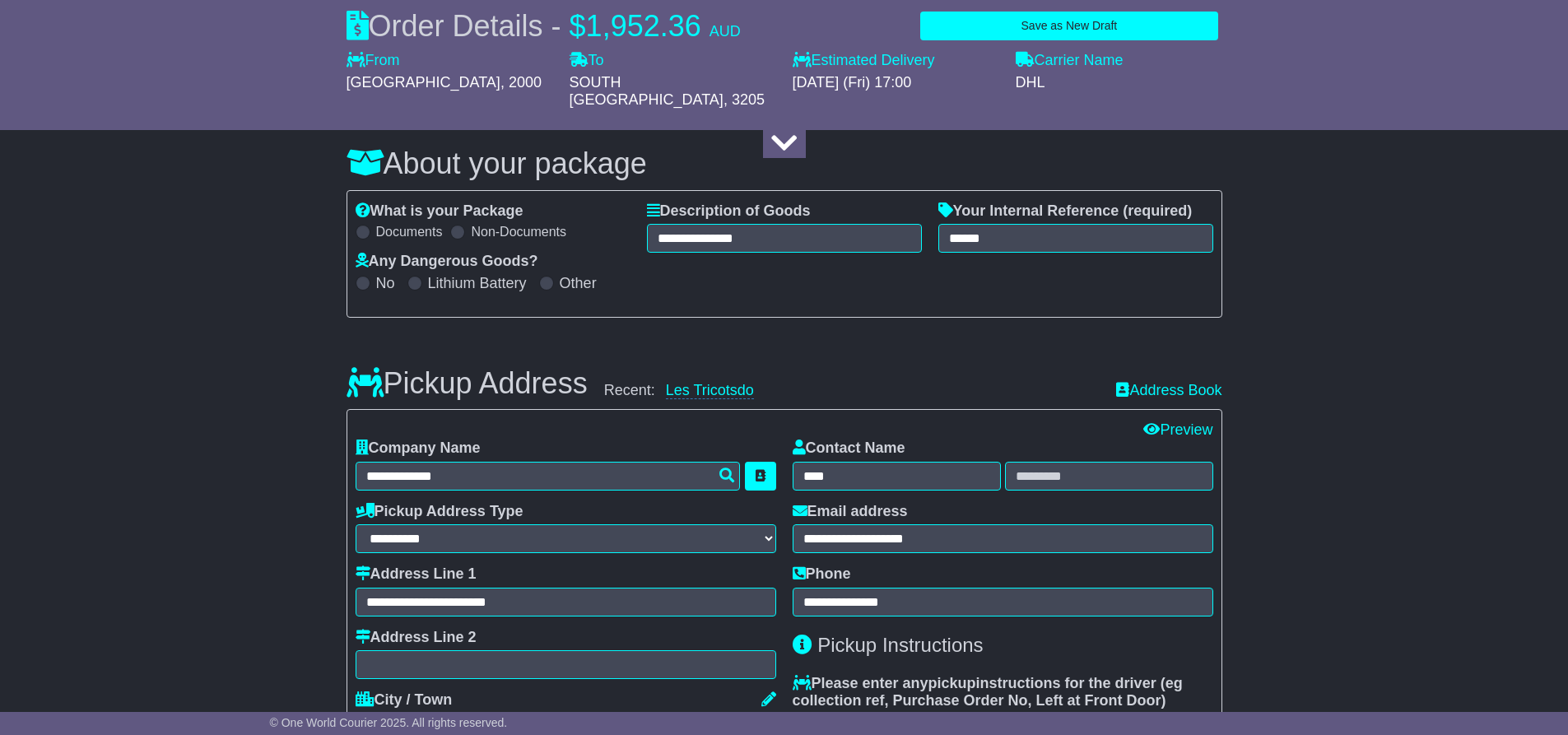 scroll, scrollTop: 0, scrollLeft: 0, axis: both 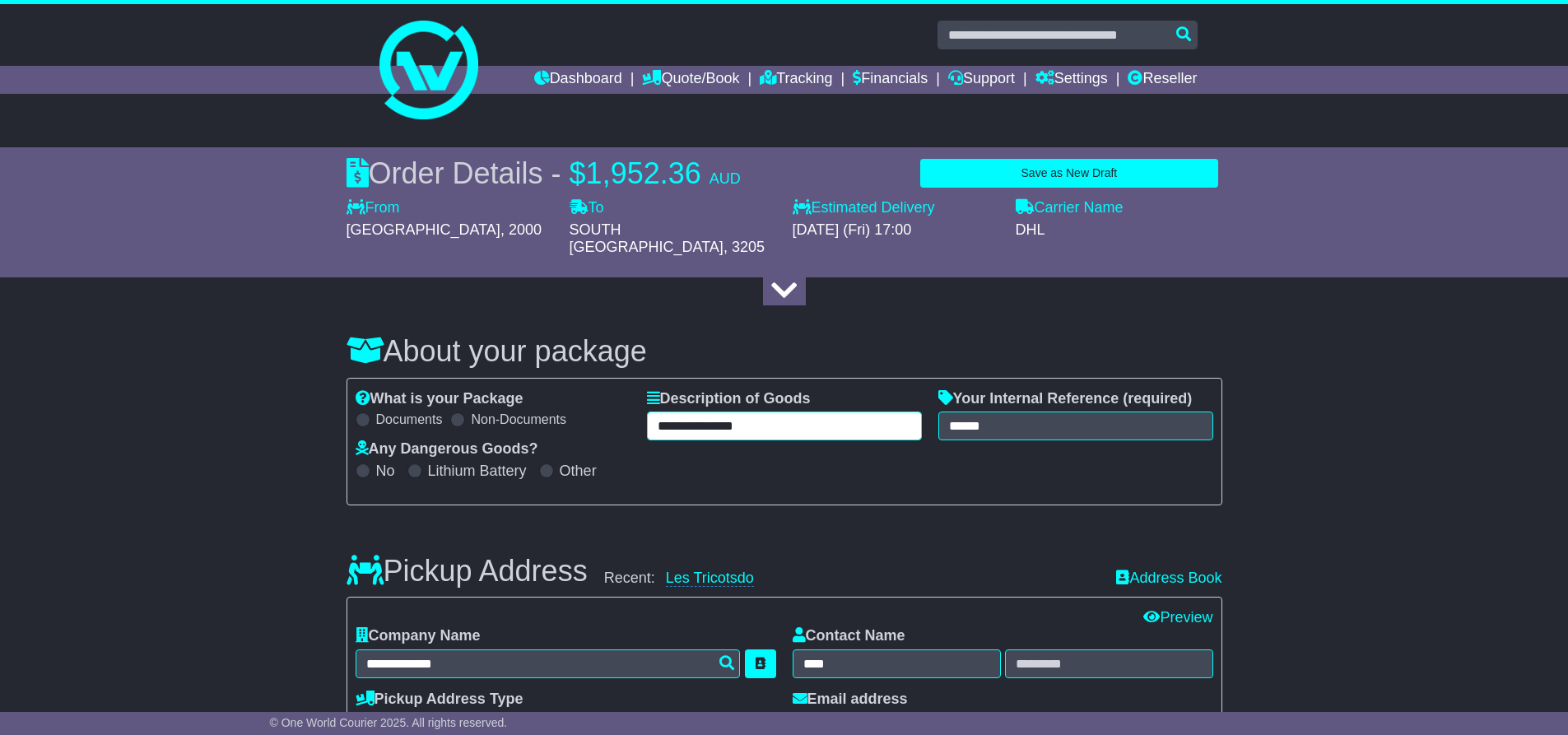 click on "**********" at bounding box center (784, 426) 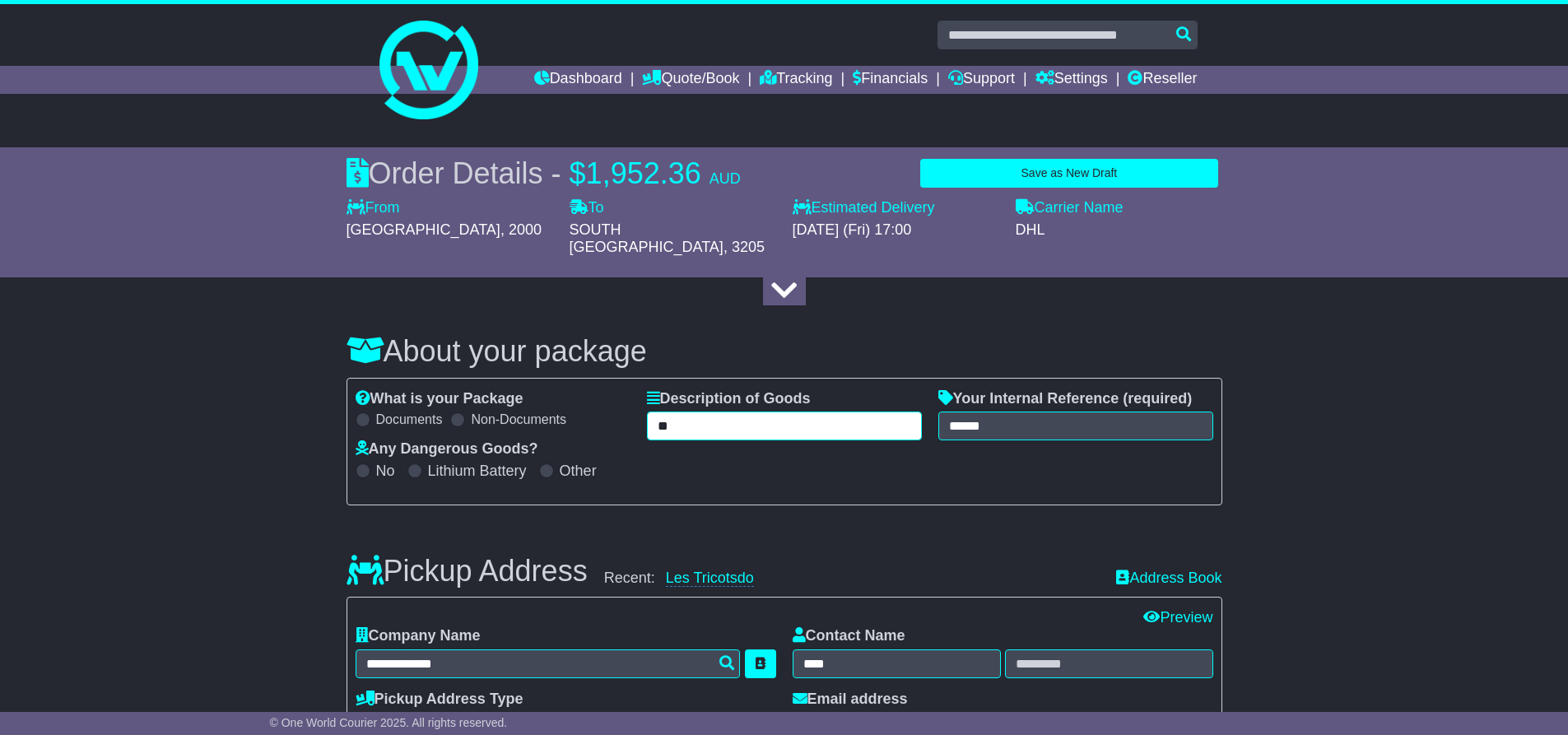 type on "*" 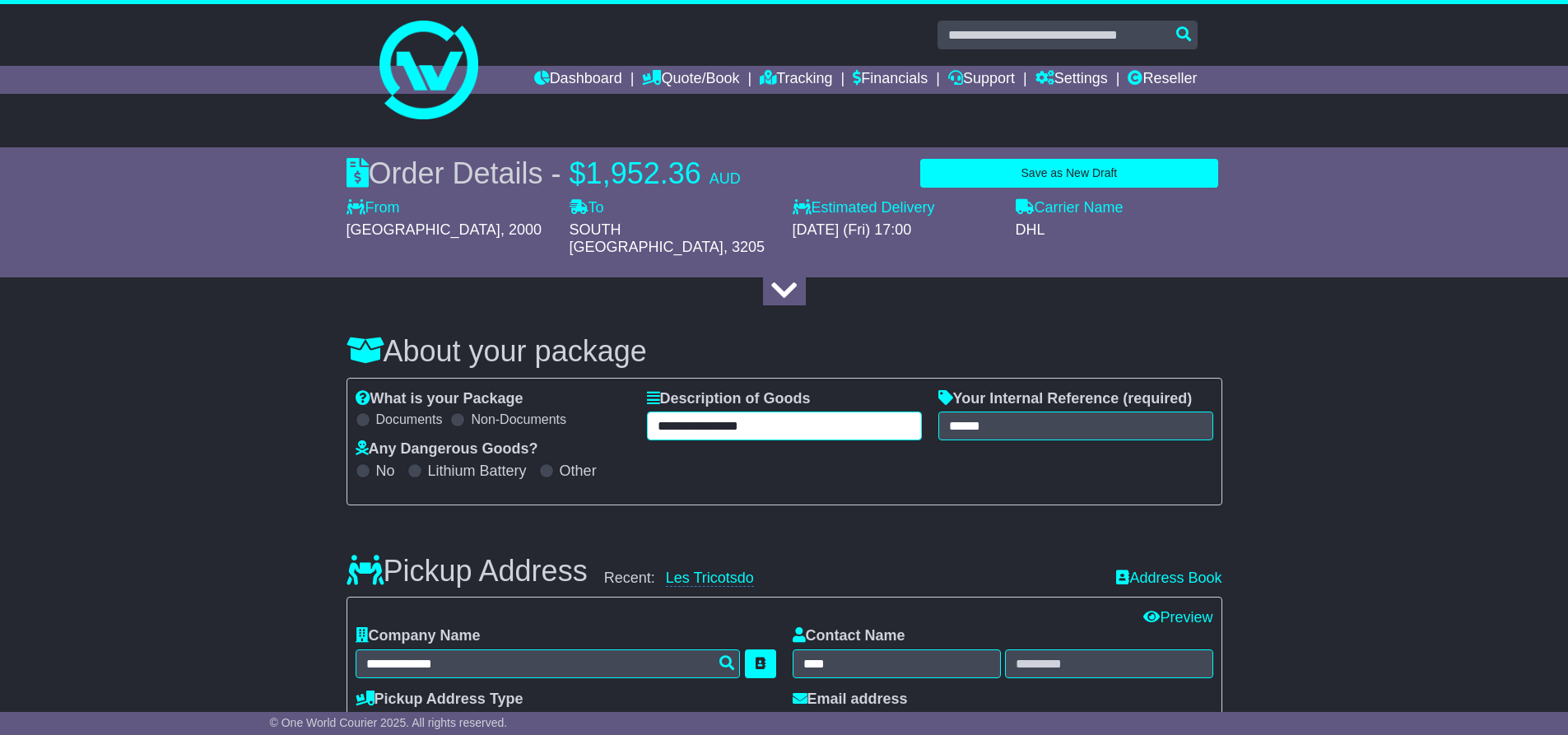 type on "**********" 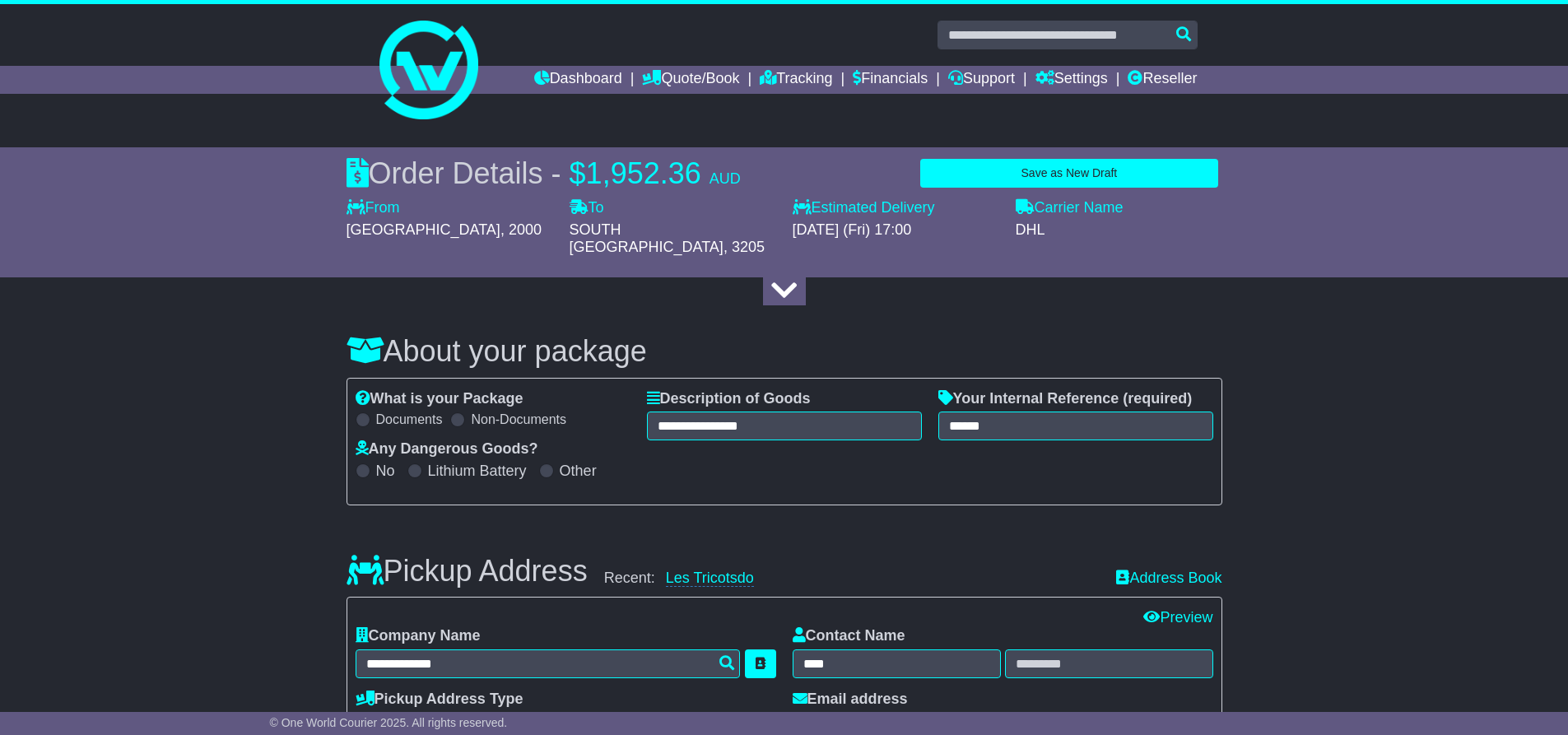 click on "**********" at bounding box center (784, 1542) 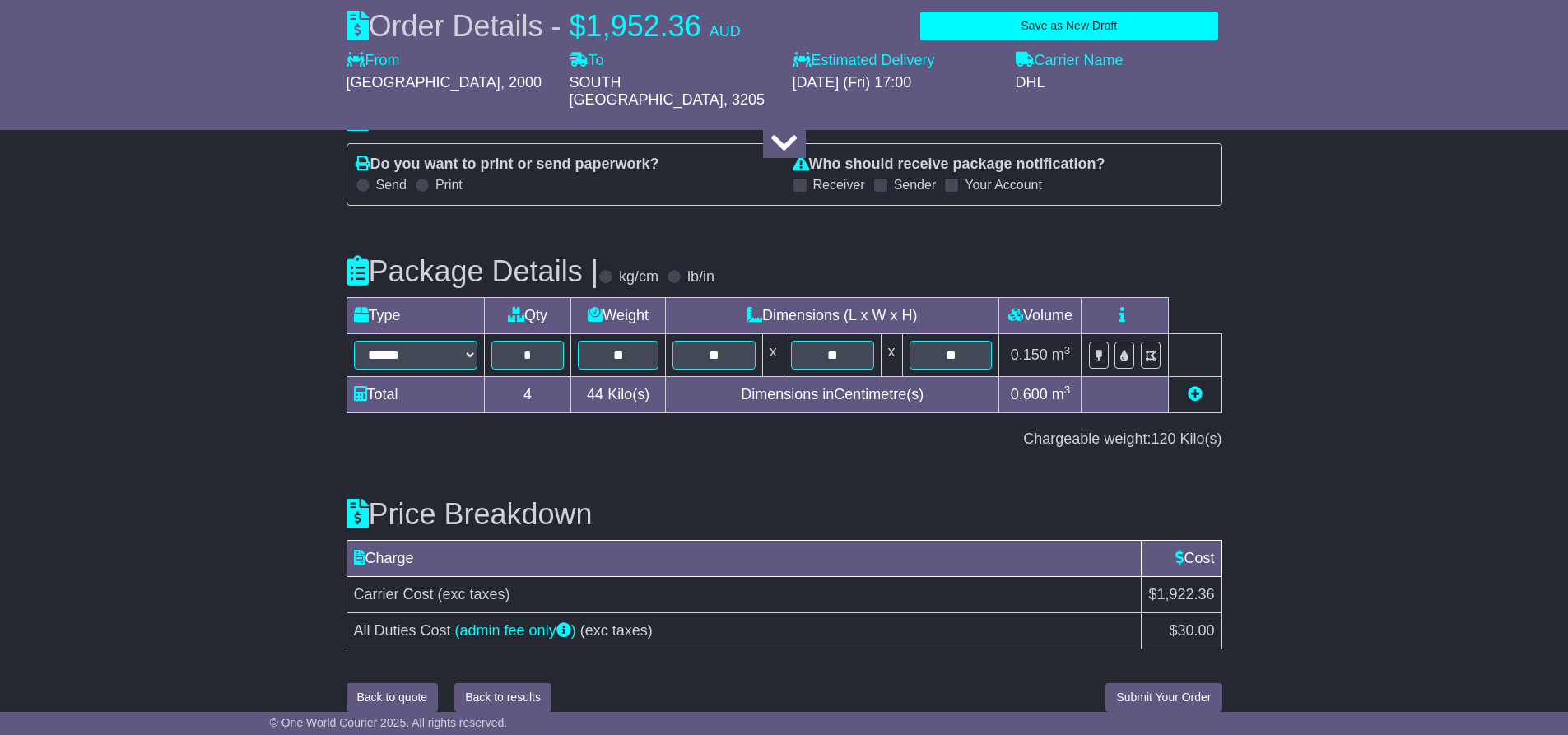 scroll, scrollTop: 2109, scrollLeft: 0, axis: vertical 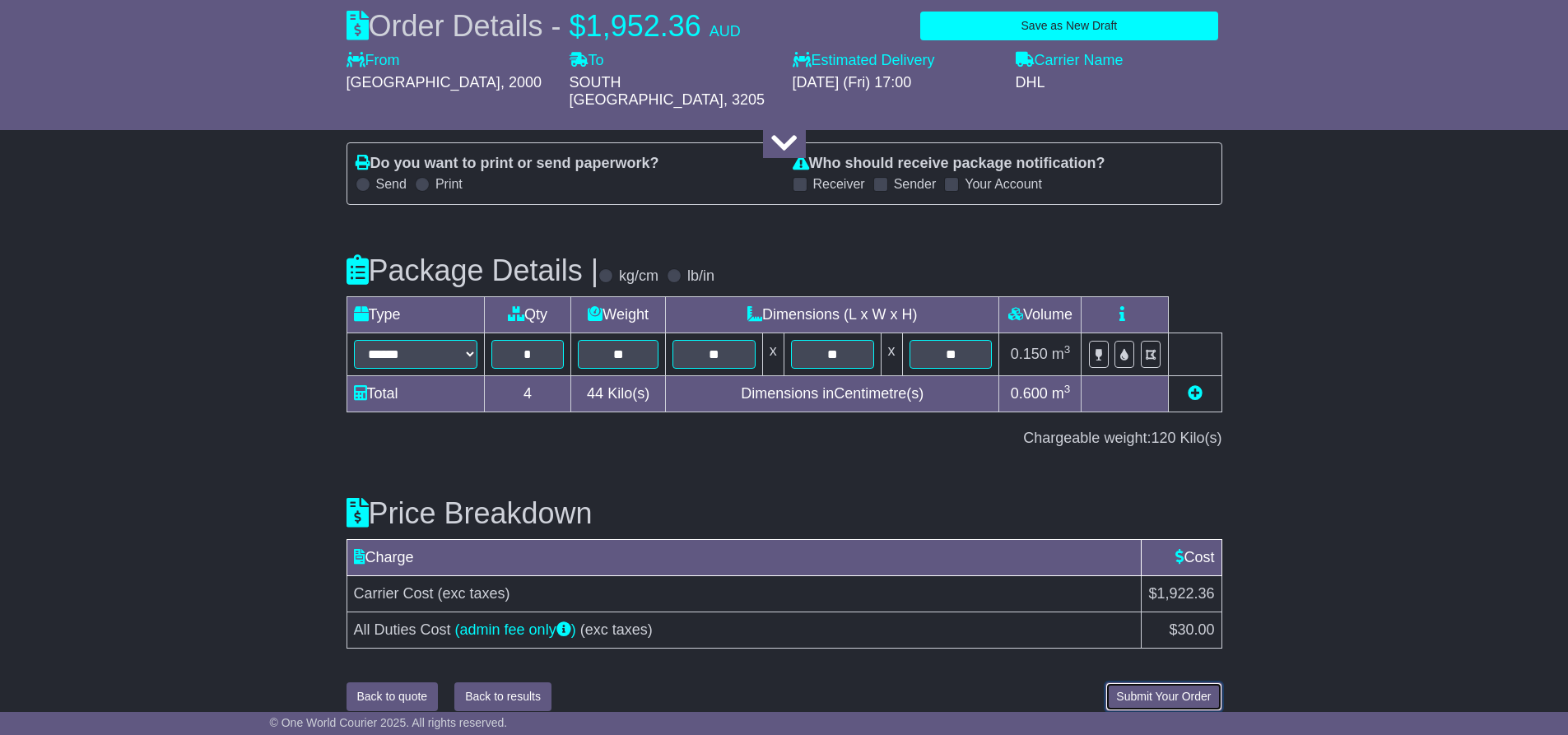 click on "Submit Your Order" at bounding box center (1163, 696) 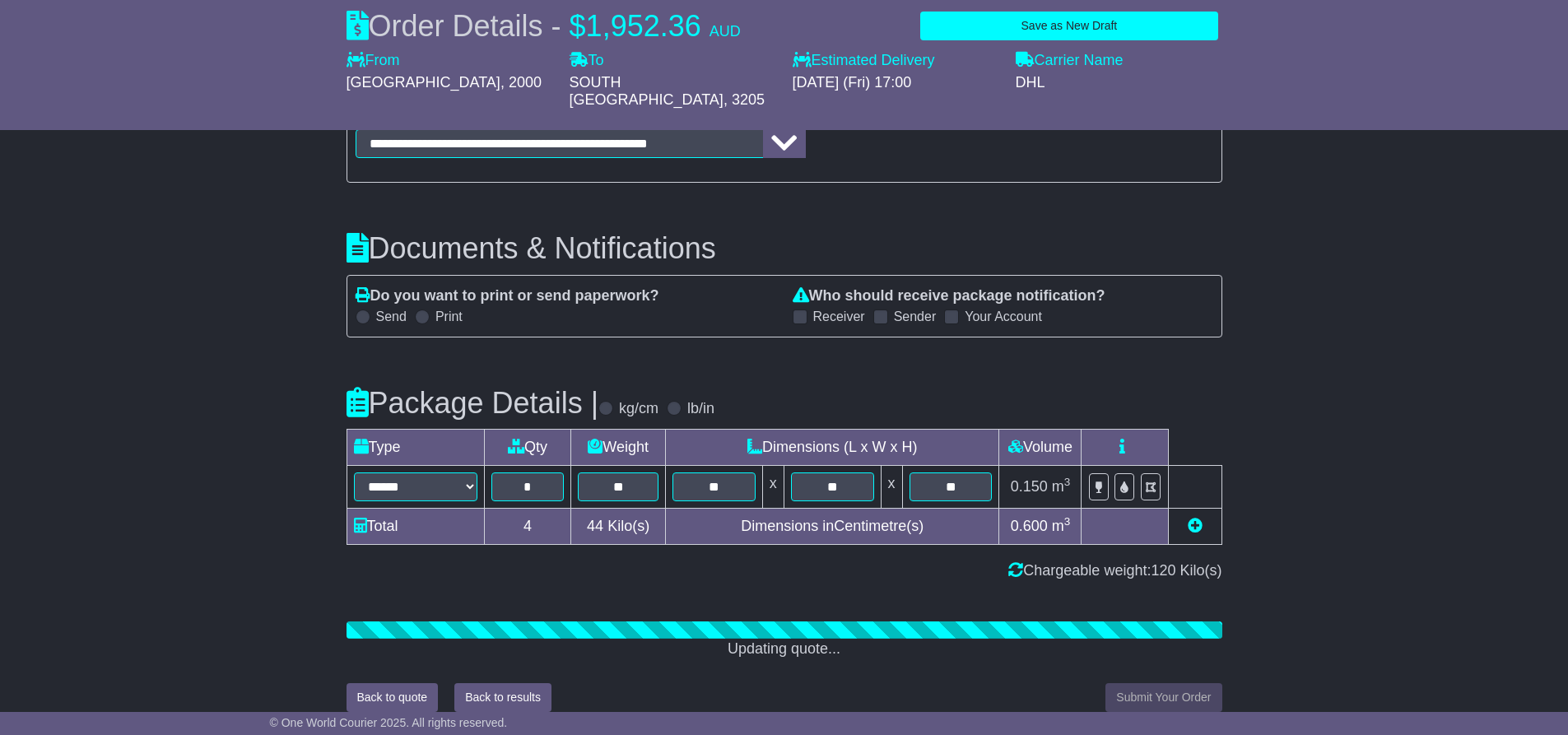 scroll, scrollTop: 2109, scrollLeft: 0, axis: vertical 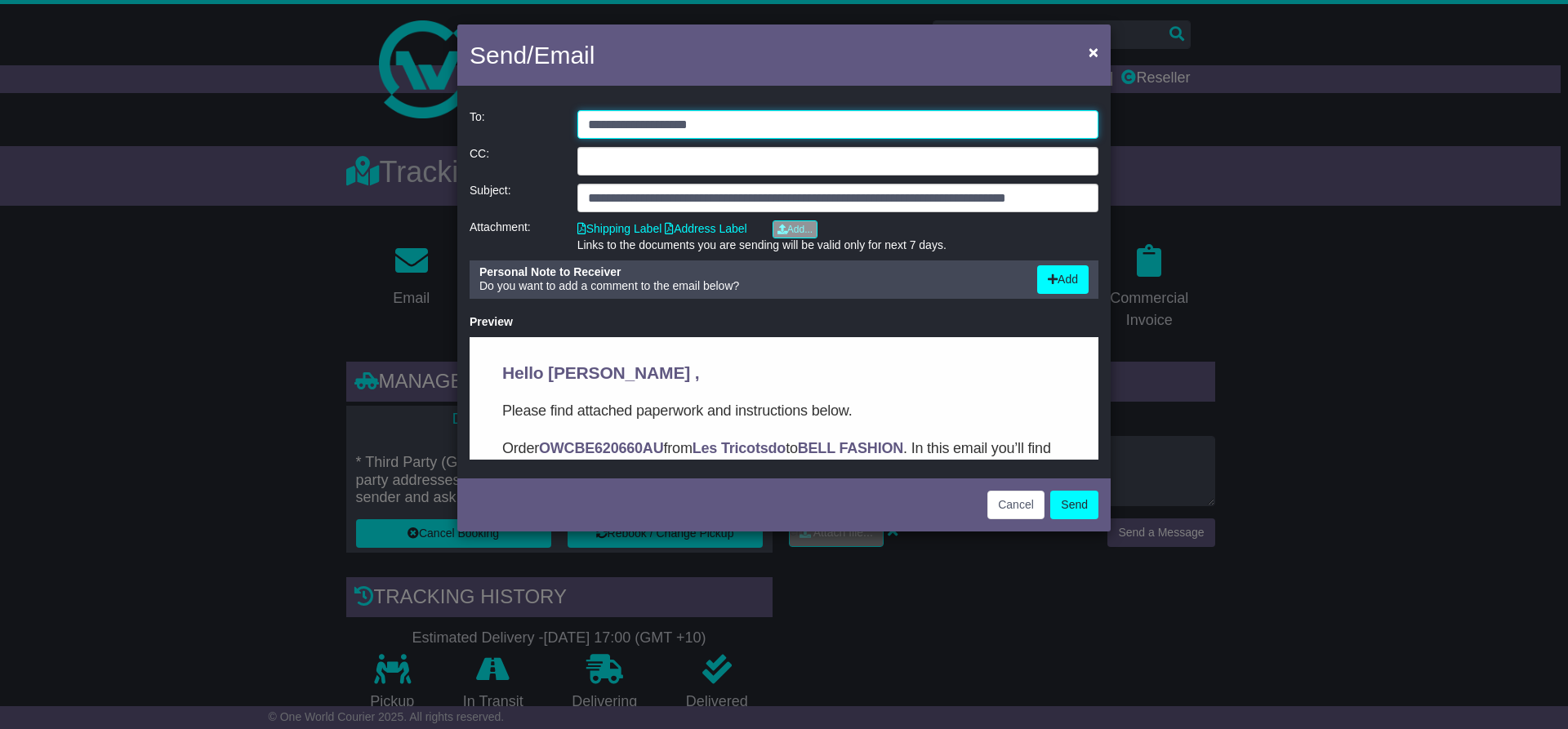 click on "**********" 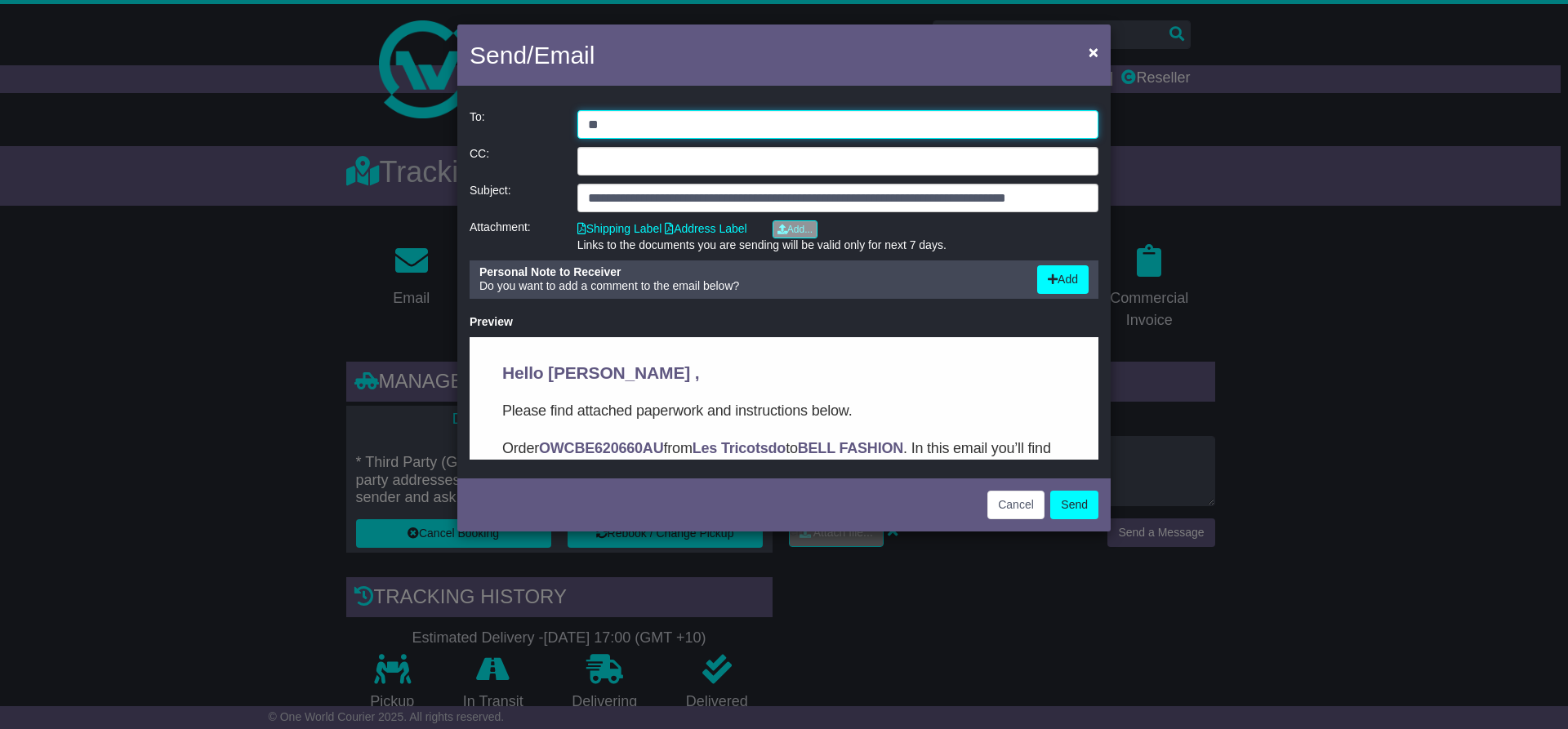 type on "*" 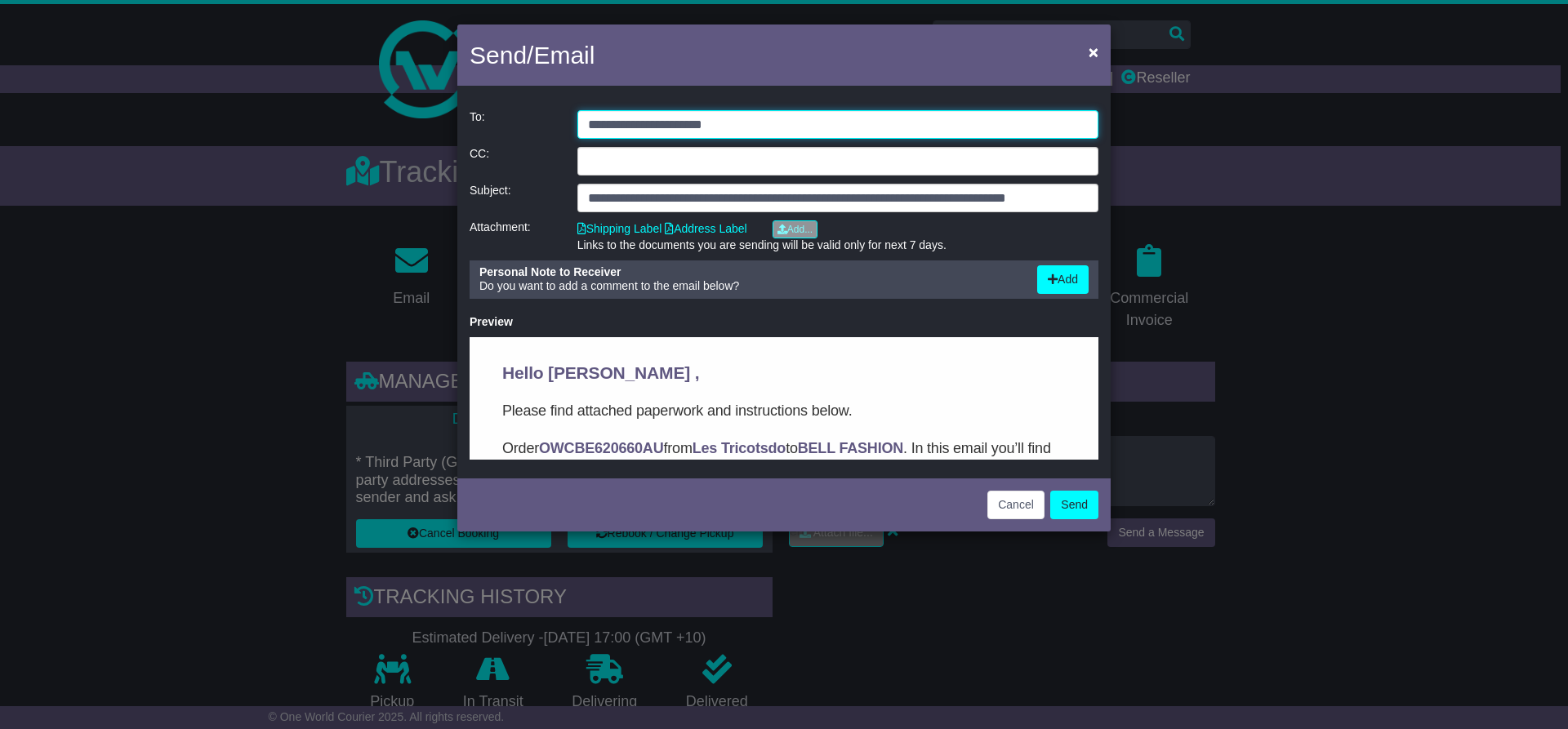 type on "**********" 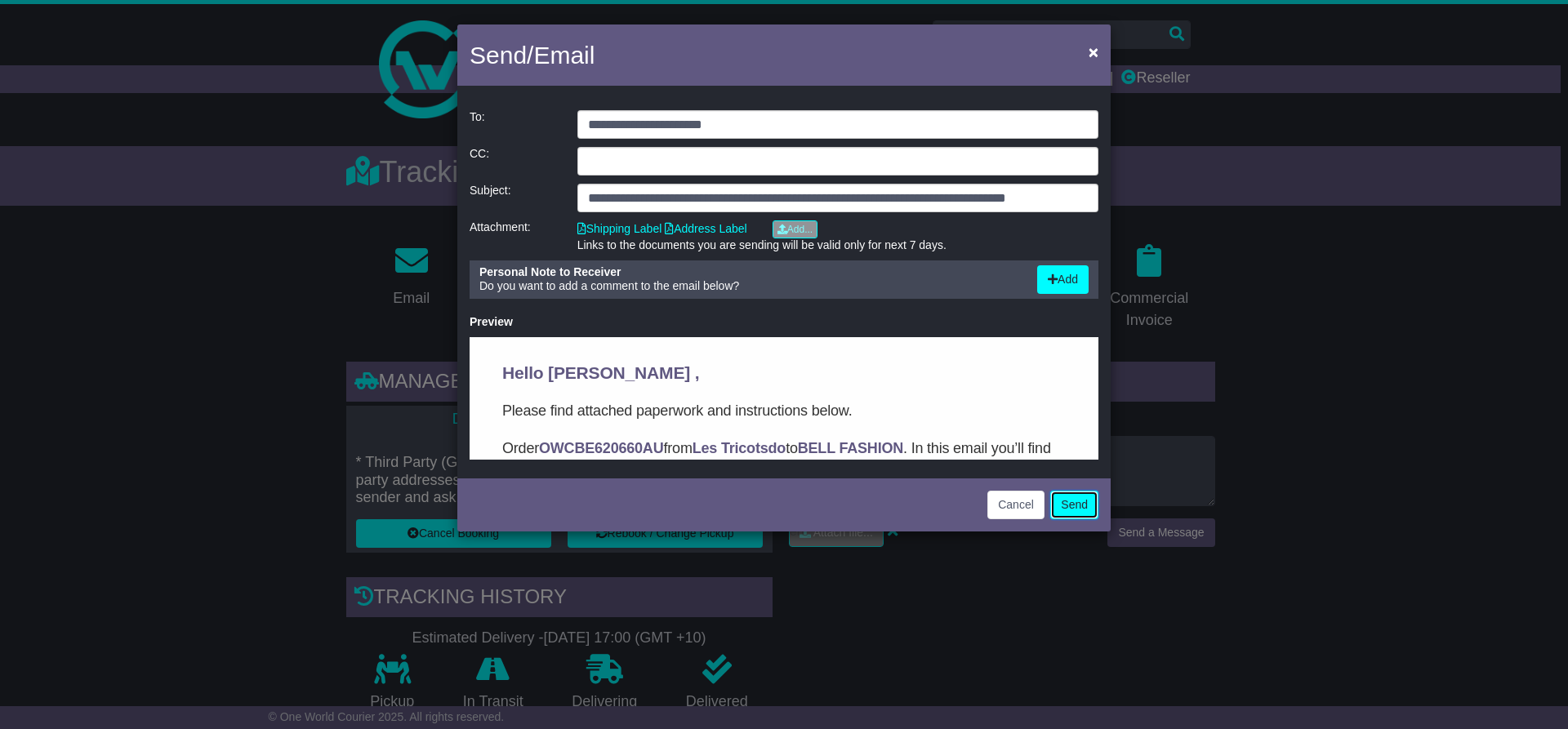 click on "Send" 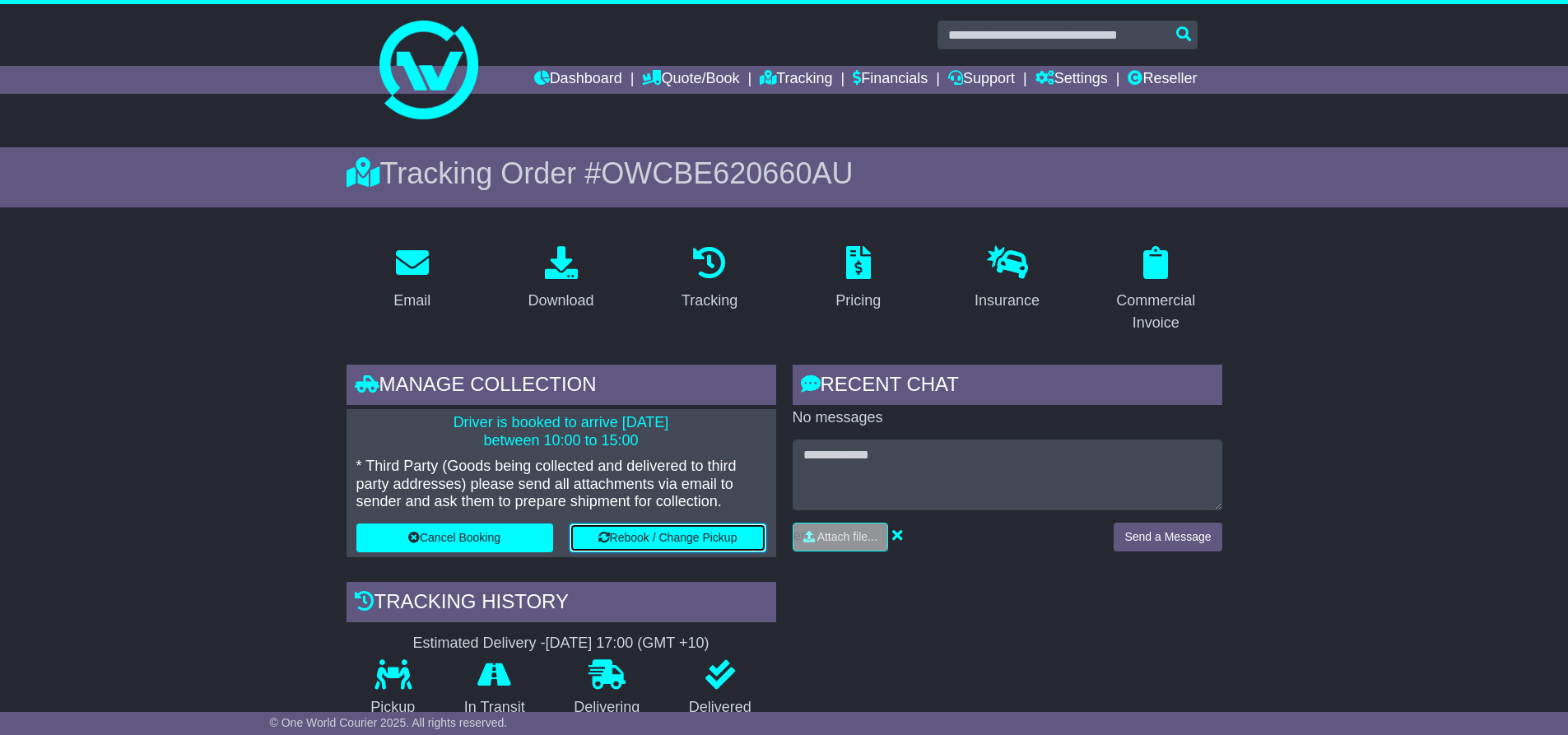 click on "Rebook / Change Pickup" at bounding box center [668, 537] 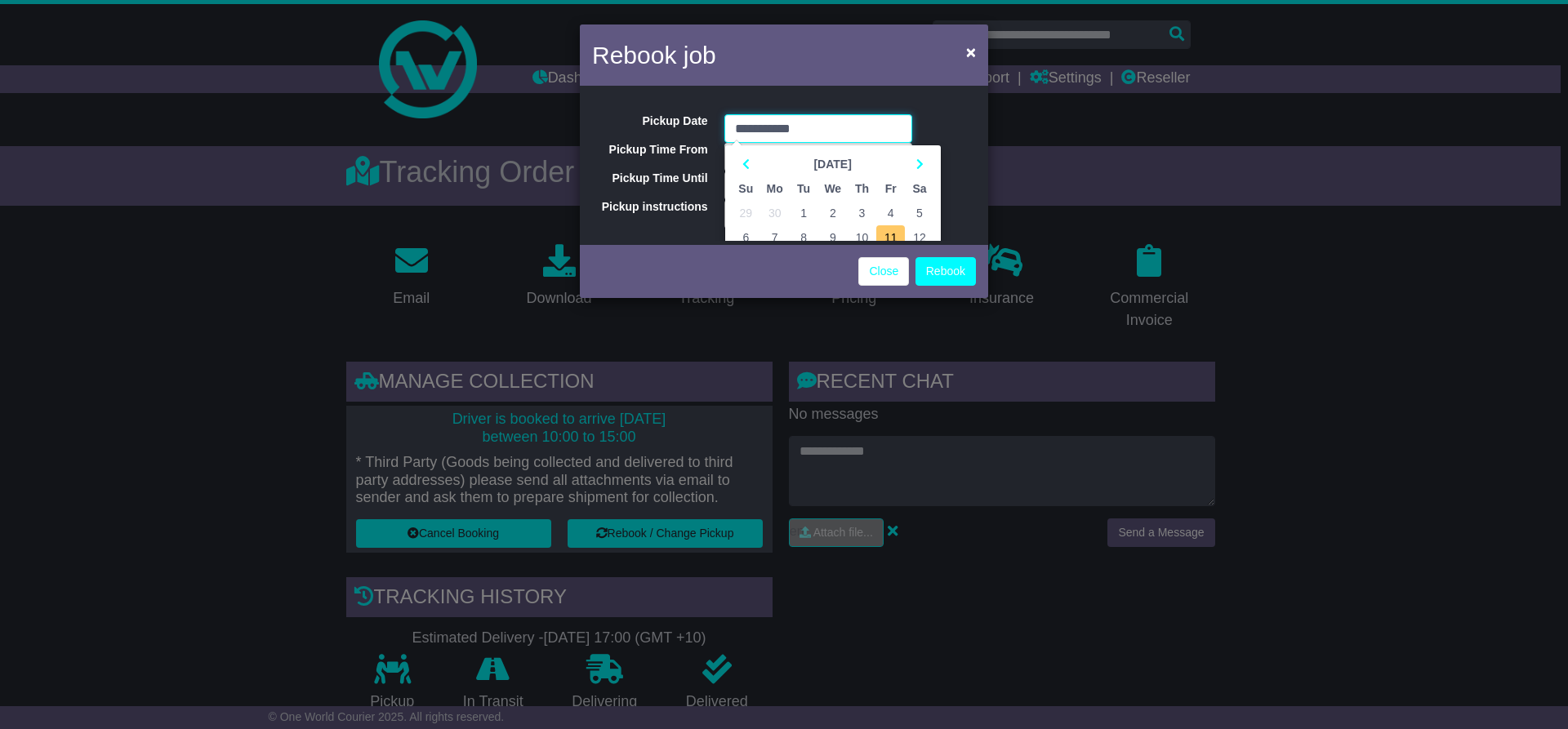 click on "11" at bounding box center (890, 238) 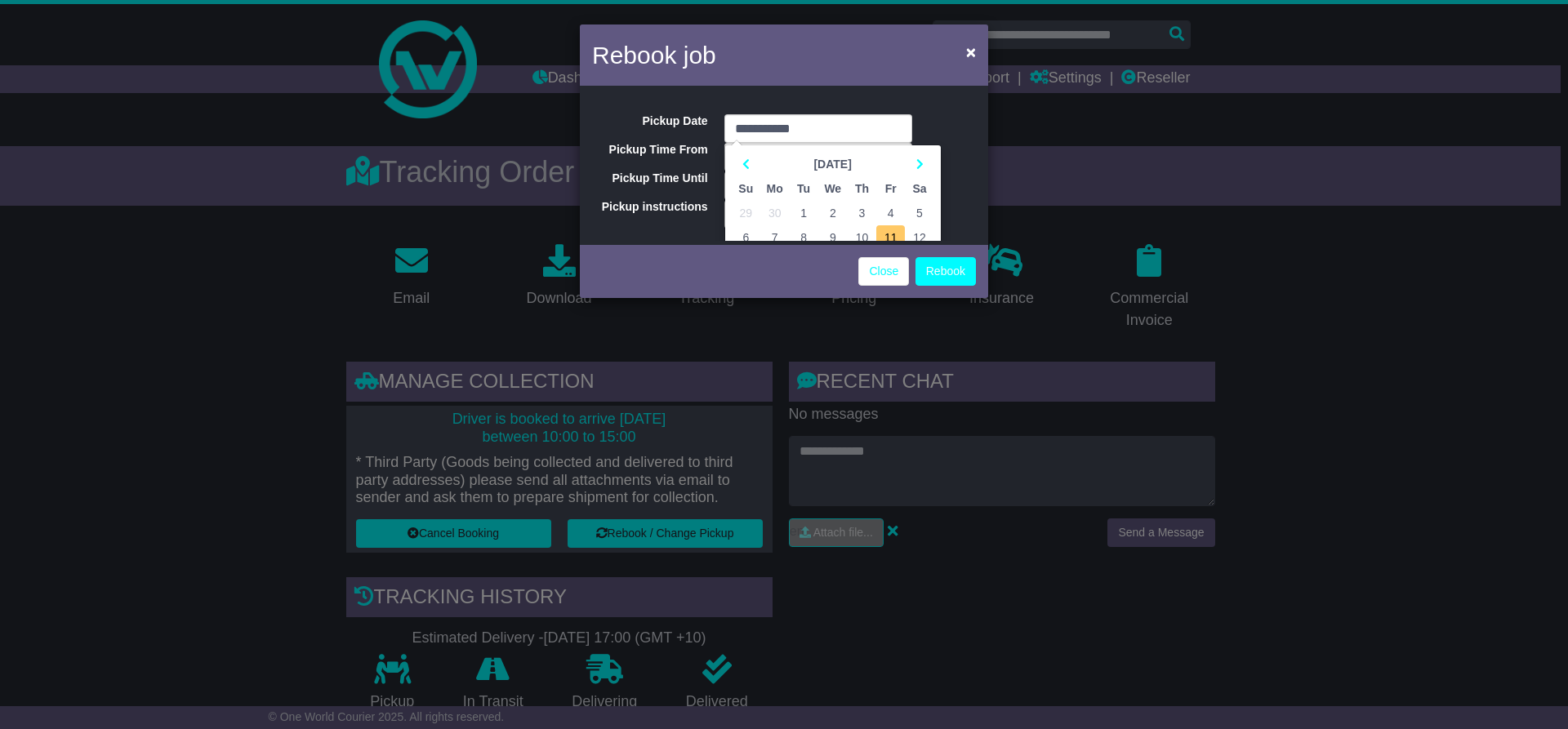type on "**********" 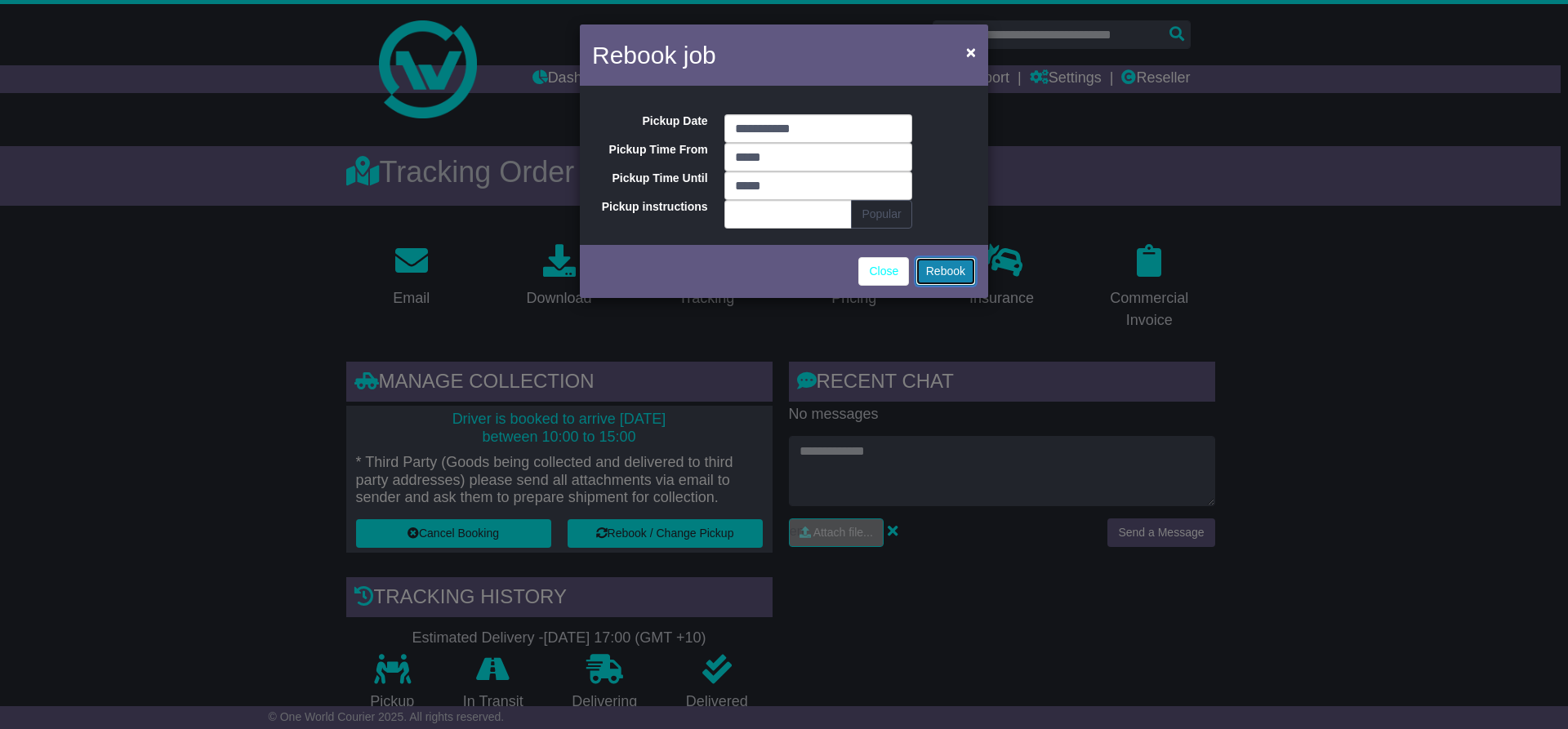 click on "Rebook" at bounding box center [946, 271] 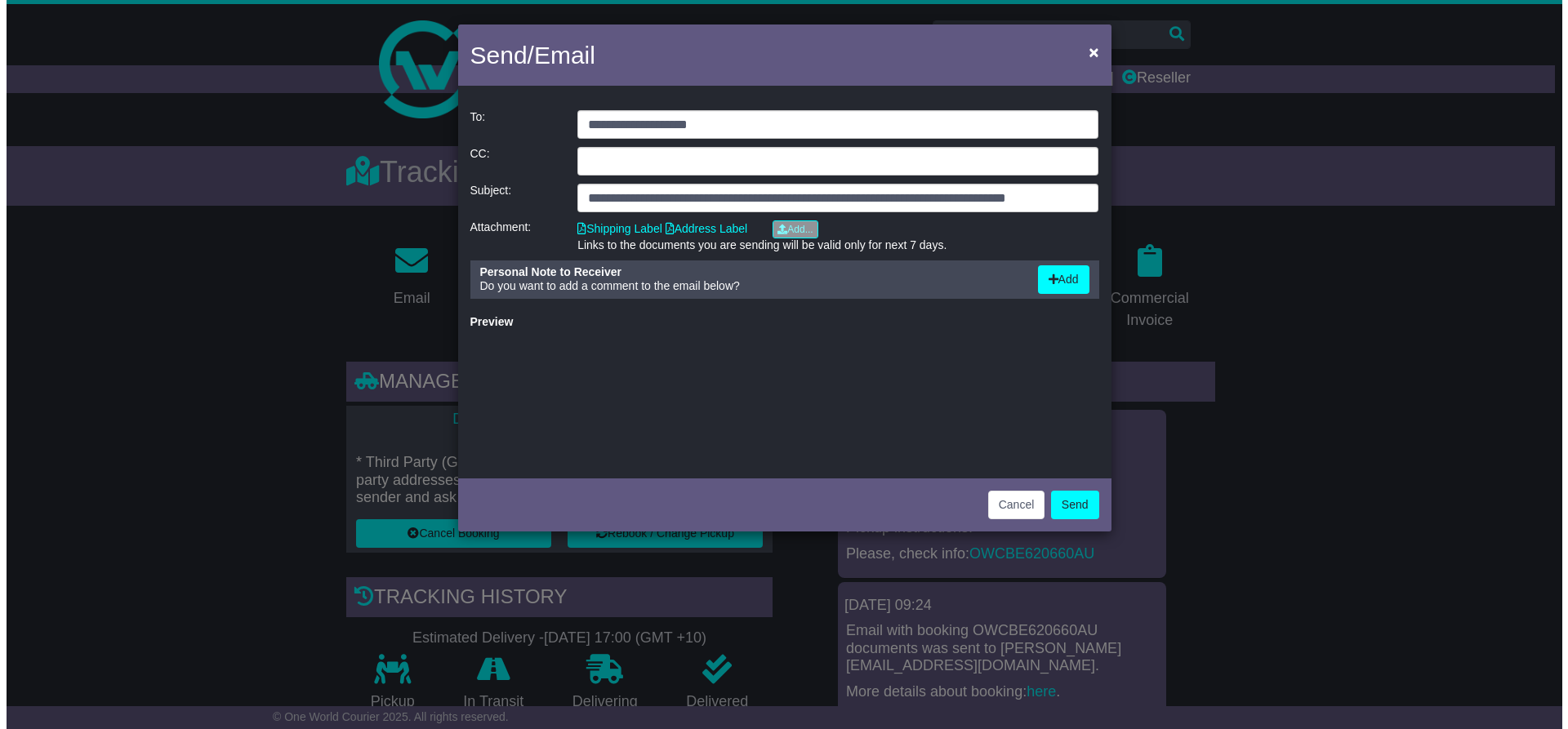 scroll, scrollTop: 0, scrollLeft: 0, axis: both 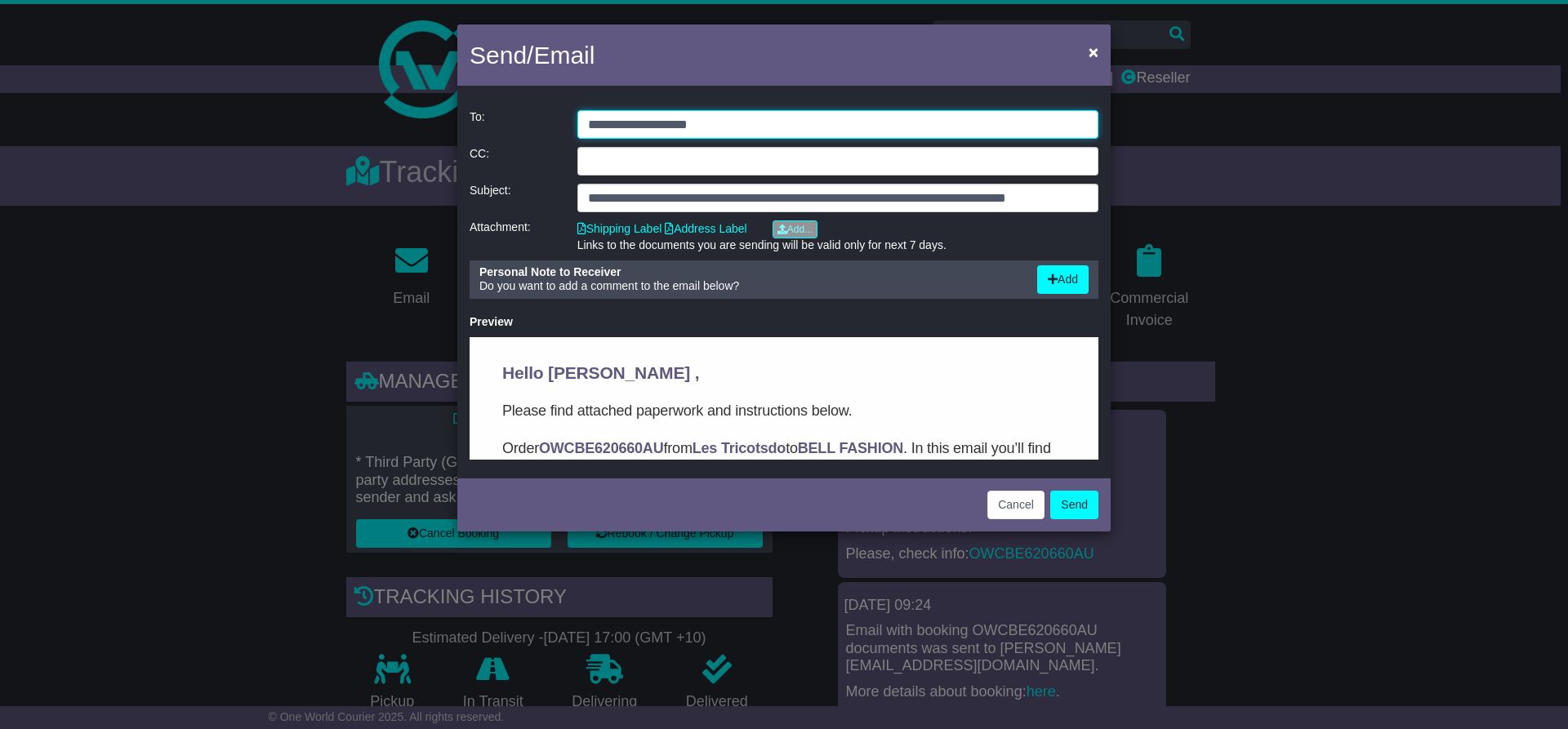 click on "**********" 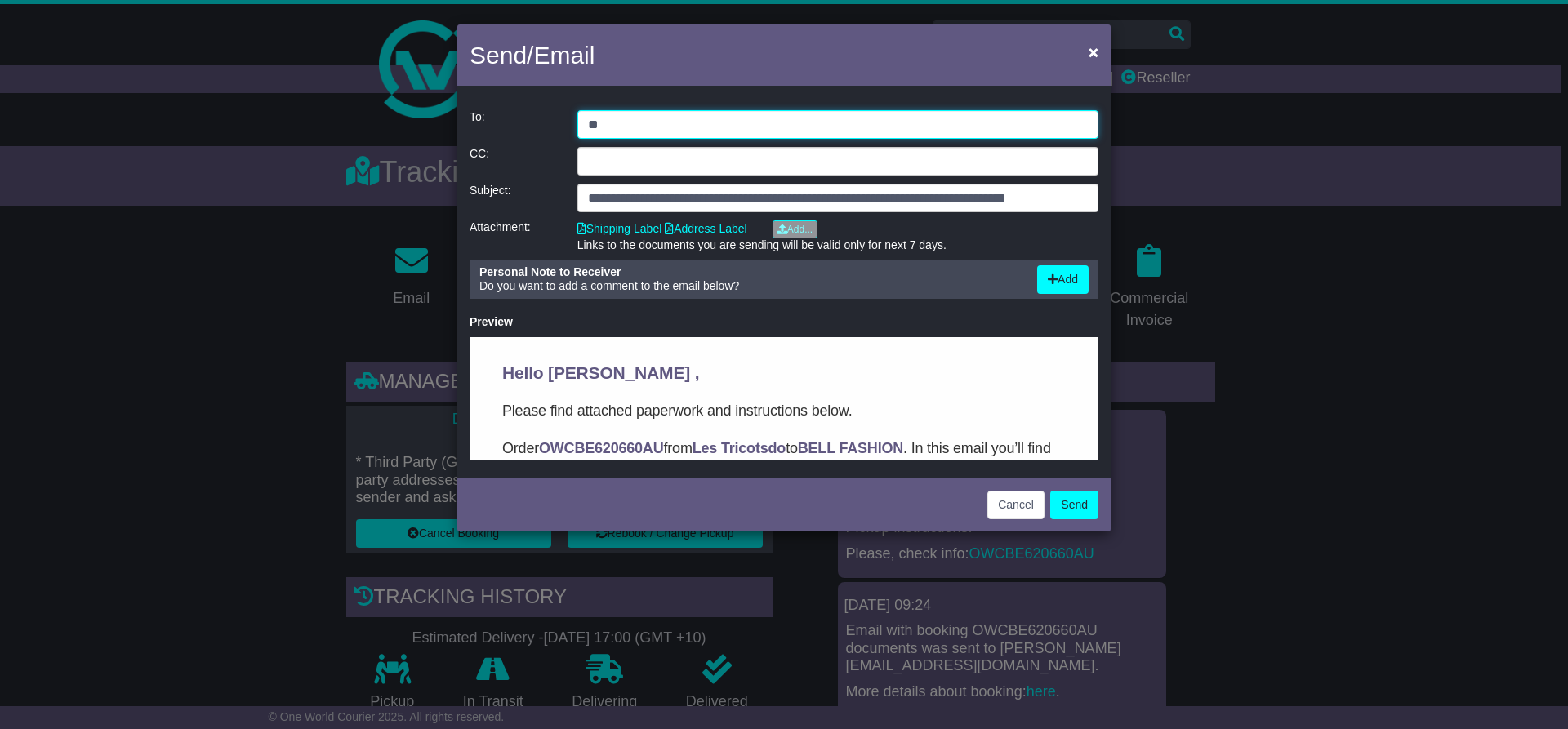type on "*" 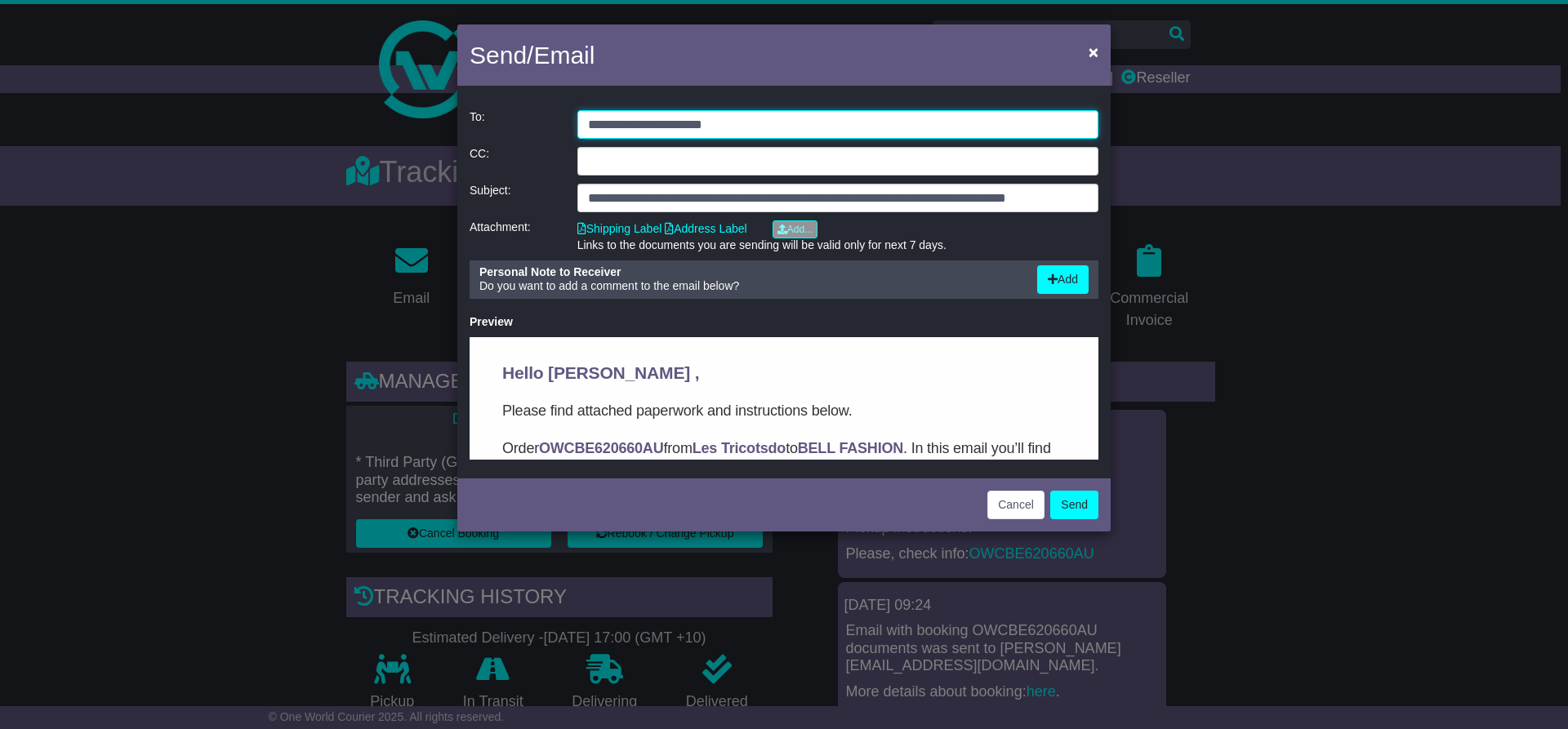type on "**********" 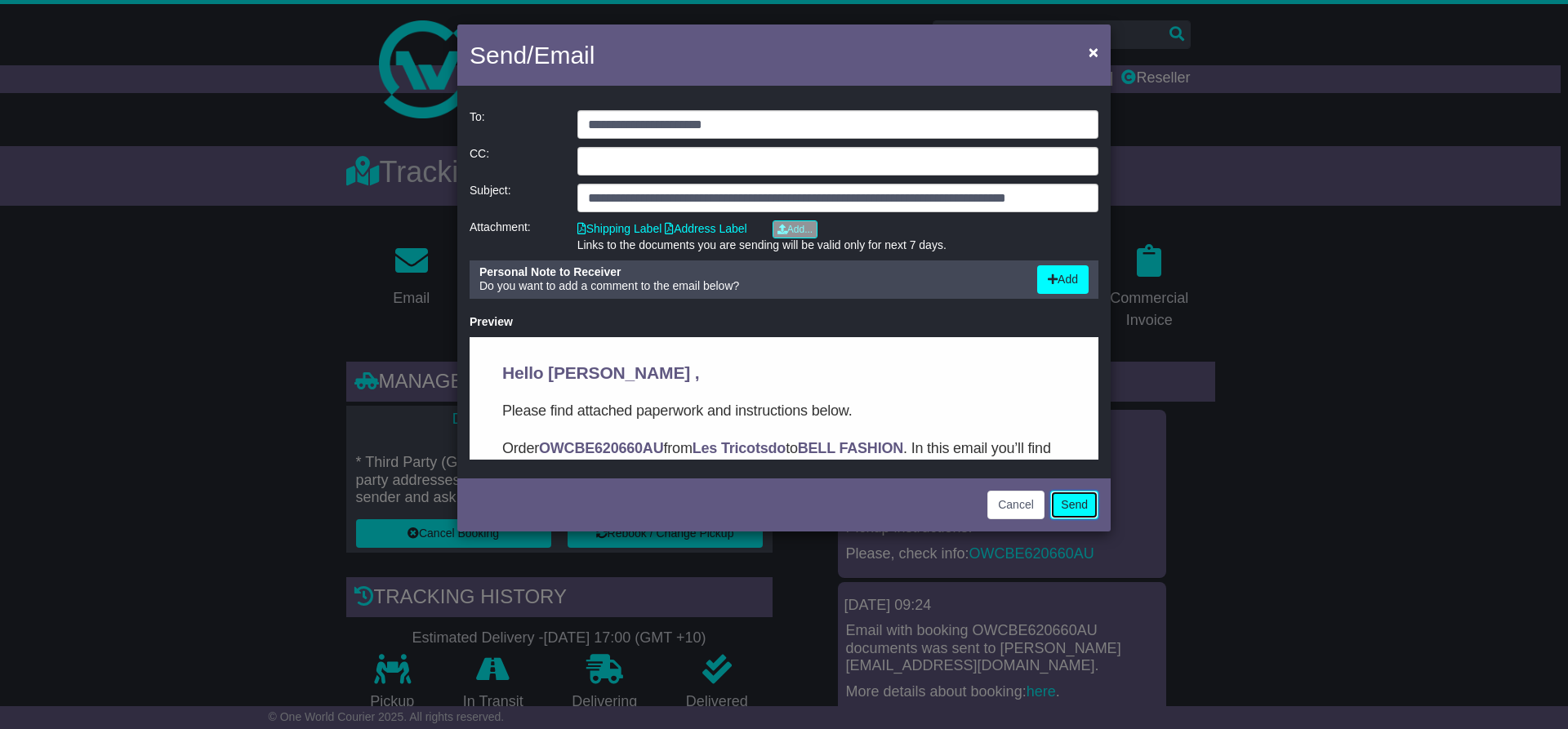 click on "Send" 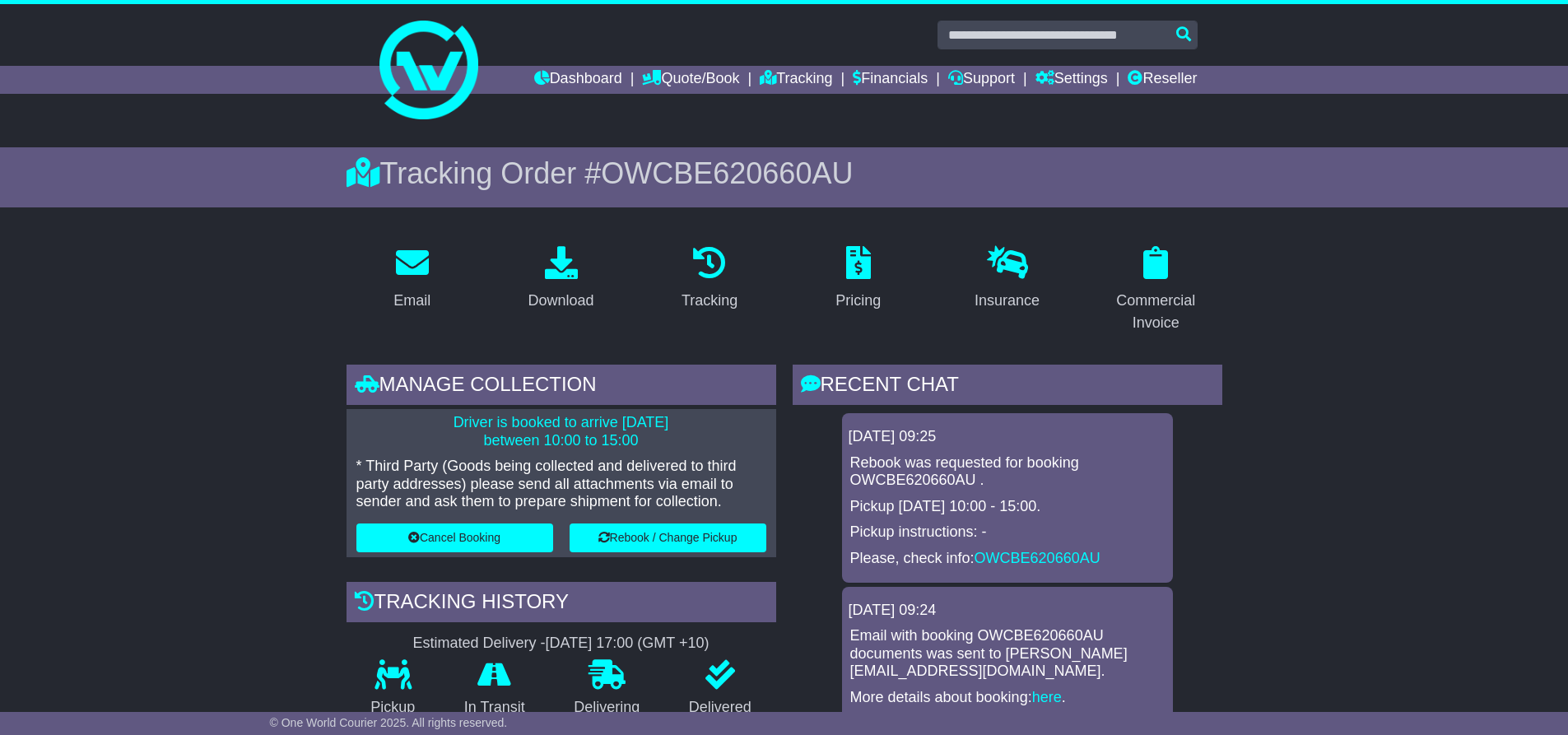 click on "Email
Download
Tracking
Pricing
Insurance
Commercial Invoice
Manage collection" at bounding box center (784, 1190) 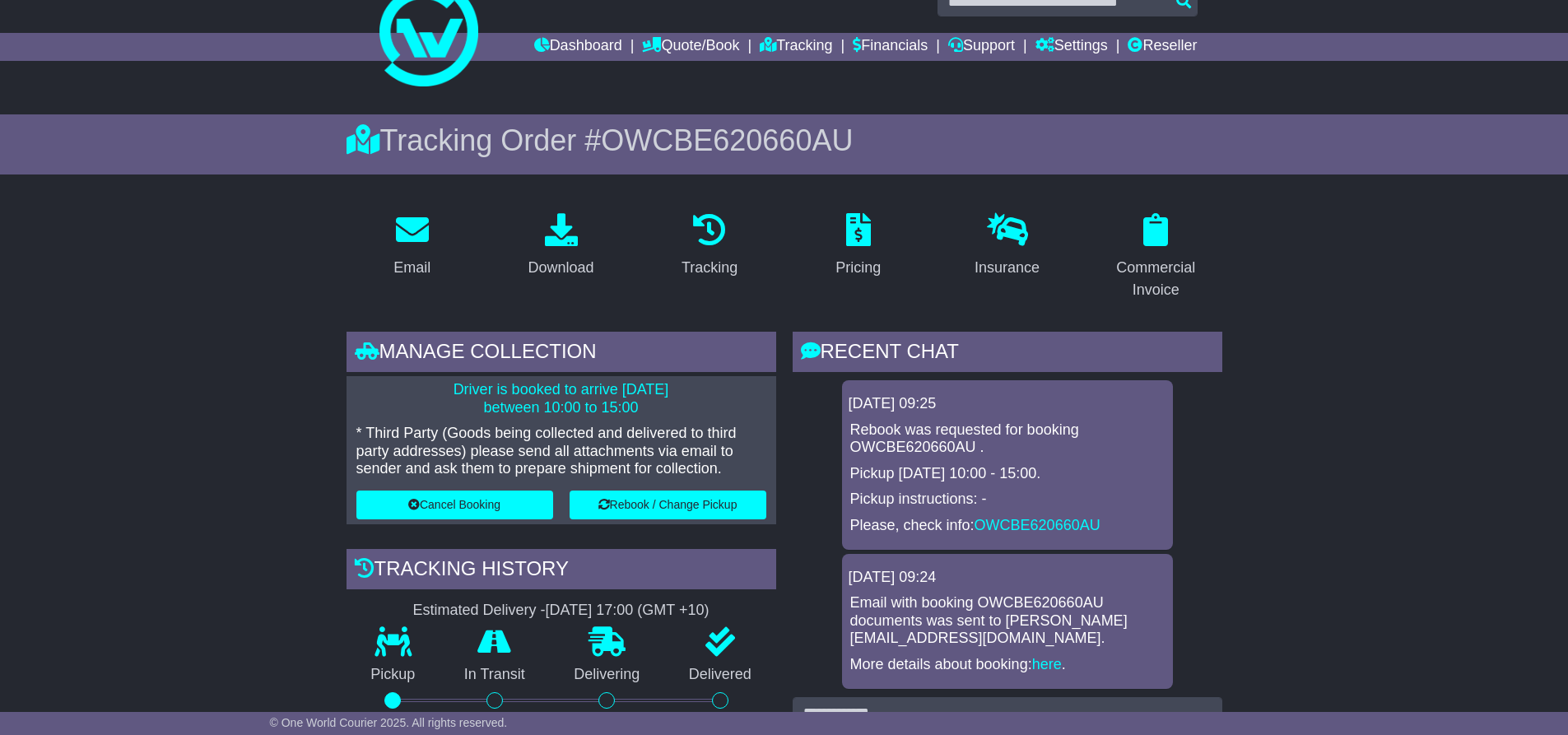 scroll, scrollTop: 66, scrollLeft: 0, axis: vertical 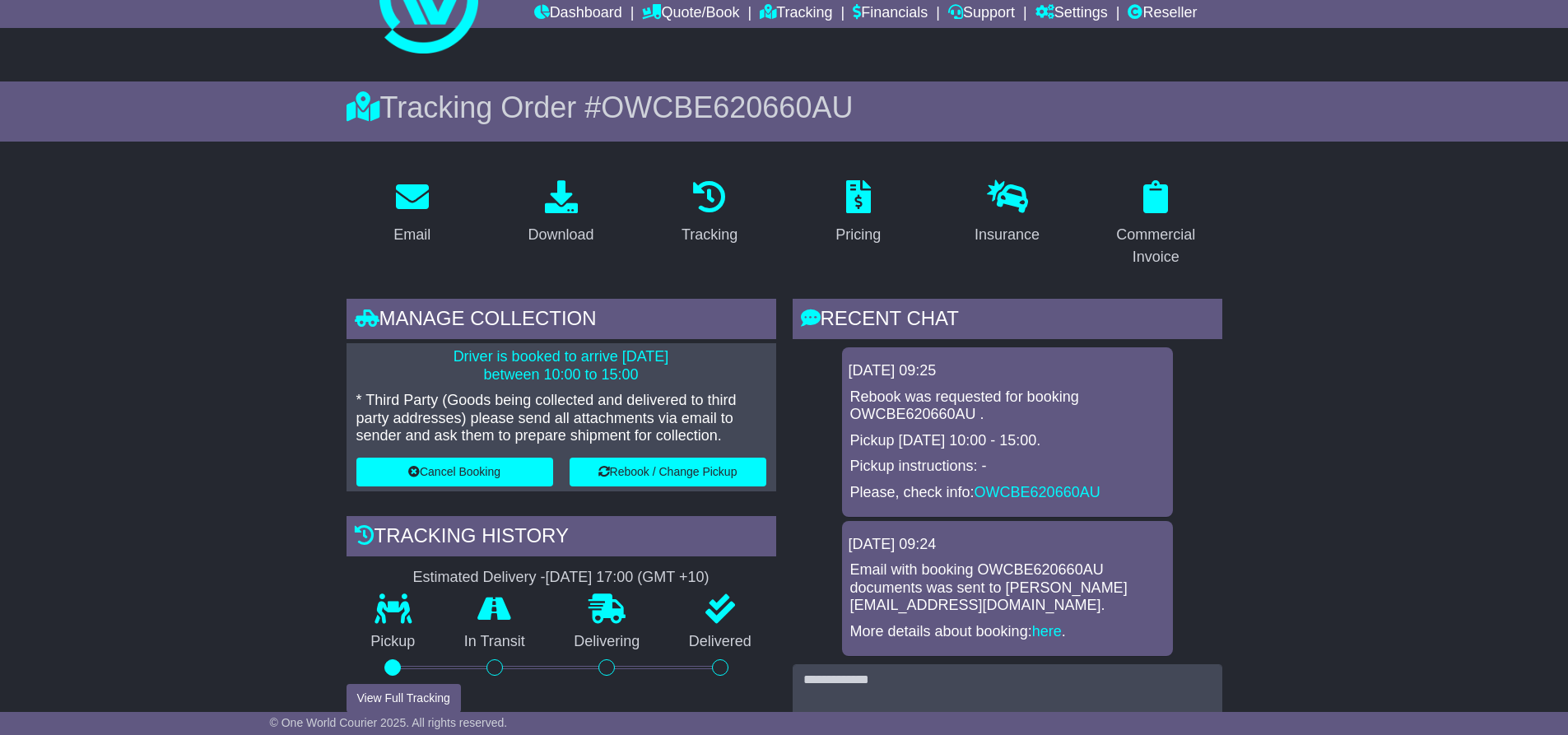 click on "Email
Download
Tracking
Pricing
Insurance
Commercial Invoice
Manage collection" at bounding box center [784, 1124] 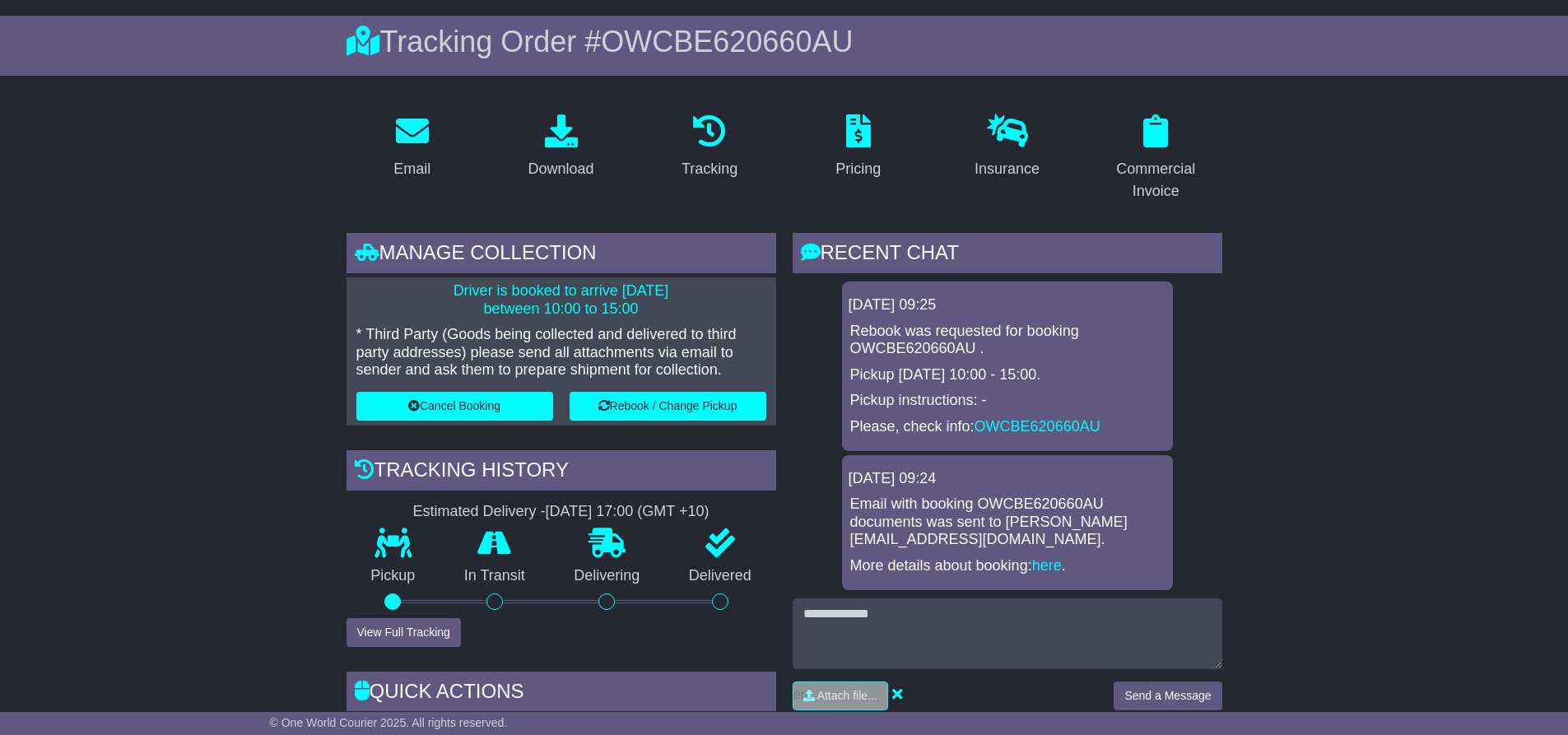 scroll, scrollTop: 165, scrollLeft: 0, axis: vertical 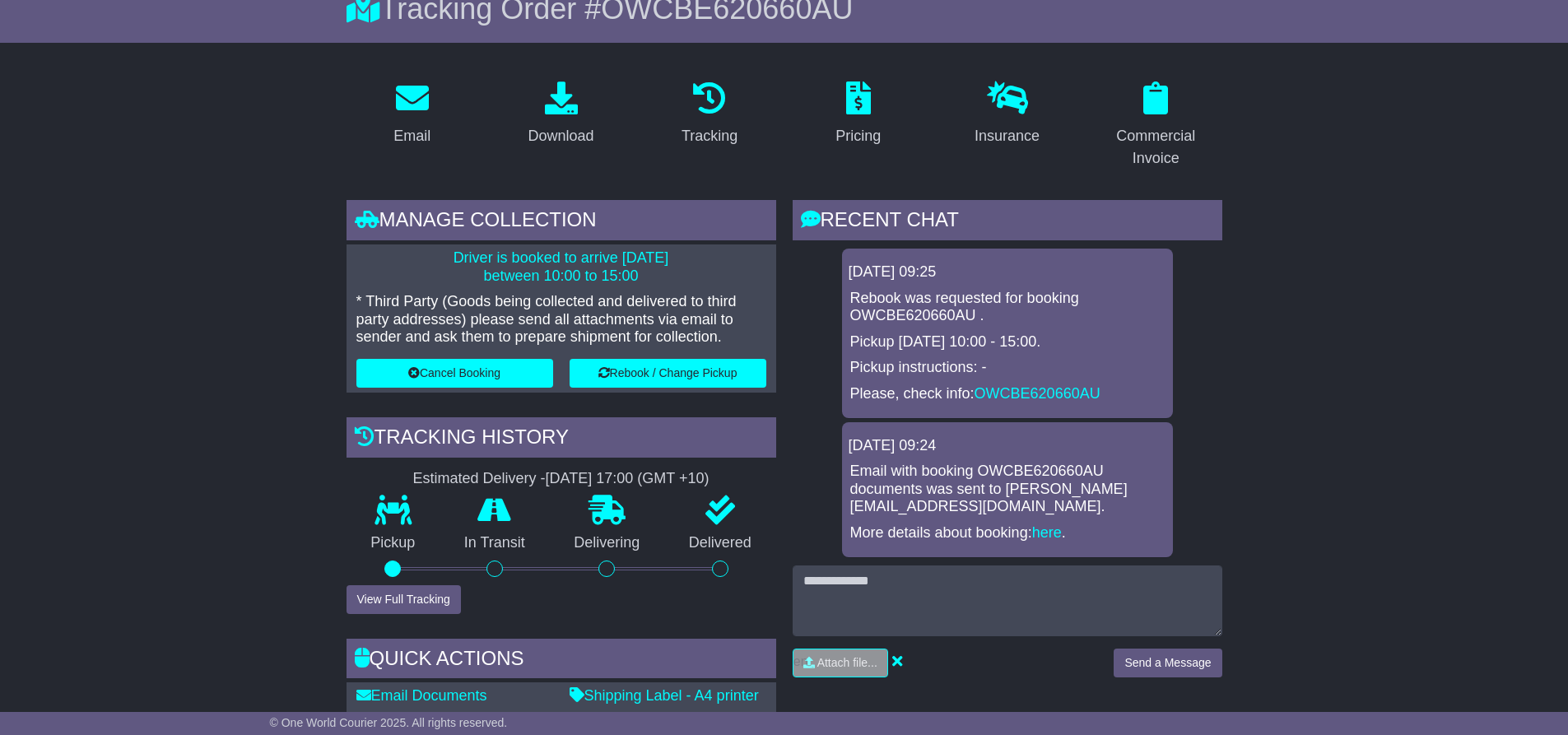 click on "Email
Download
Tracking
Pricing
Insurance
Commercial Invoice
Manage collection" at bounding box center [784, 1026] 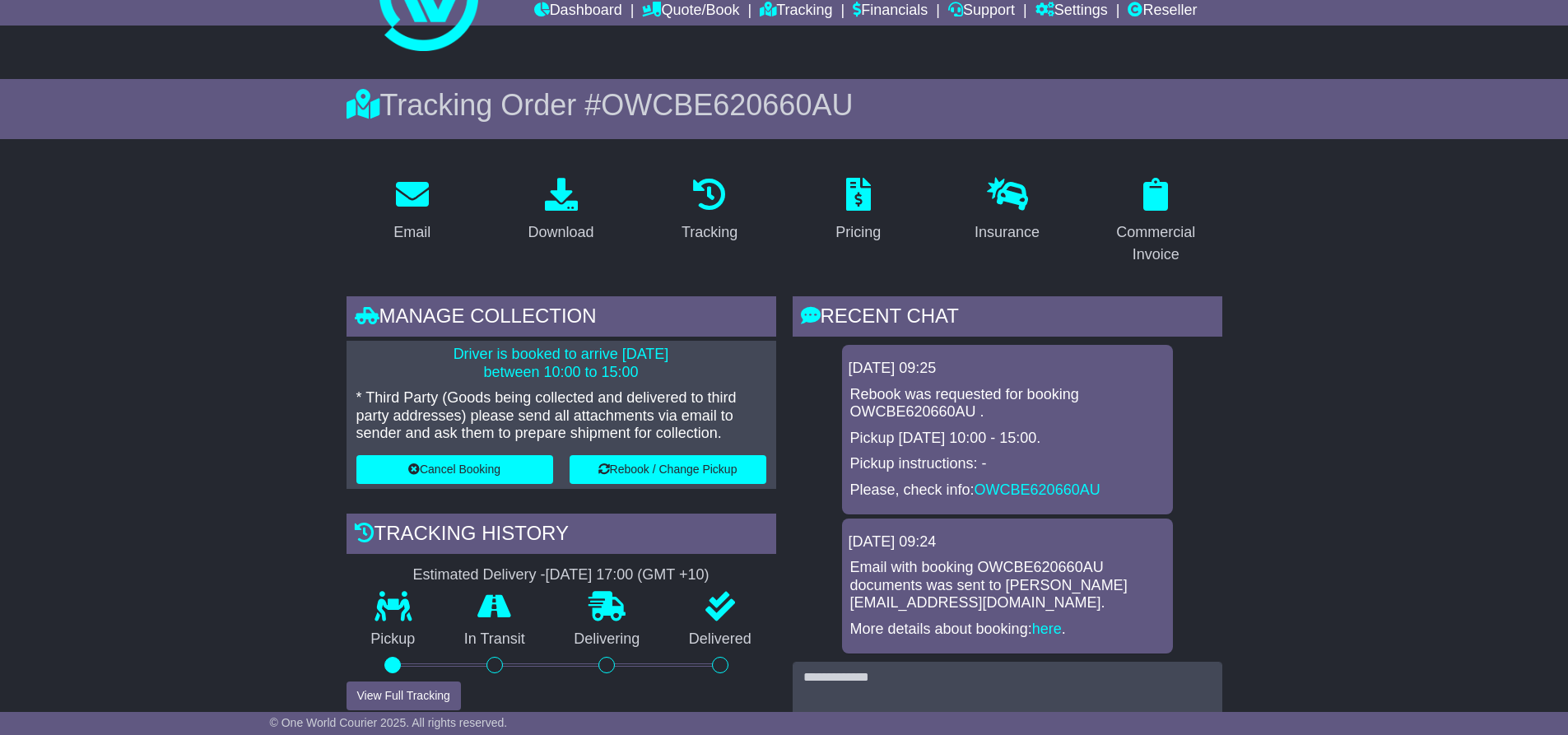 scroll, scrollTop: 0, scrollLeft: 0, axis: both 